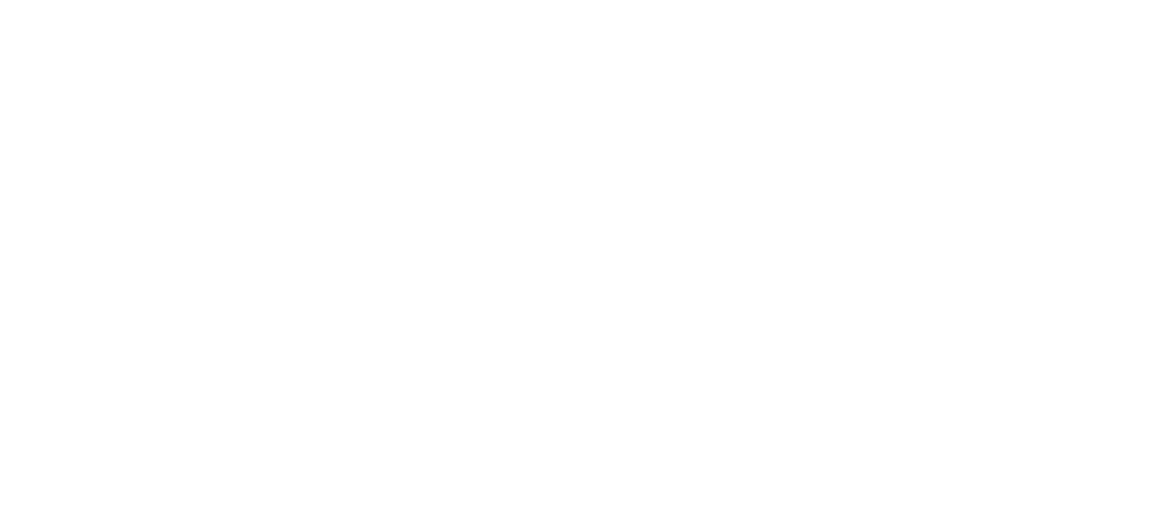 scroll, scrollTop: 0, scrollLeft: 0, axis: both 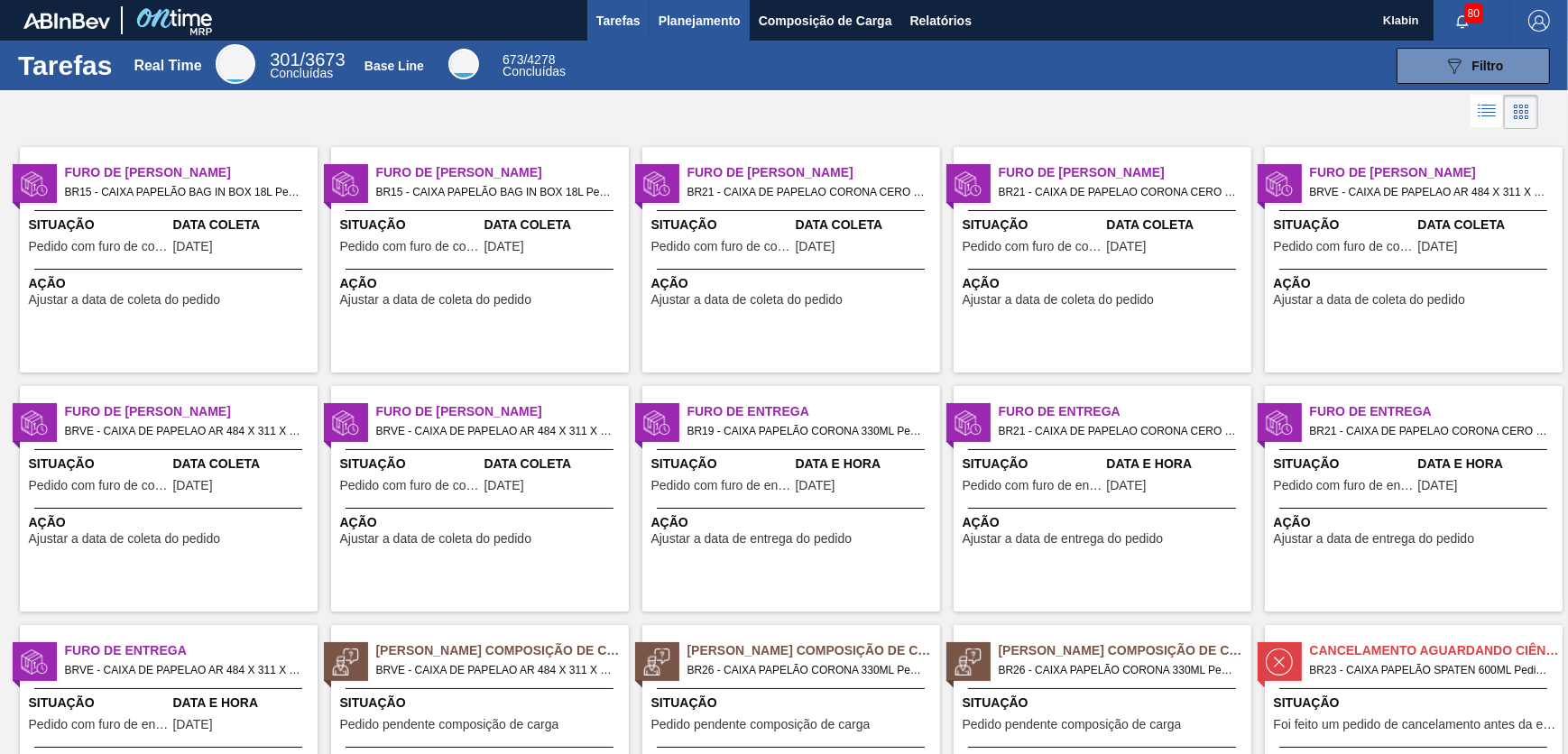 click on "Planejamento" at bounding box center [699, 21] 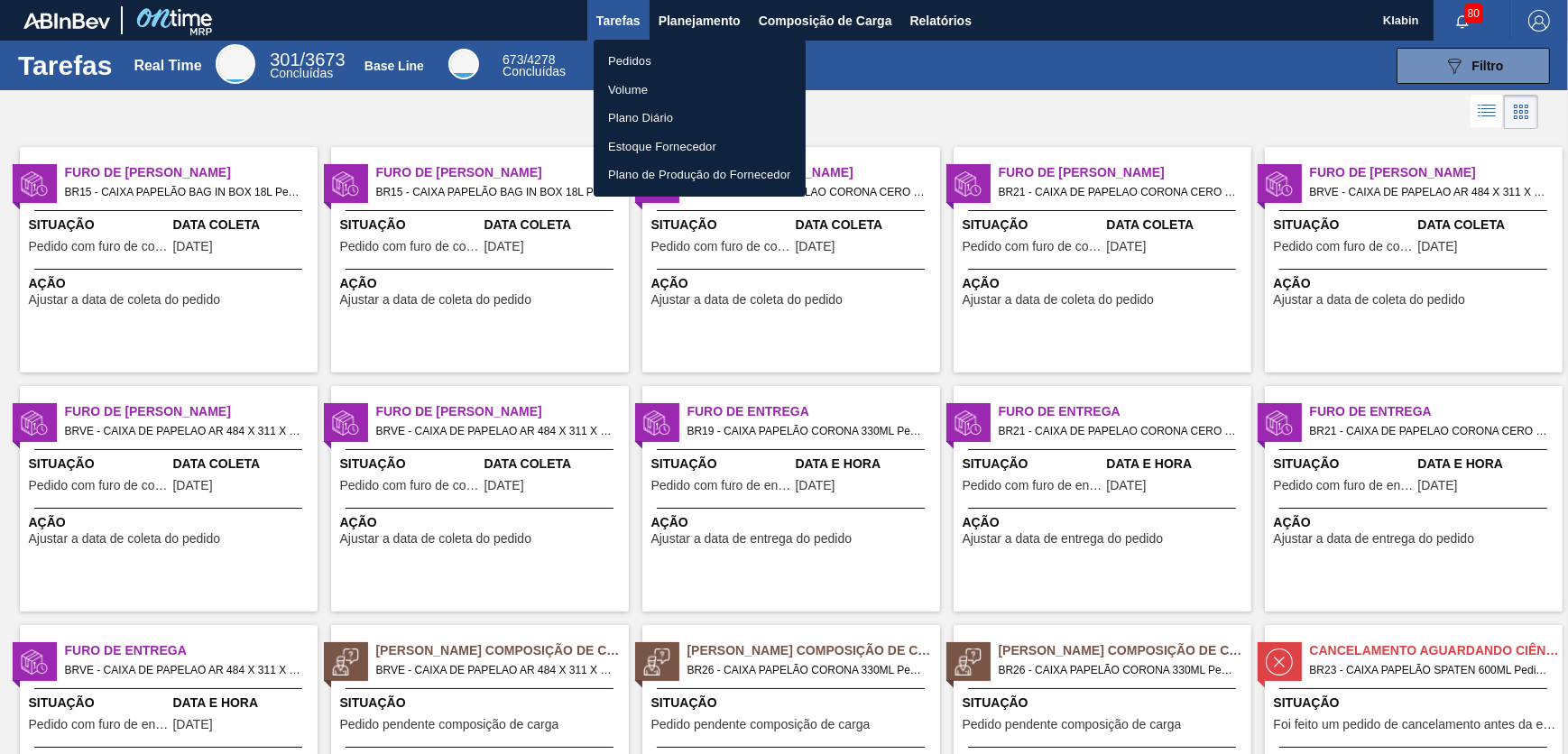 click on "Pedidos" at bounding box center [699, 61] 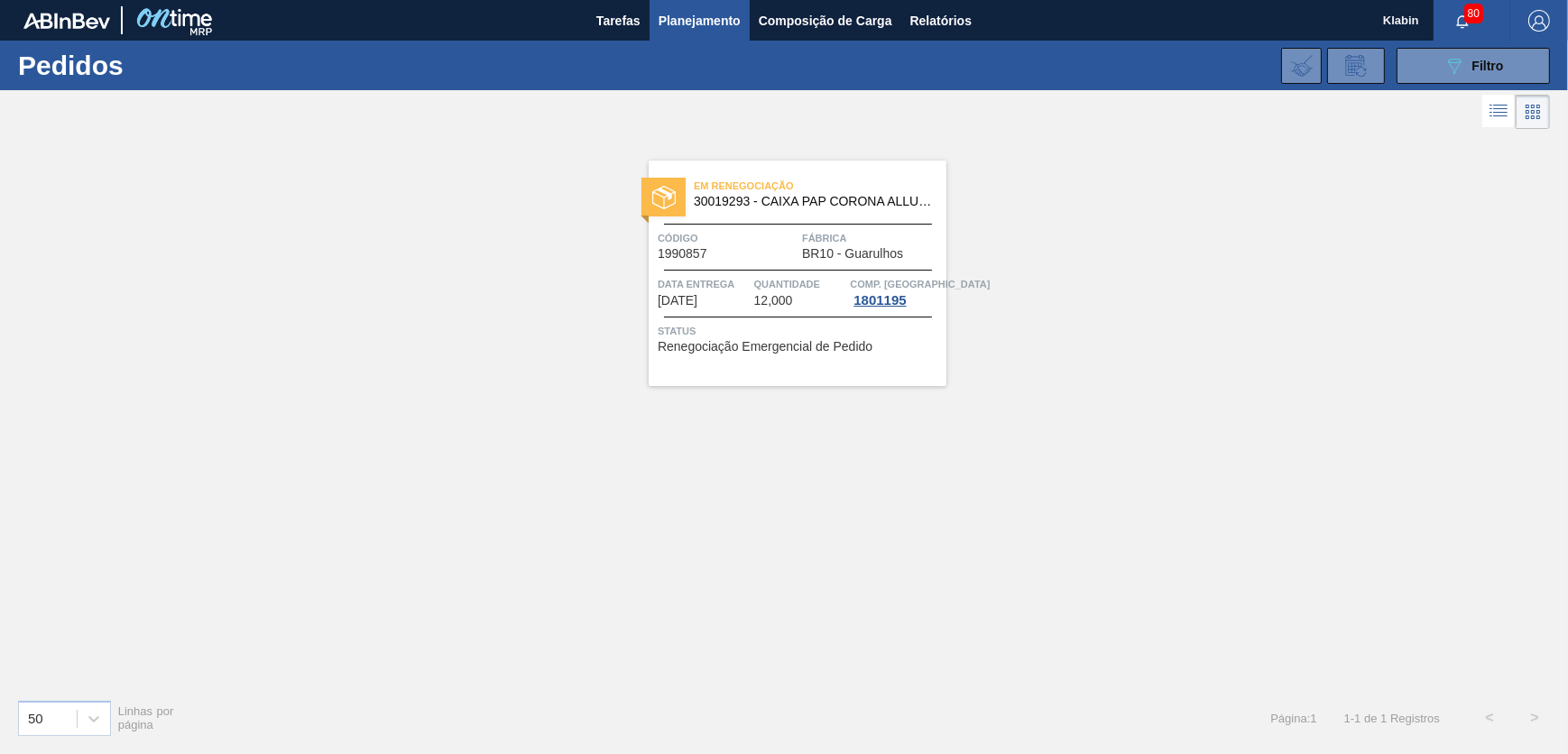 click on "Código" at bounding box center [727, 238] 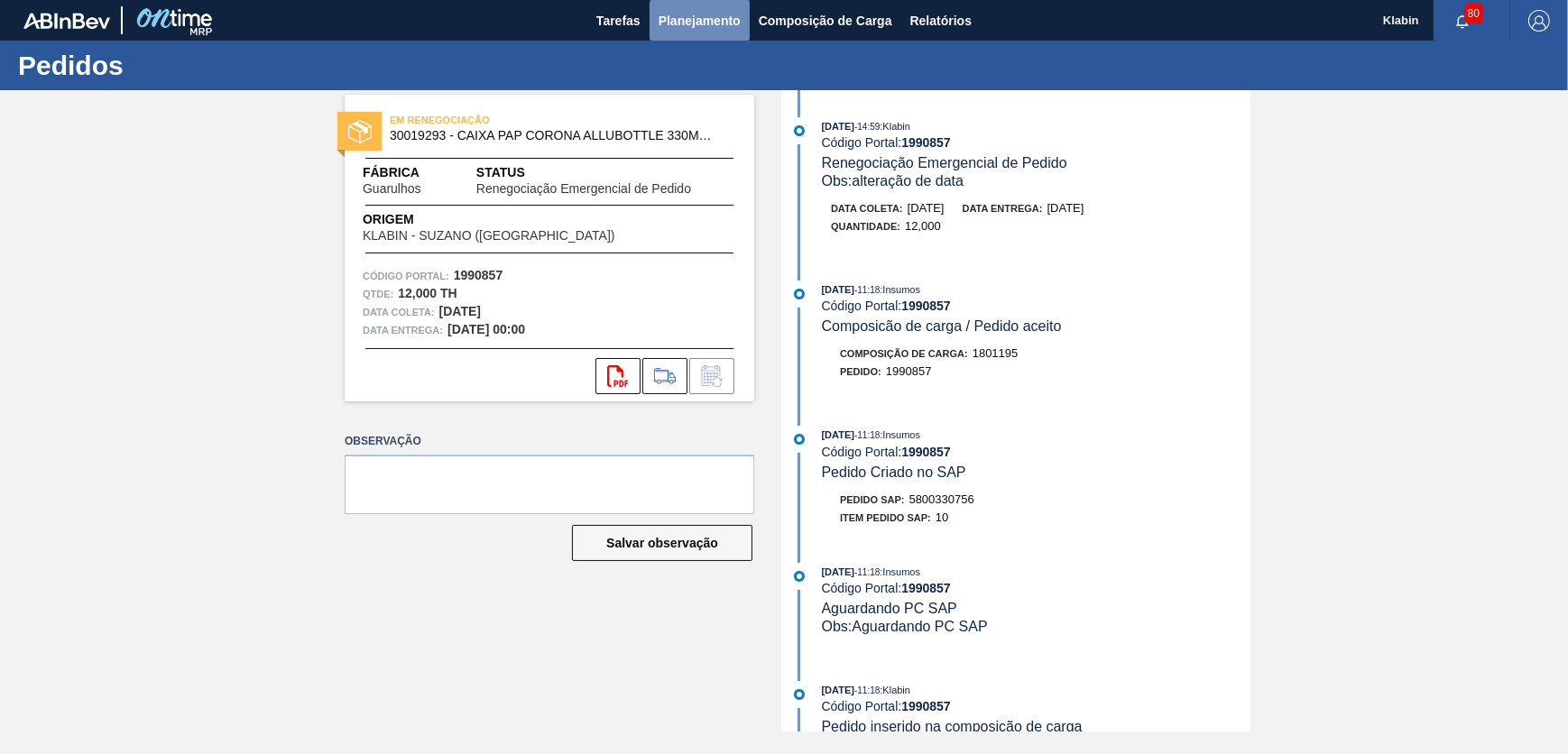 click on "Planejamento" at bounding box center [699, 21] 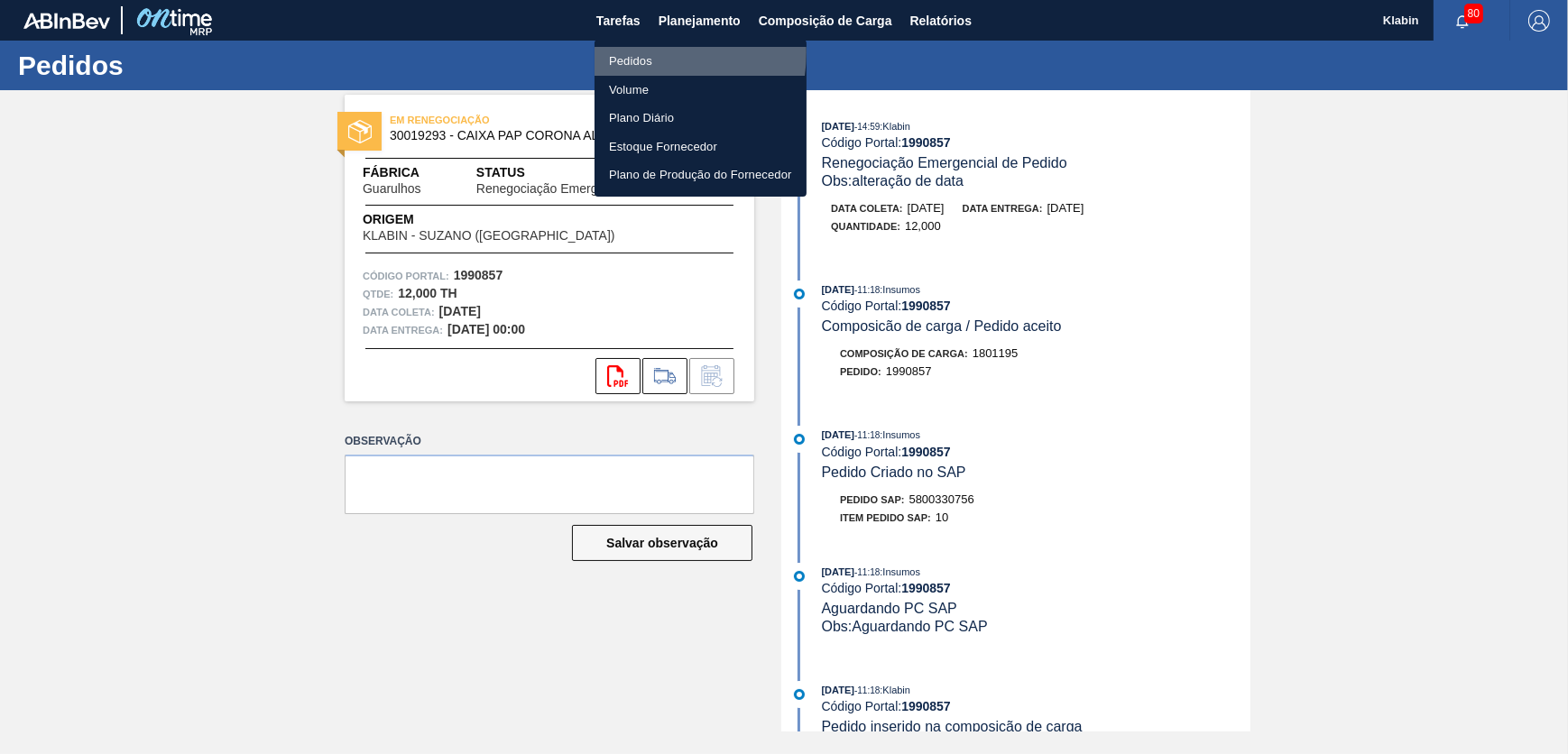 click on "Pedidos" at bounding box center (700, 61) 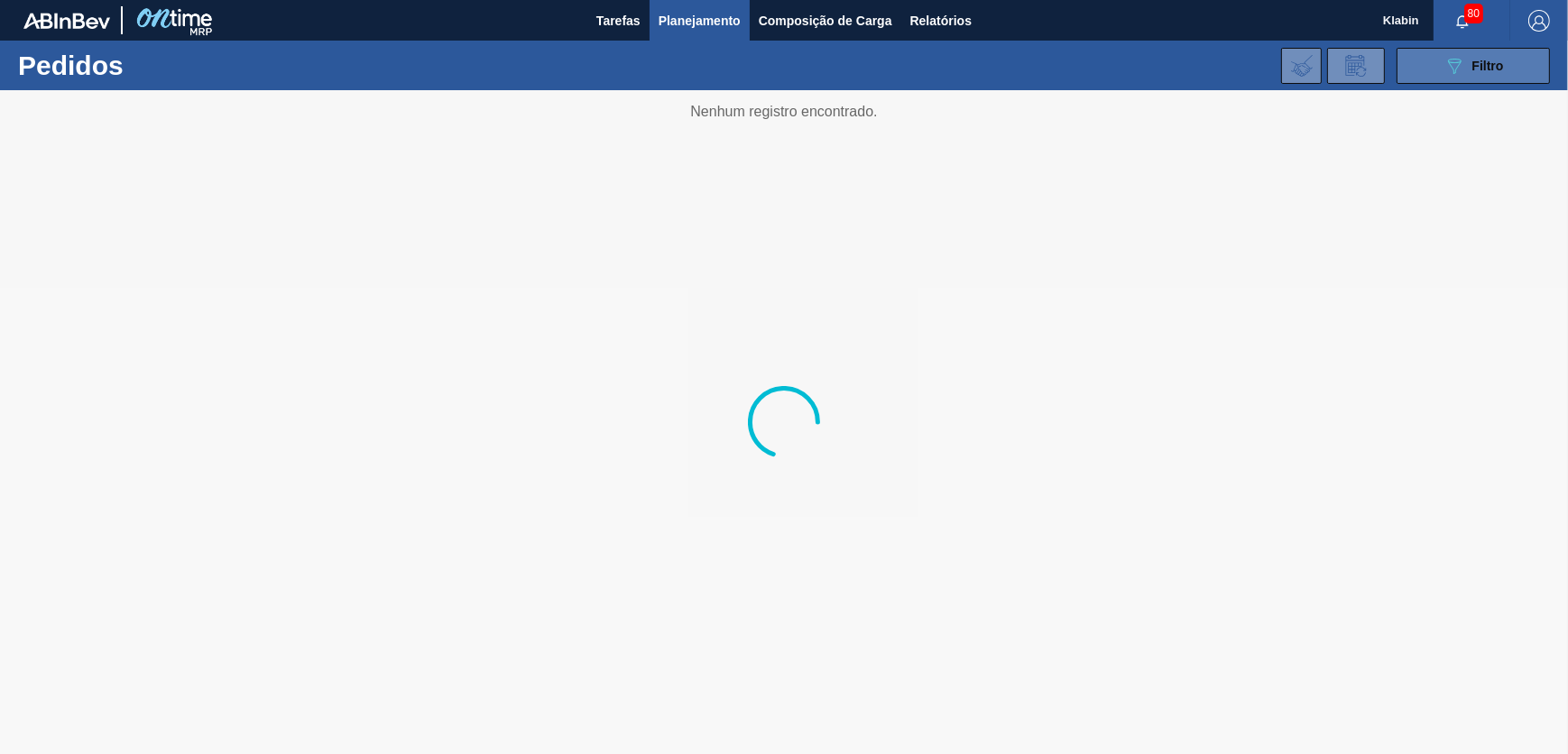 click on "089F7B8B-B2A5-4AFE-B5C0-19BA573D28AC Filtro" at bounding box center (1473, 66) 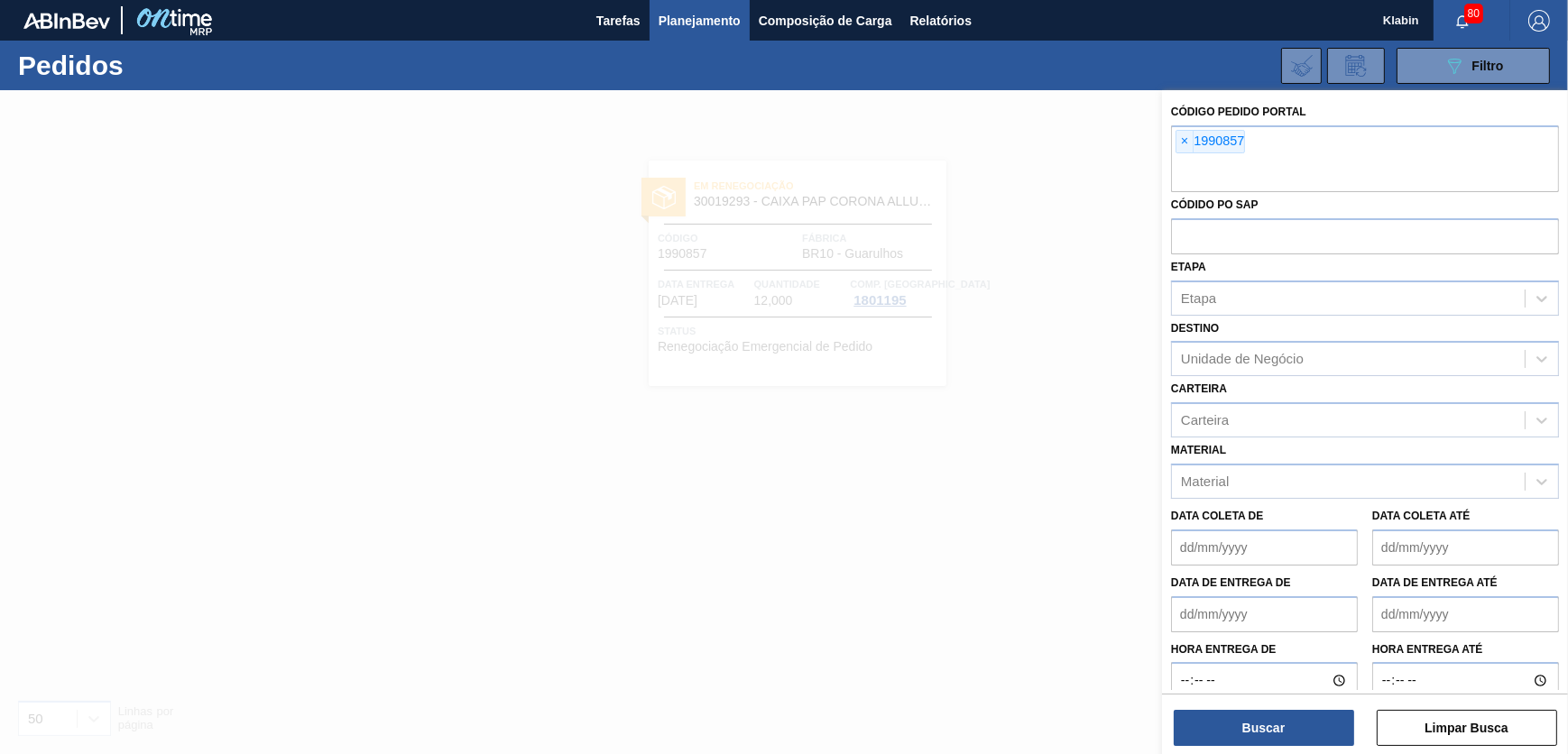 click on "×" at bounding box center (1185, 142) 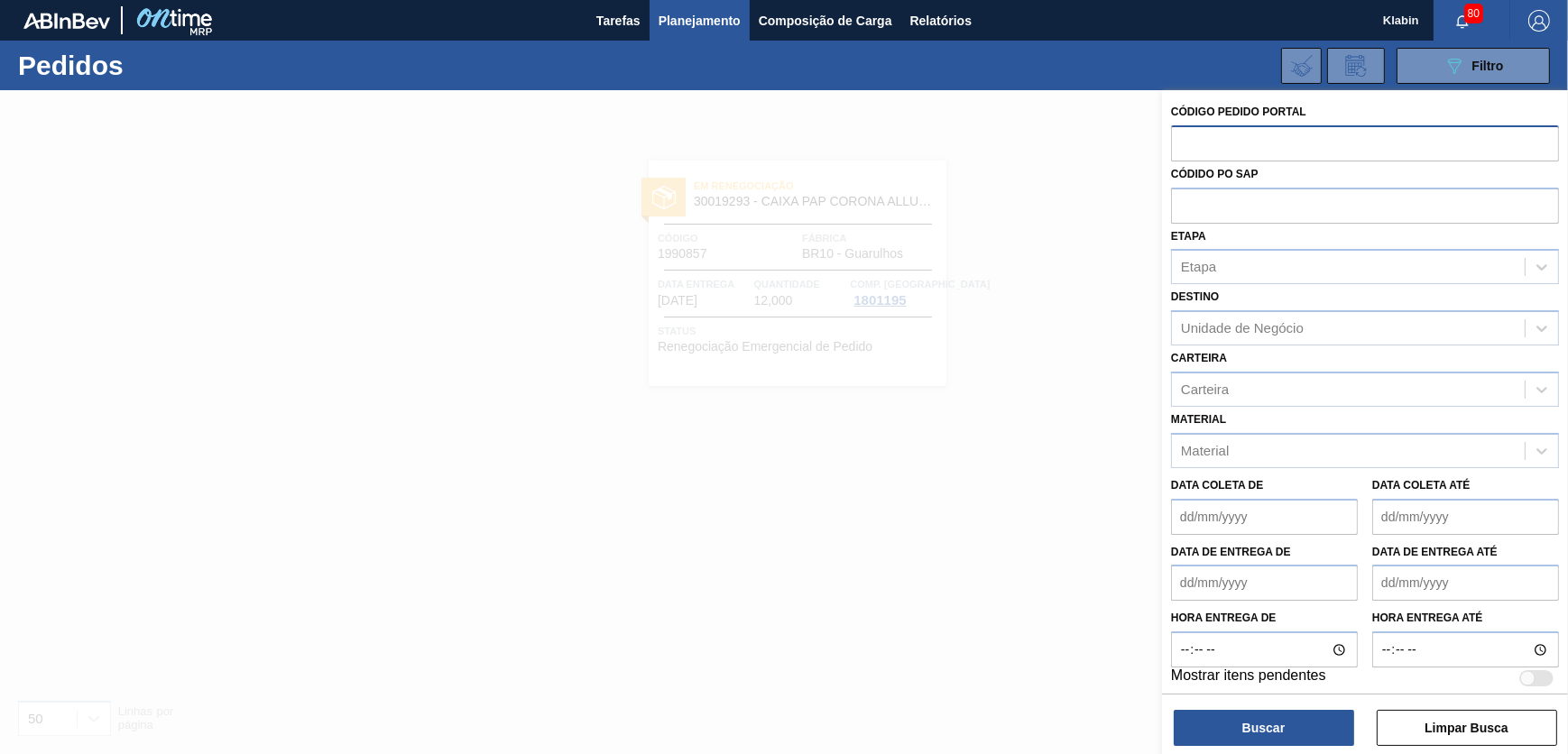 paste on "1997010" 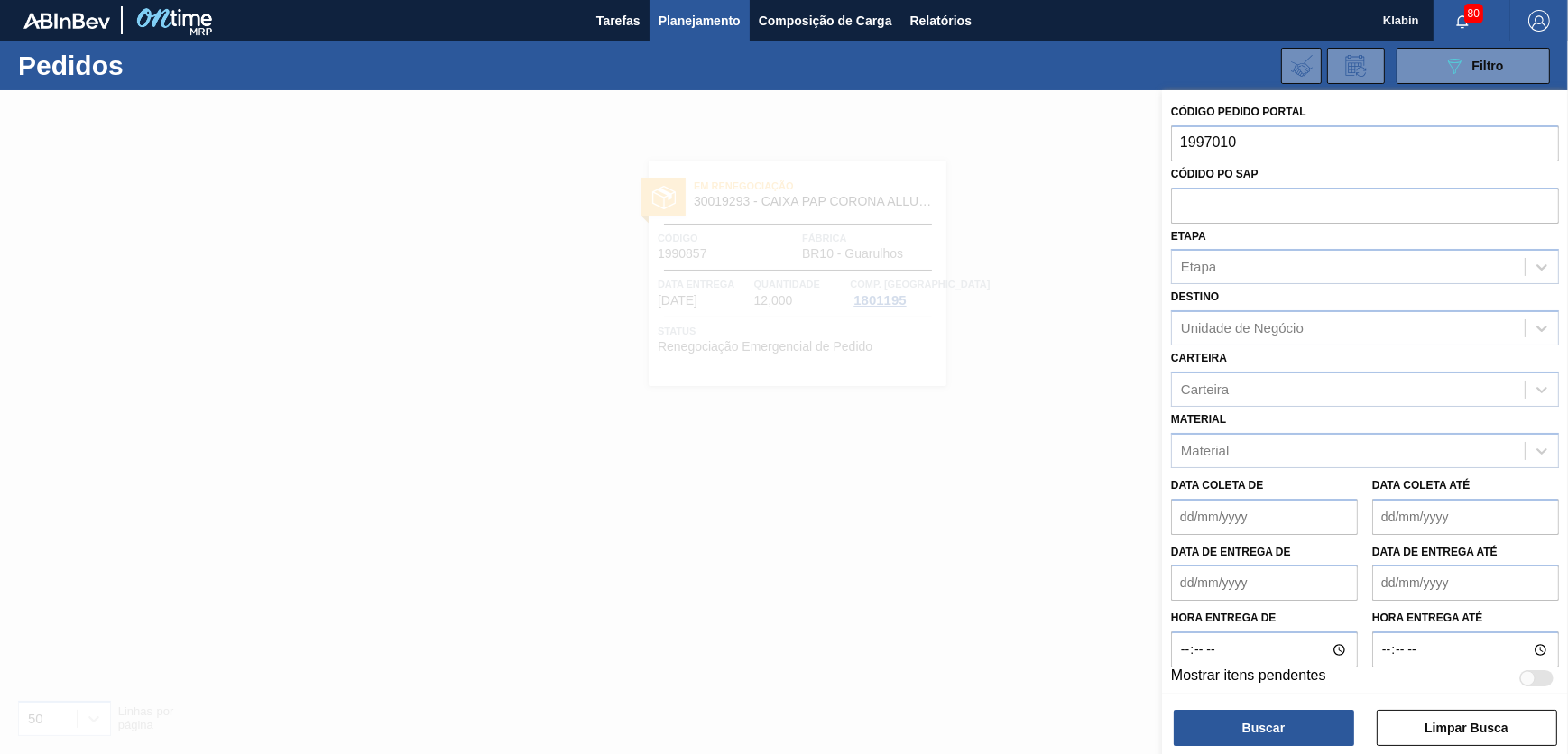 type on "1997010" 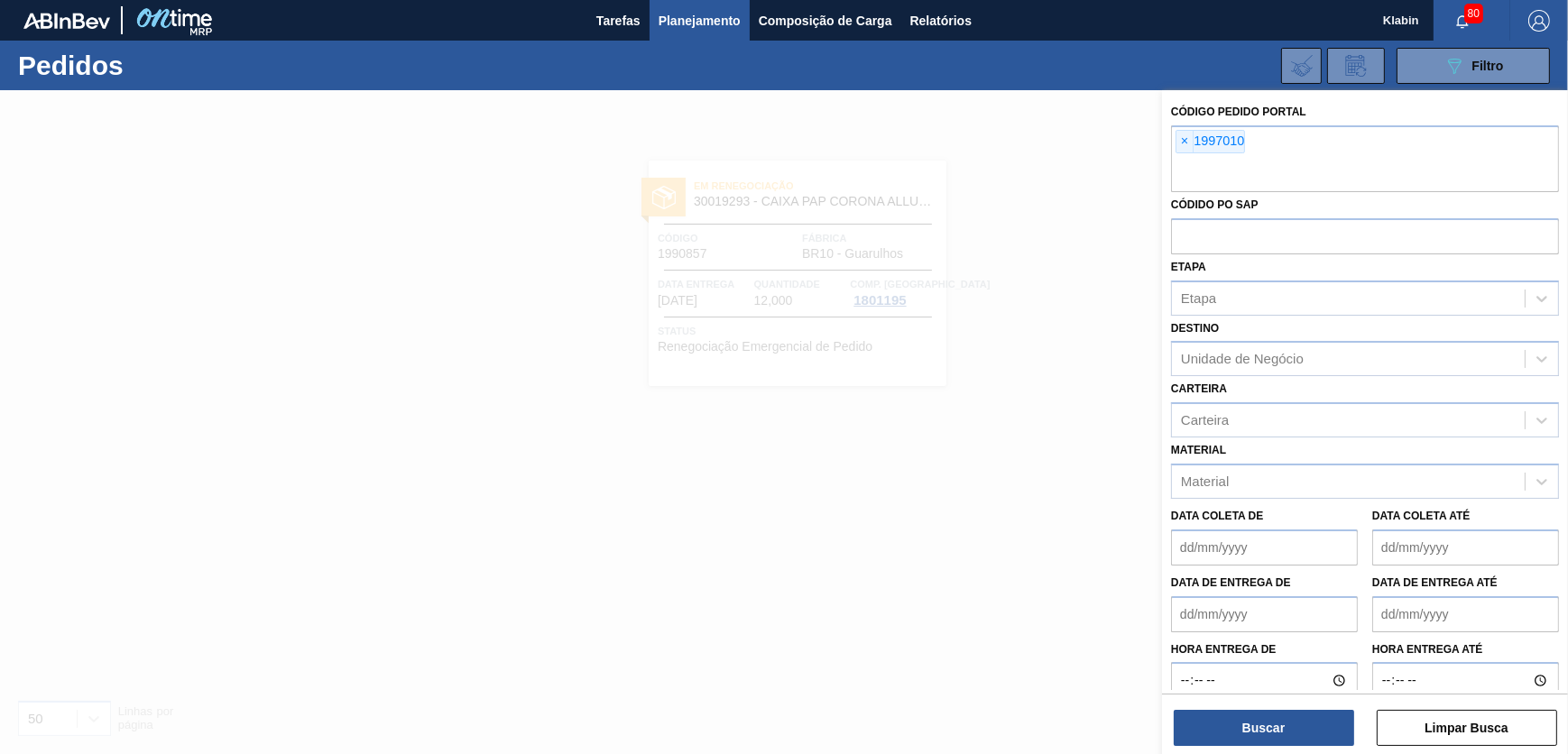 click on "Código Pedido Portal  ×  1997010 Códido PO SAP Etapa Etapa Destino Unidade de Negócio Carteira Carteira Material Material Data coleta de Data coleta até Data de Entrega de Data de Entrega até Hora entrega de Hora entrega até Mostrar itens pendentes Buscar Limpar Busca" at bounding box center [1365, 424] 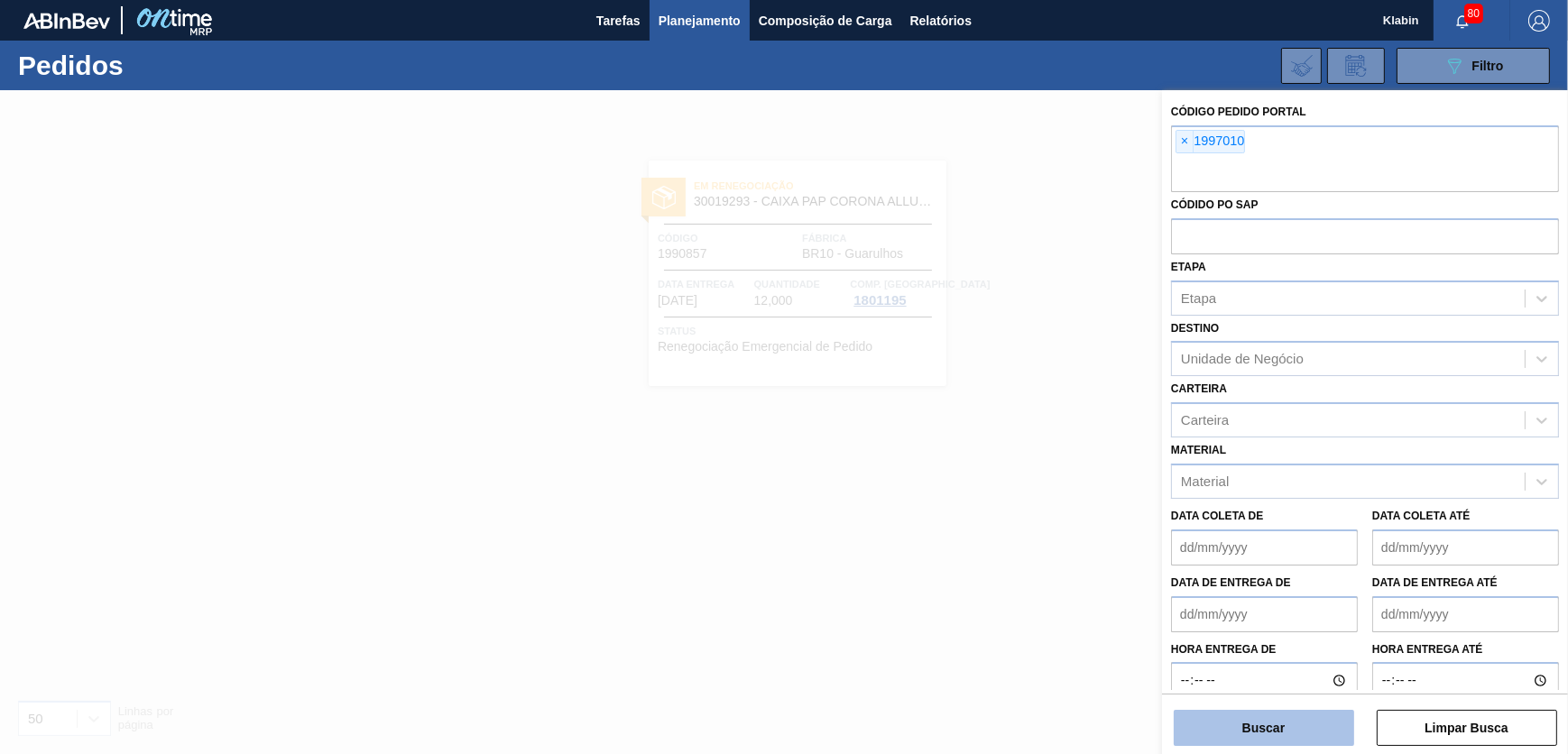 click on "Buscar" at bounding box center (1264, 728) 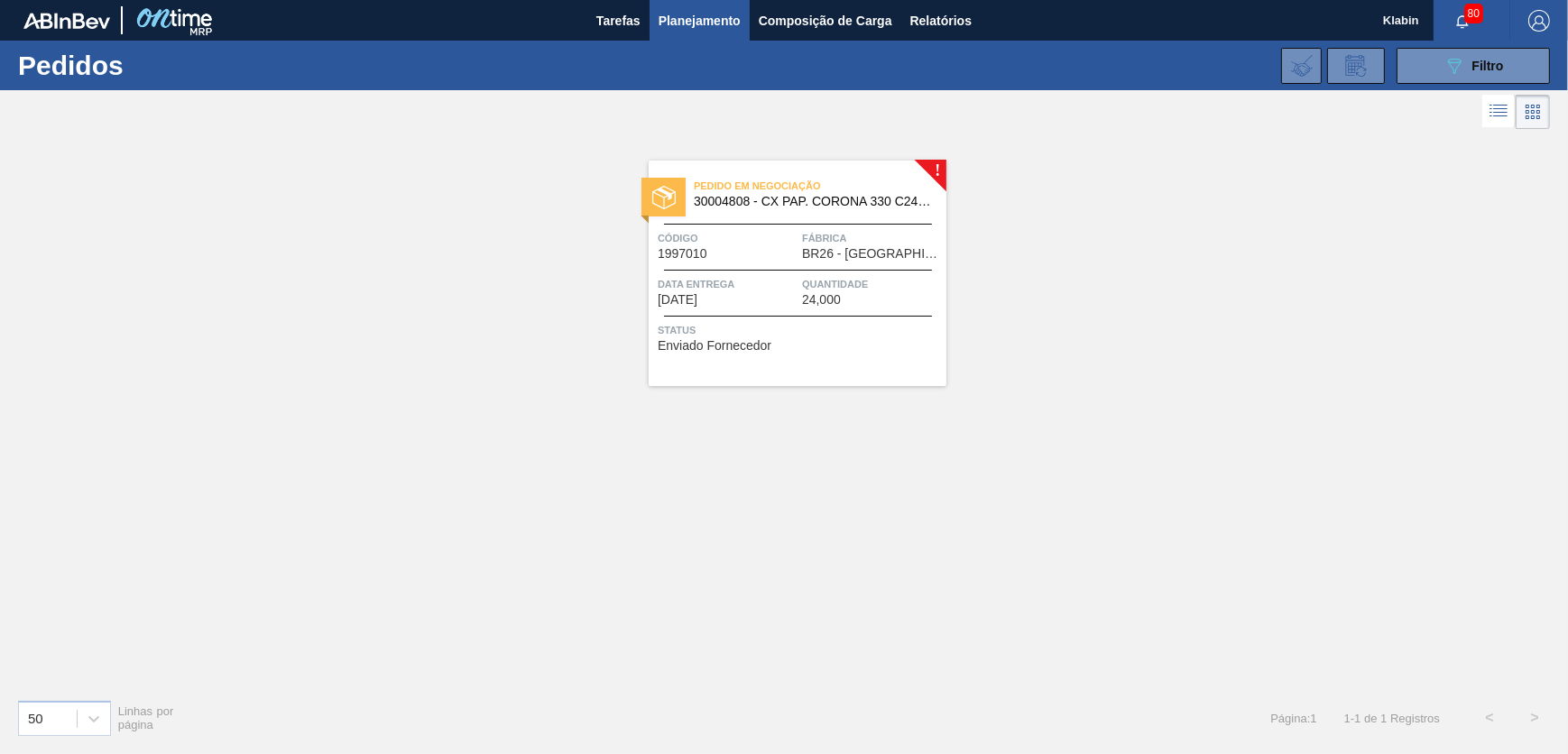 click on "Código" at bounding box center (727, 238) 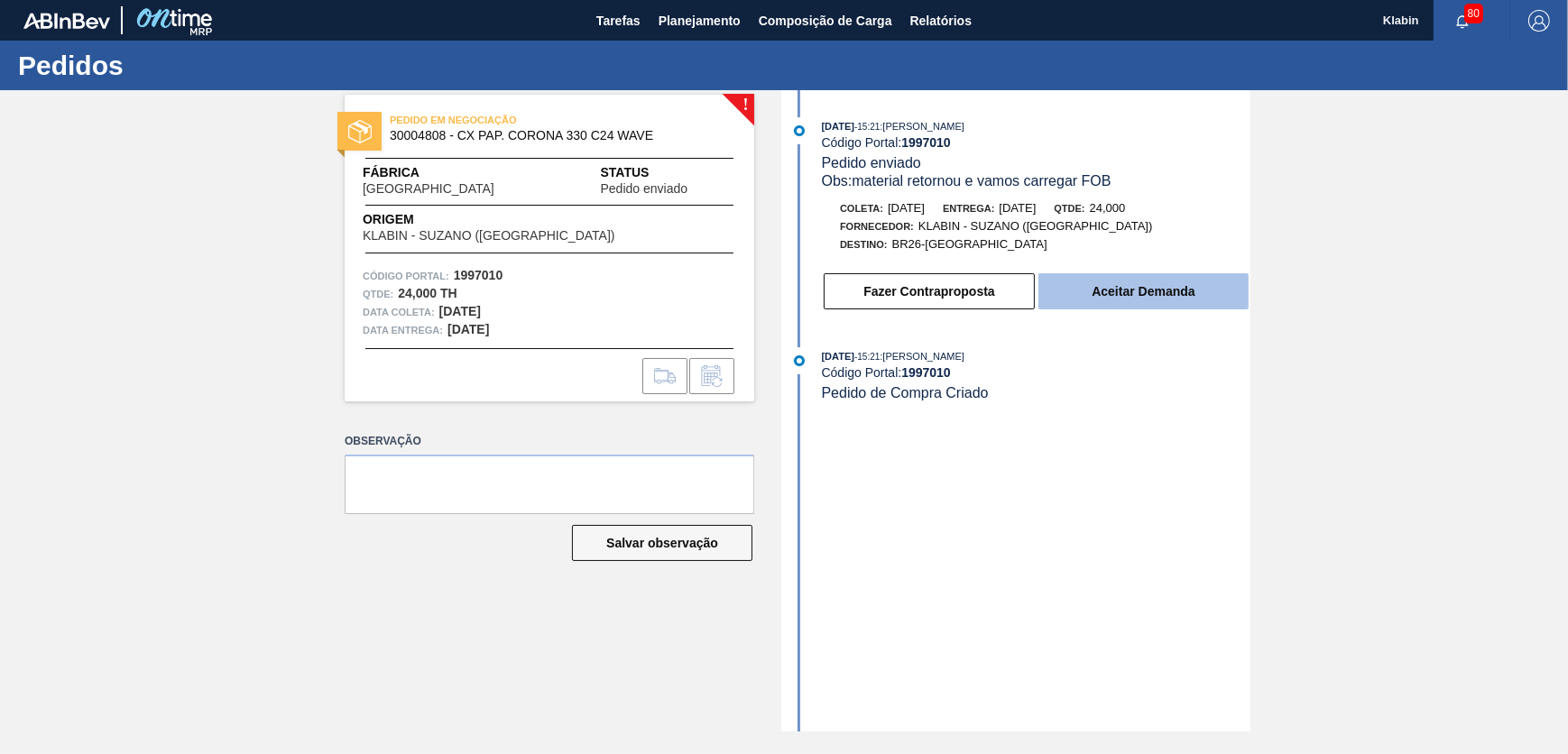 click on "Aceitar Demanda" at bounding box center [1143, 291] 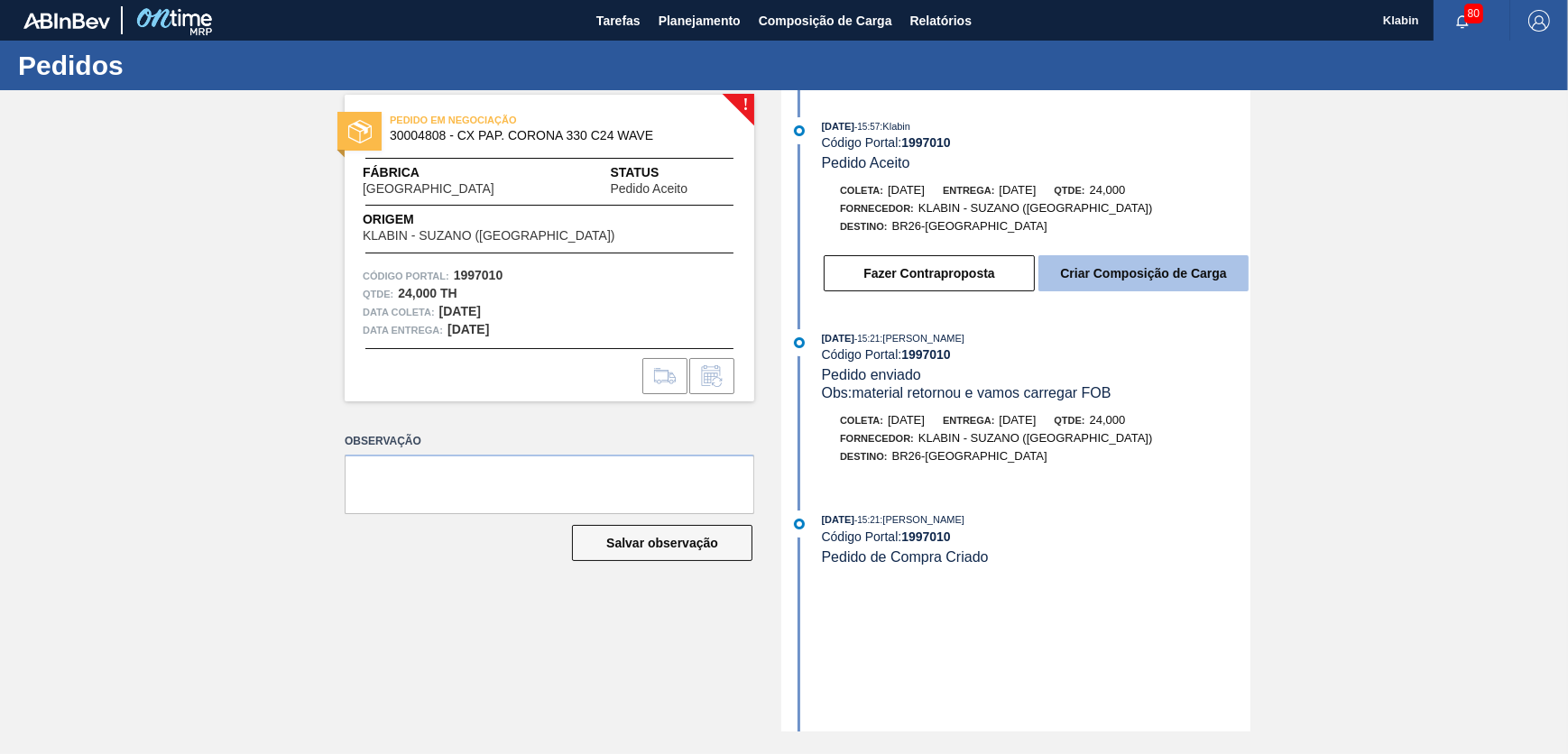 click on "Criar Composição de Carga" at bounding box center (1143, 273) 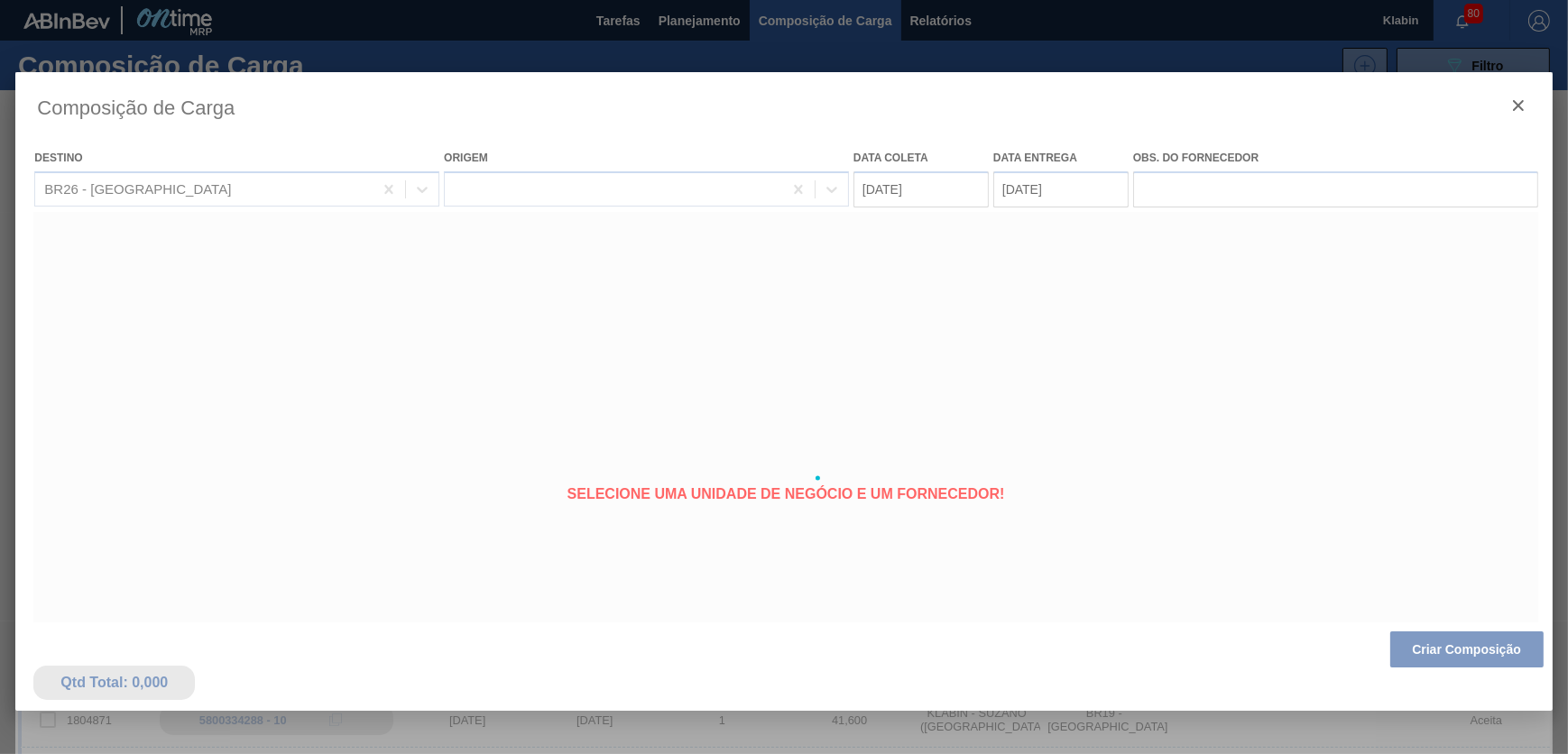 type on "[DATE]" 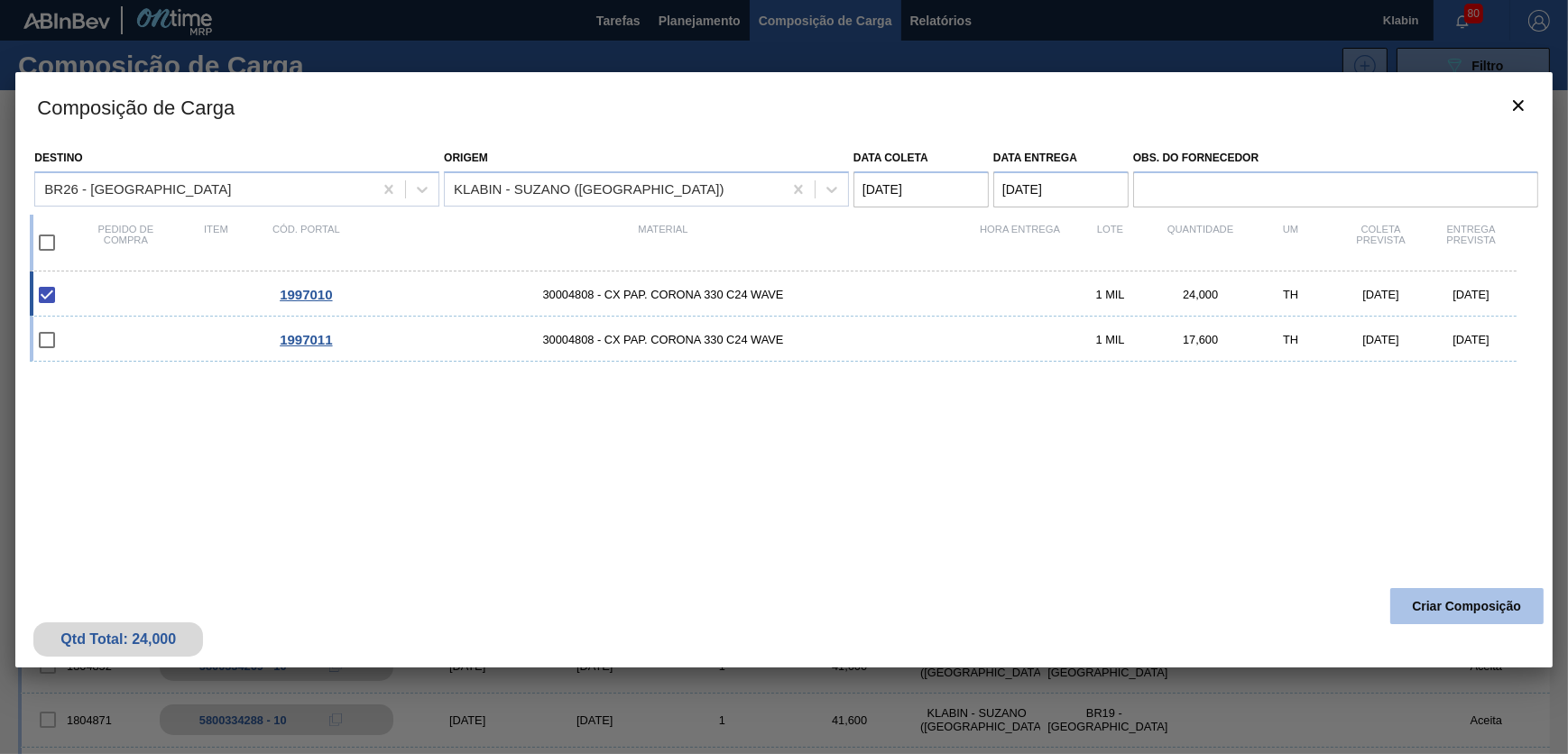 click on "Criar Composição" at bounding box center (1467, 606) 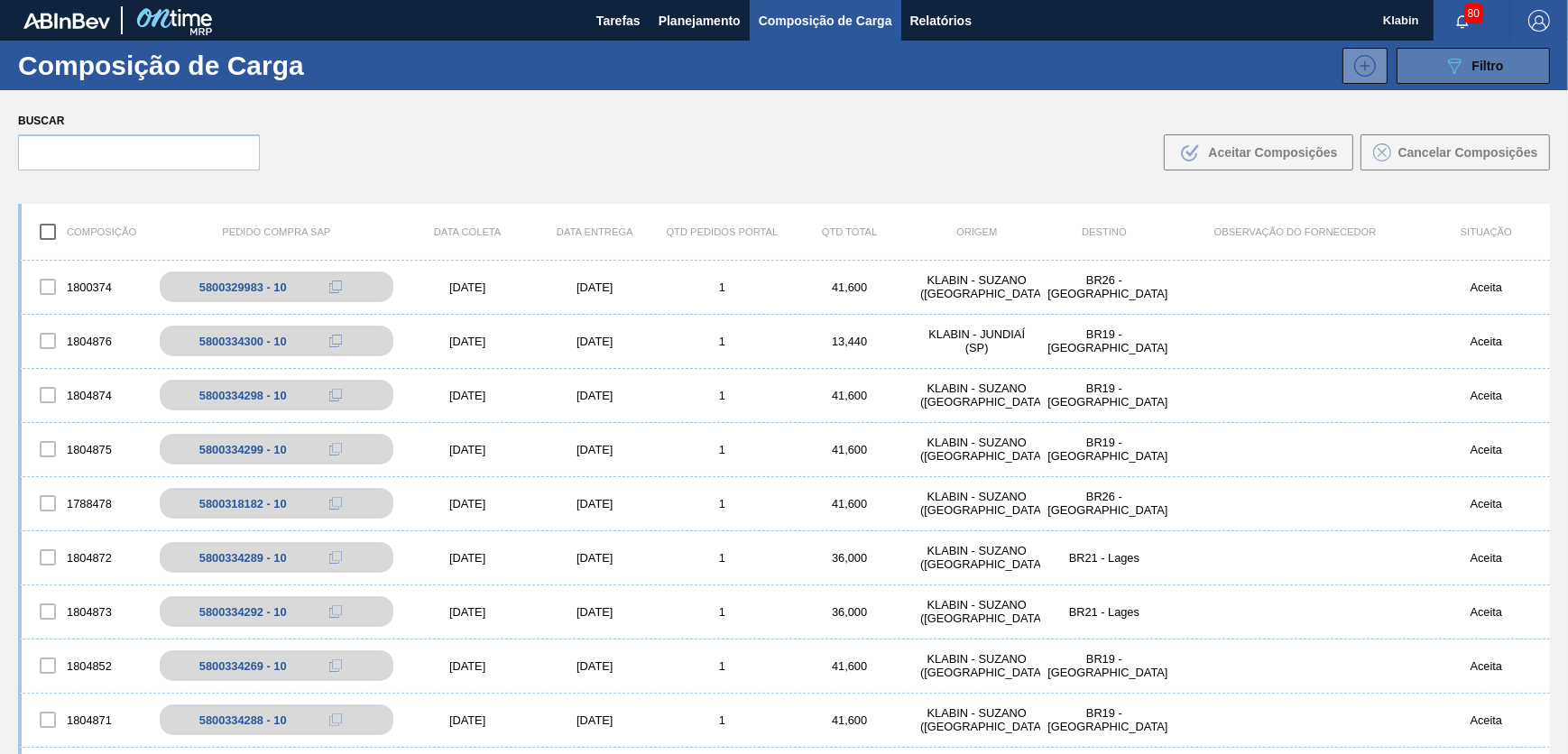 click on "089F7B8B-B2A5-4AFE-B5C0-19BA573D28AC Filtro" at bounding box center [1473, 66] 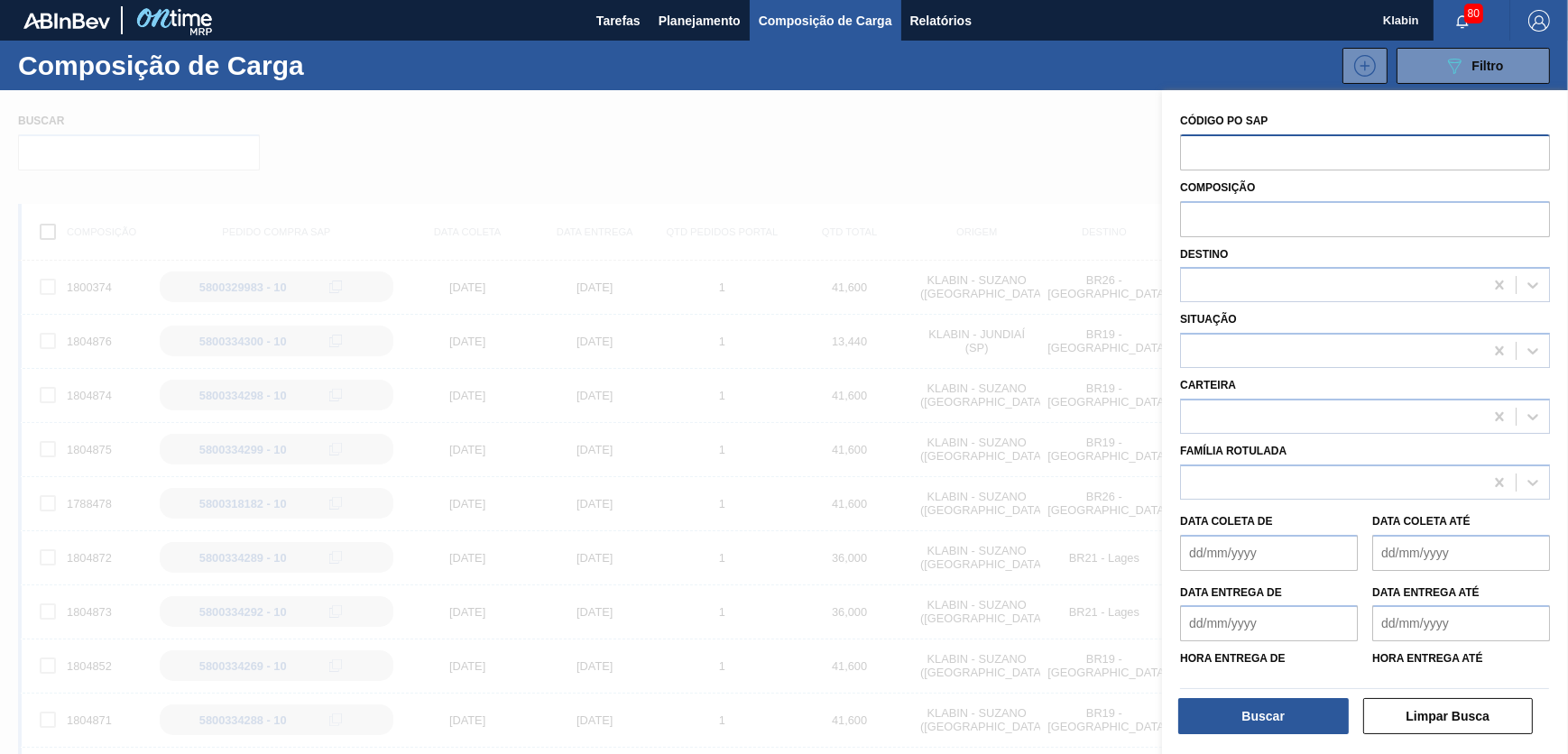 click at bounding box center [1365, 152] 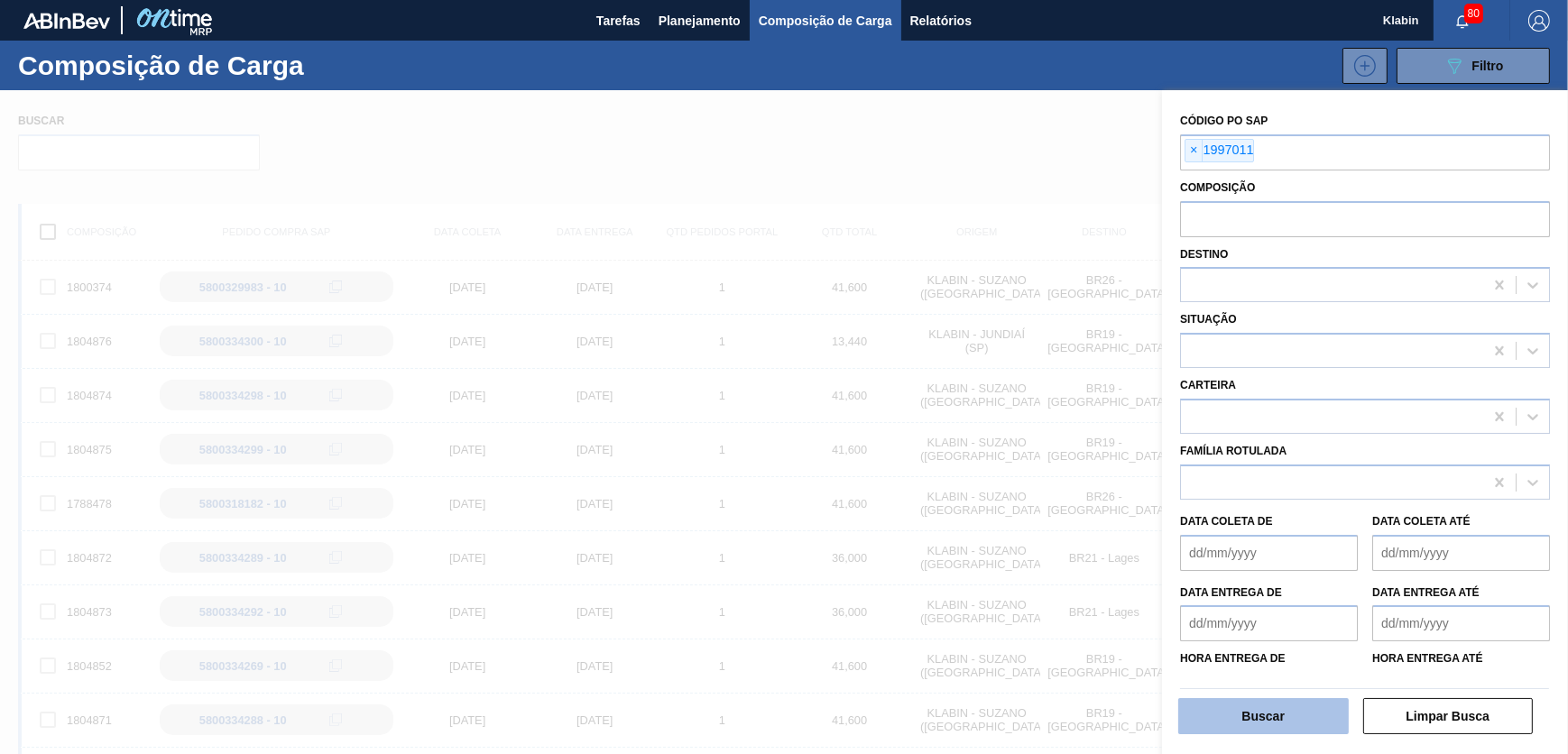 click on "Buscar" at bounding box center [1263, 716] 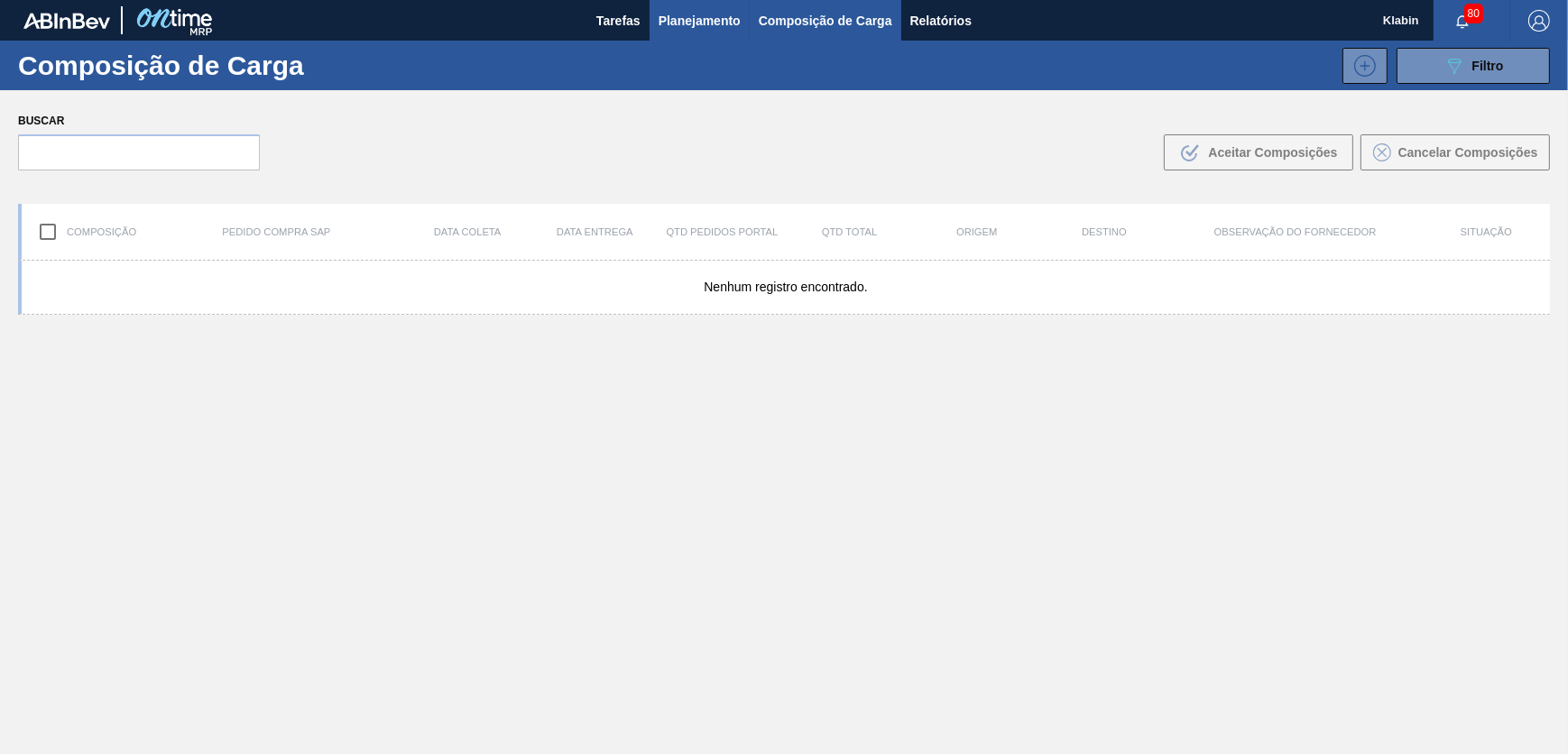 click on "Planejamento" at bounding box center [699, 20] 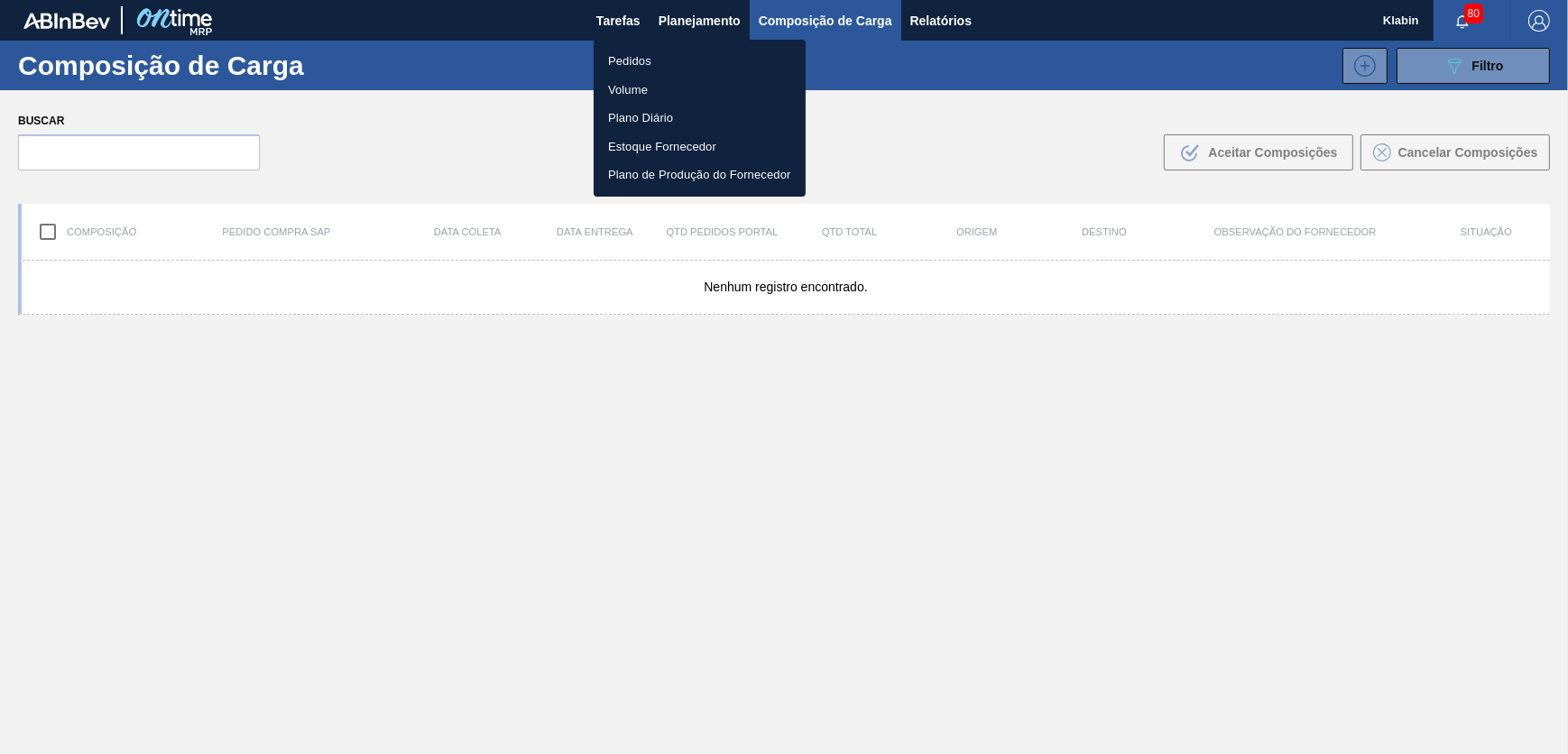 click on "Pedidos" at bounding box center (699, 61) 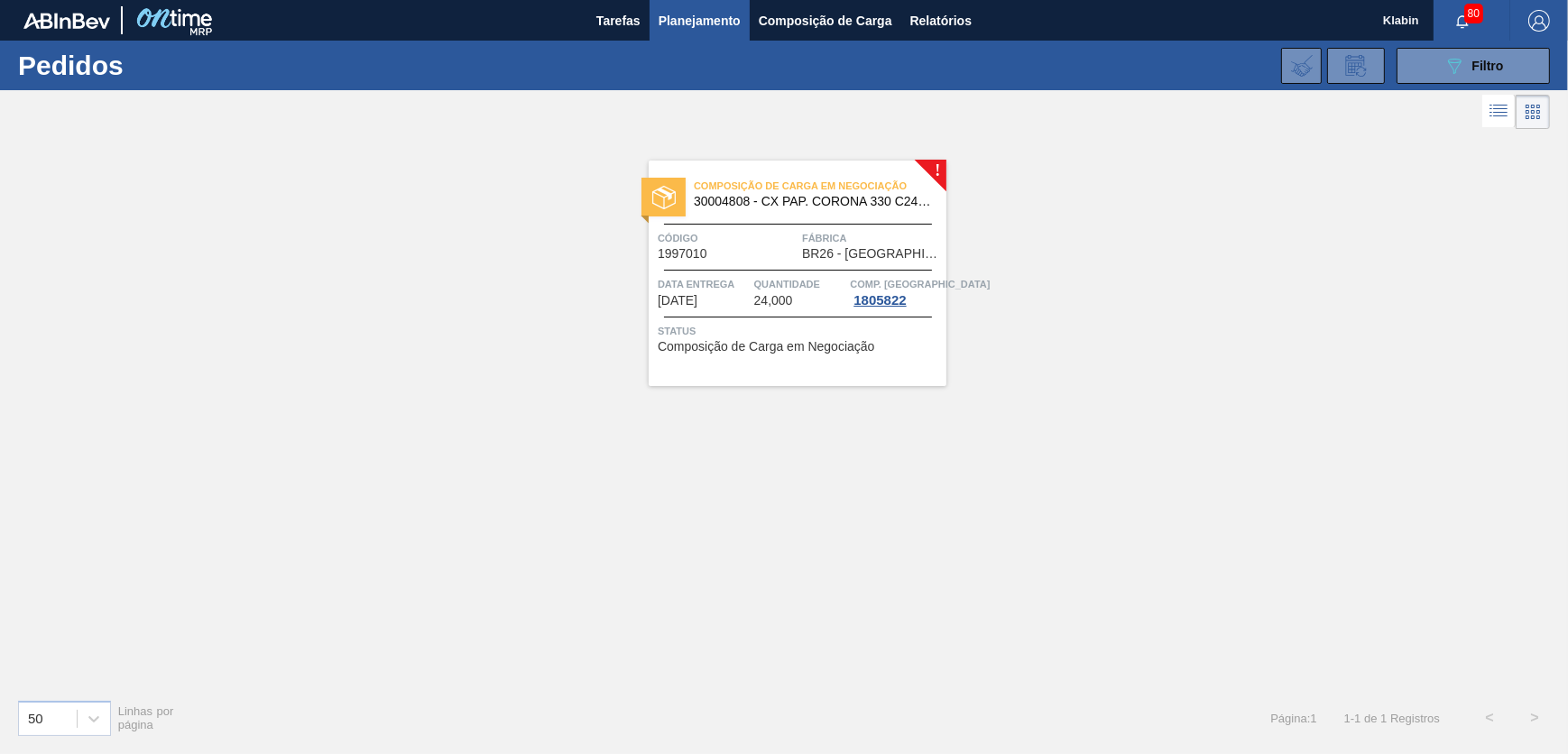 click on "Código" at bounding box center [727, 238] 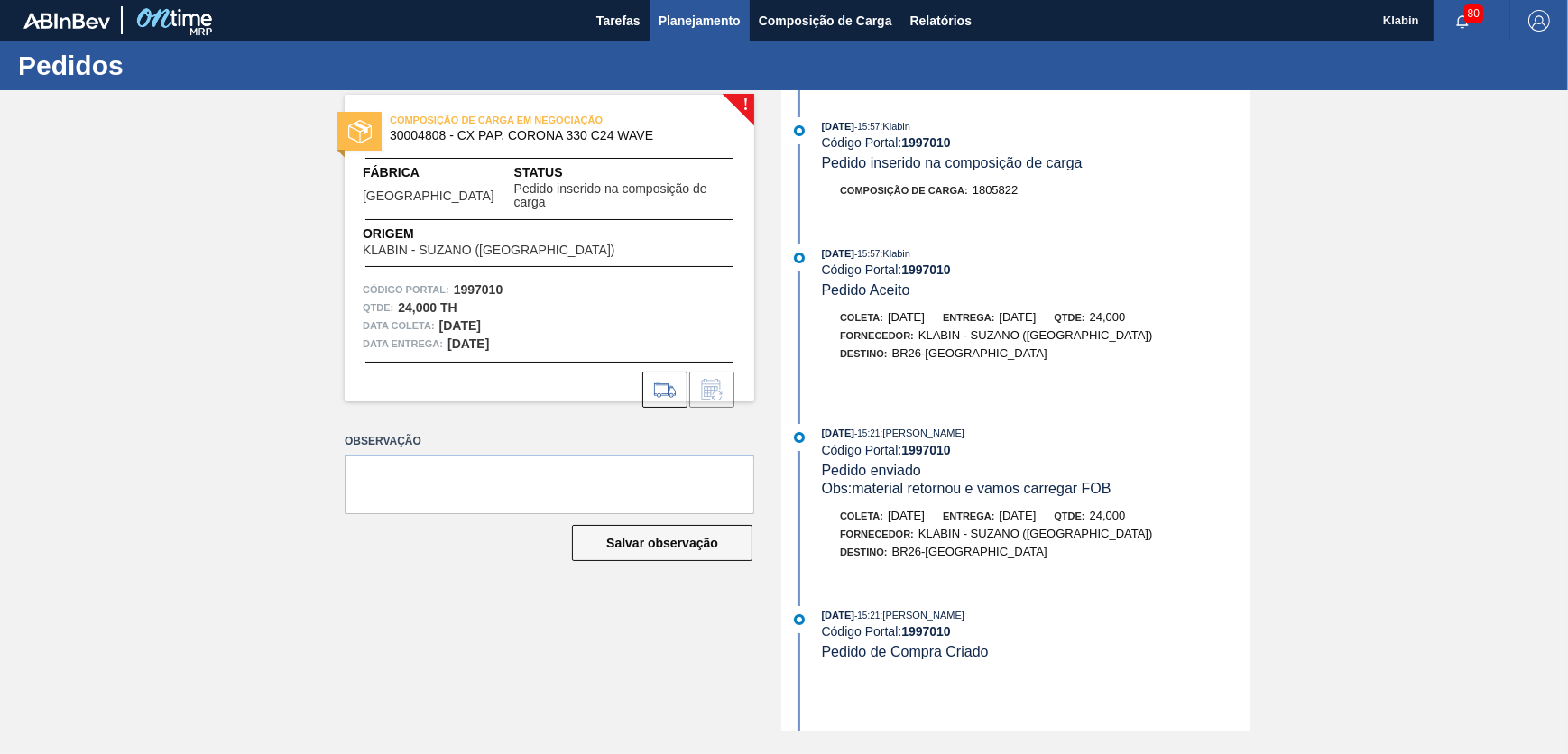 click on "Composição de Carga" at bounding box center [826, 20] 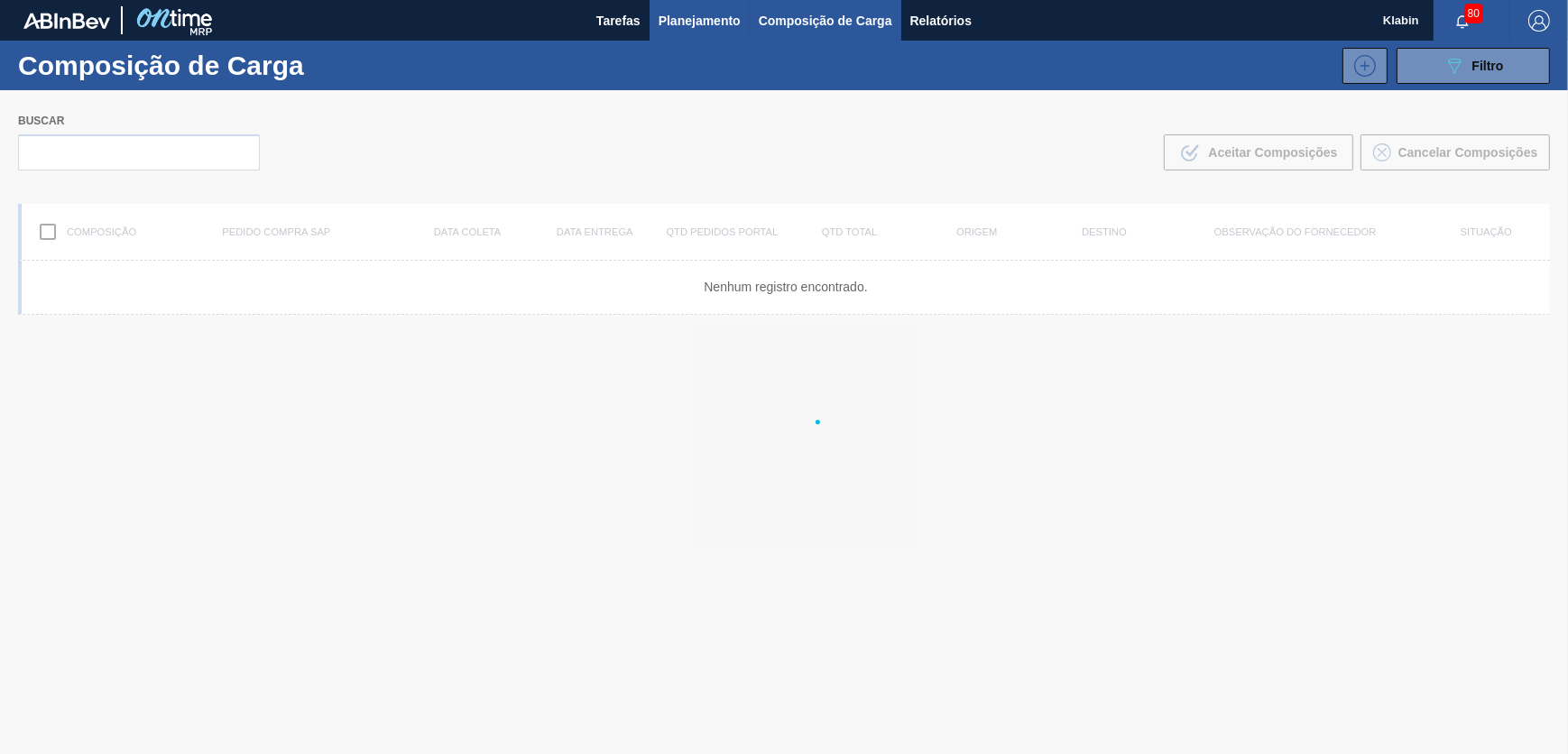 click on "Planejamento" at bounding box center [699, 21] 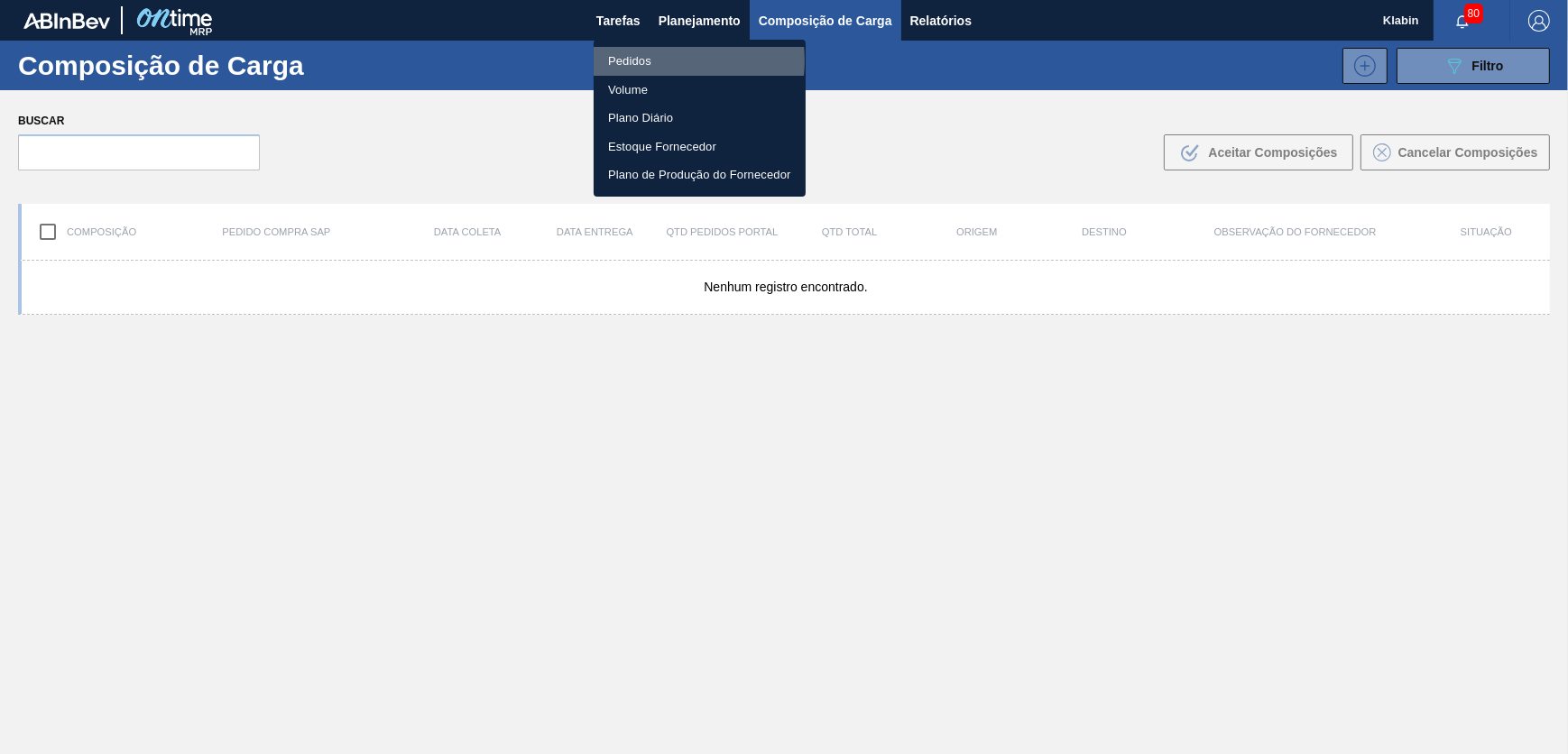 click on "Pedidos" at bounding box center [699, 61] 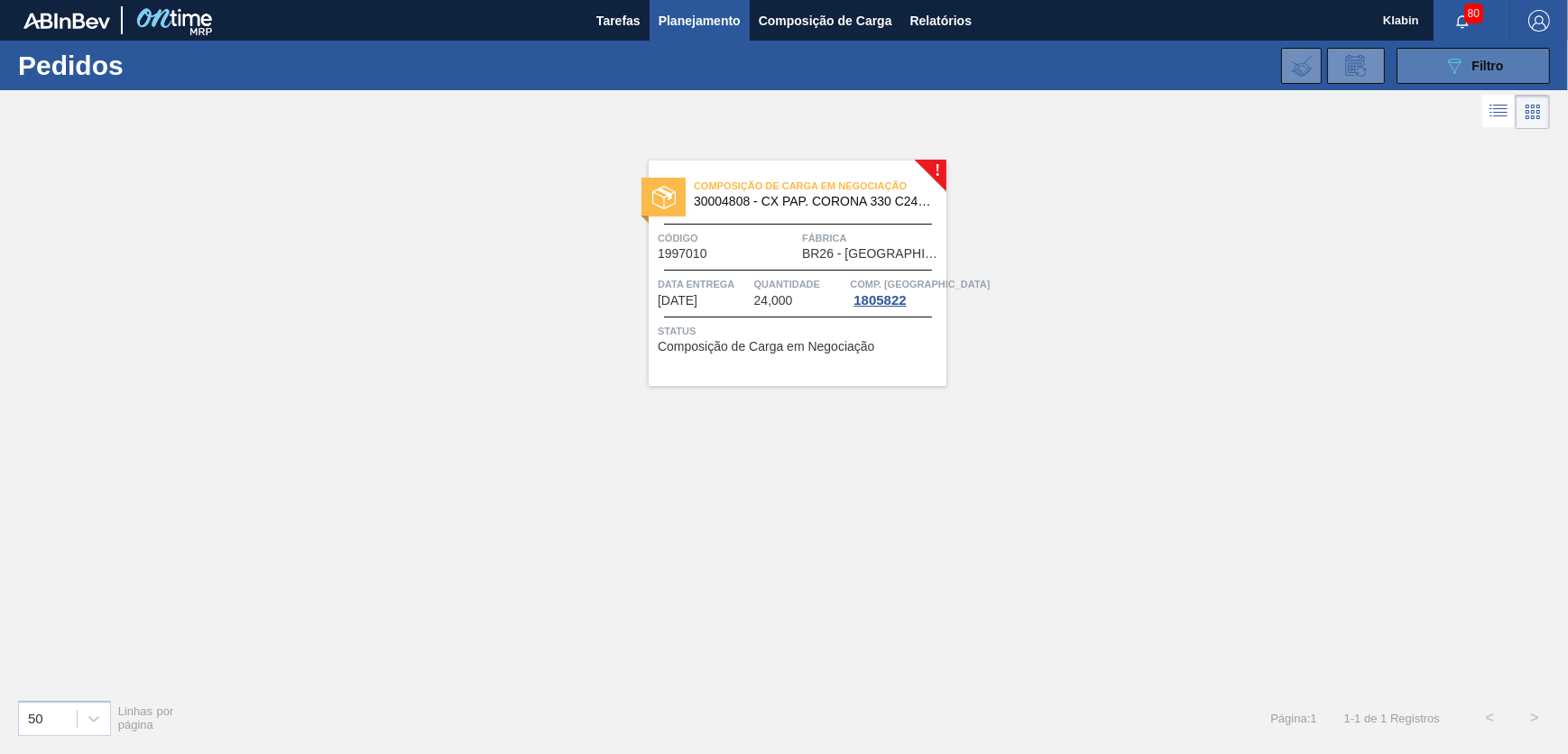 click 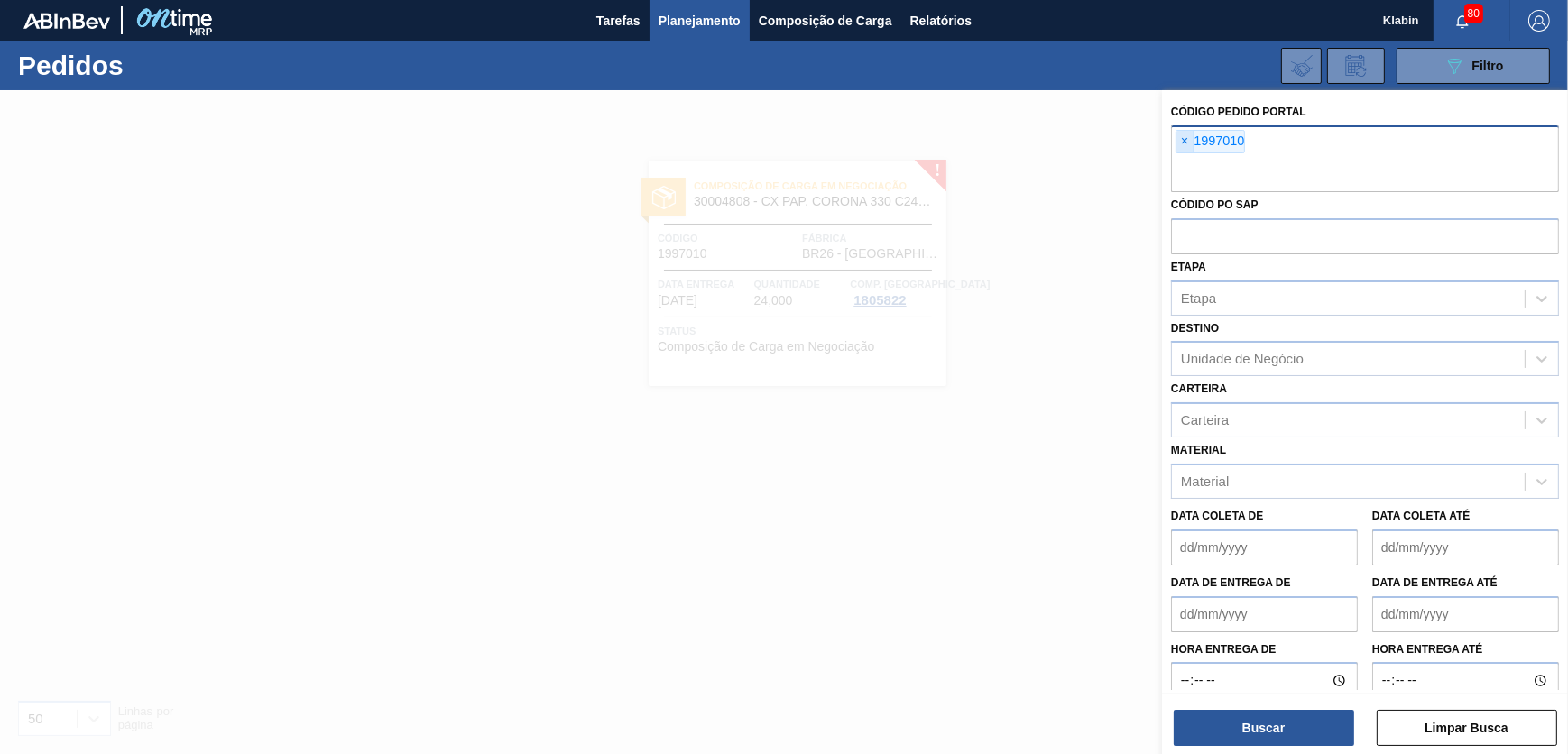 click on "×" at bounding box center (1185, 142) 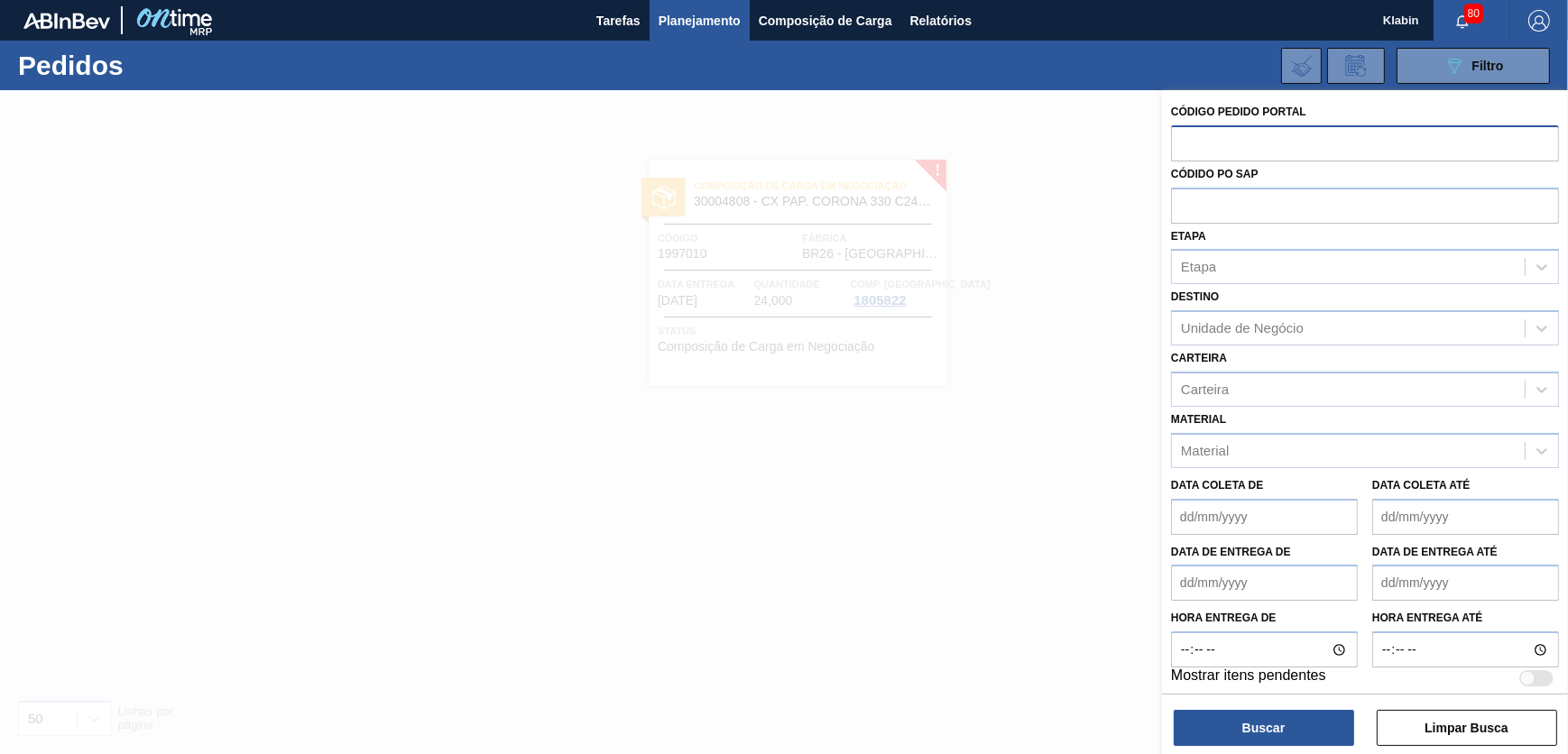click at bounding box center [1365, 143] 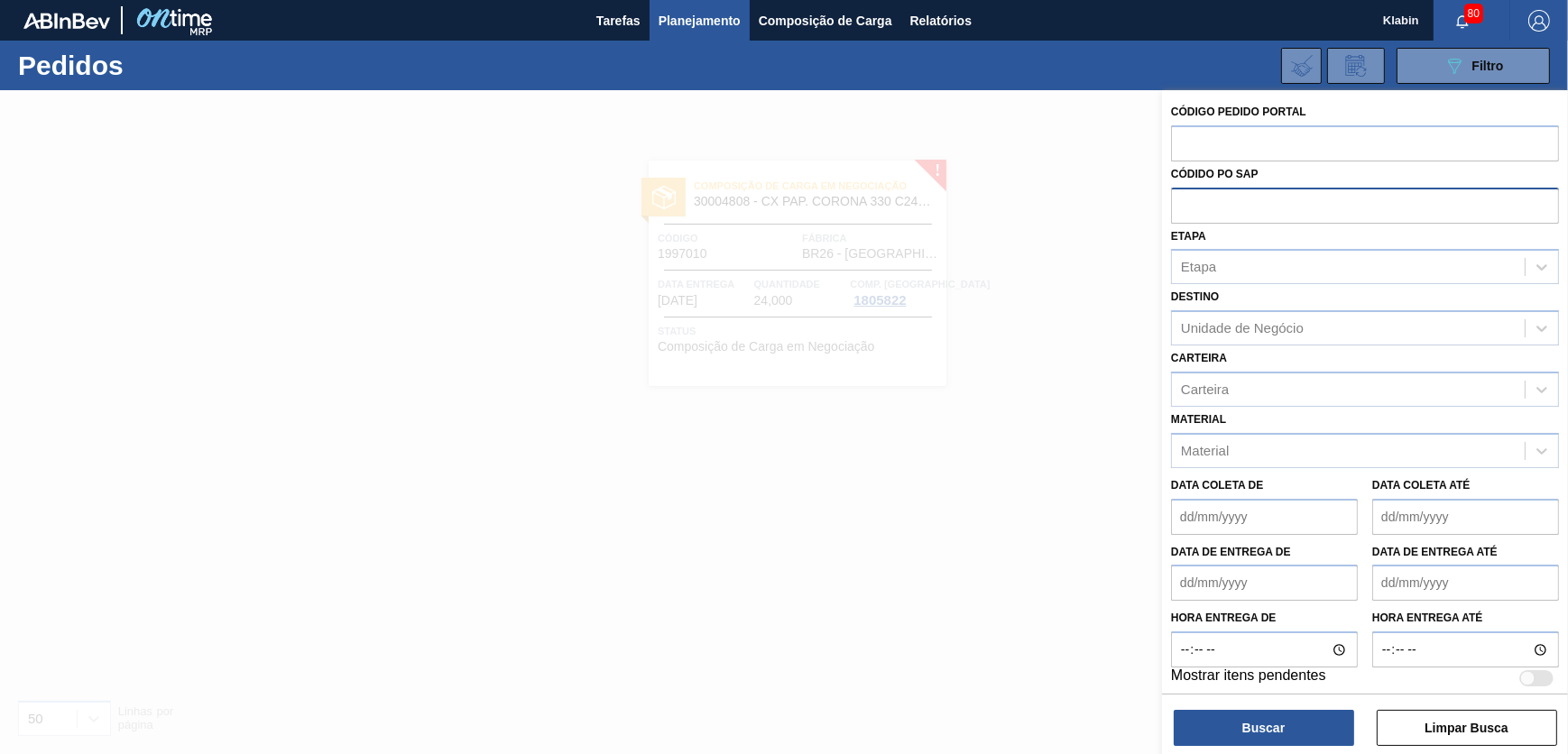 paste on "1997011" 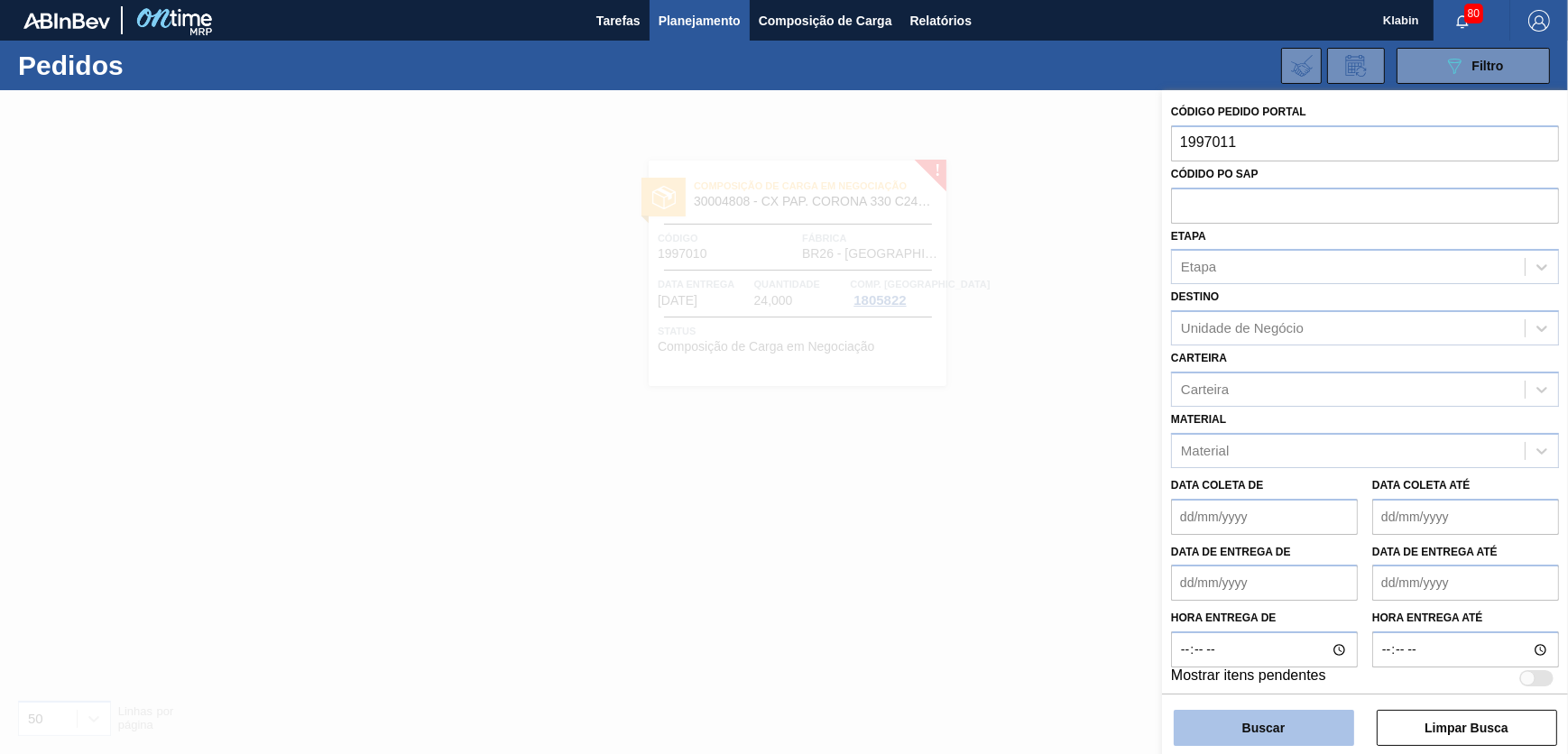 type on "1997011" 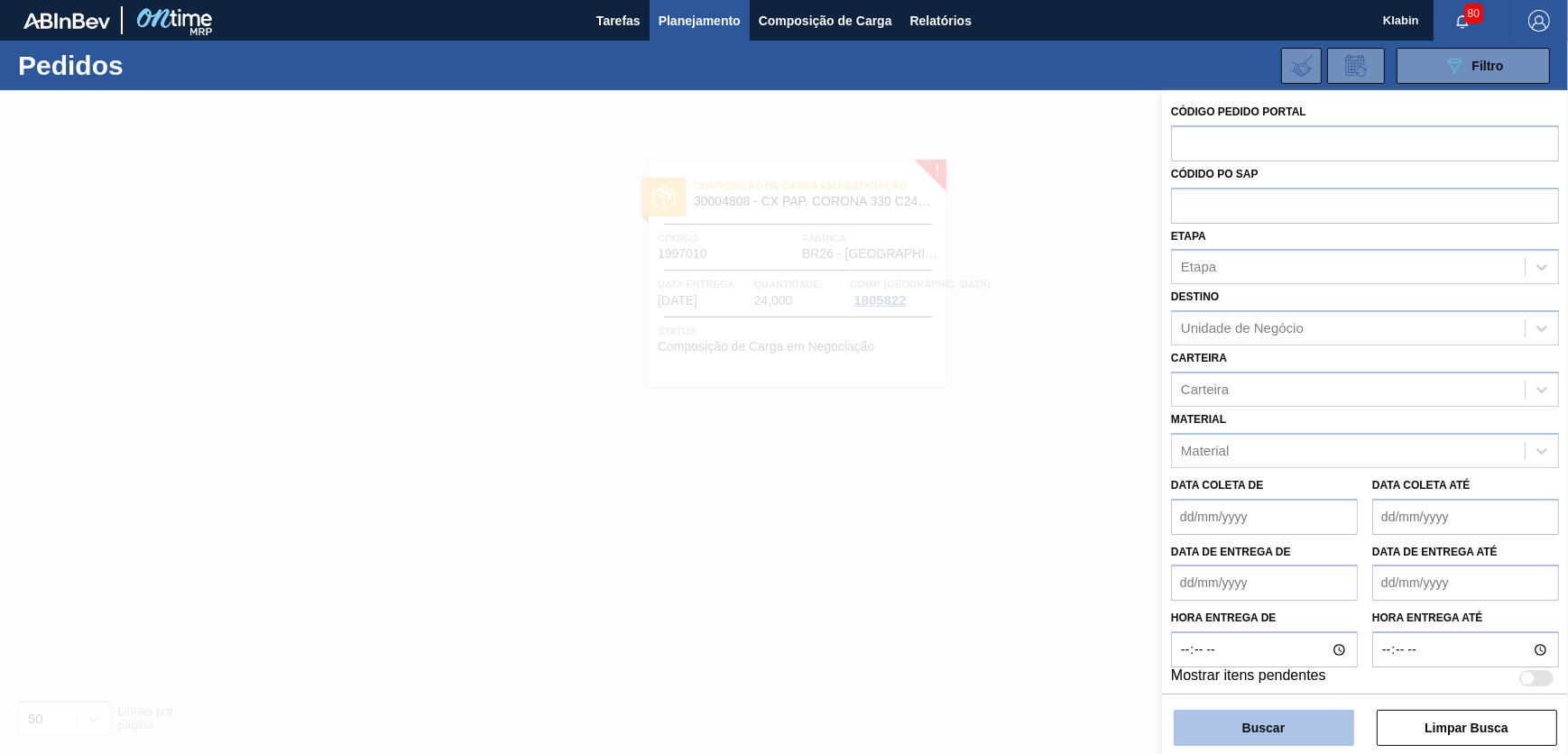 click on "Buscar" at bounding box center [1264, 728] 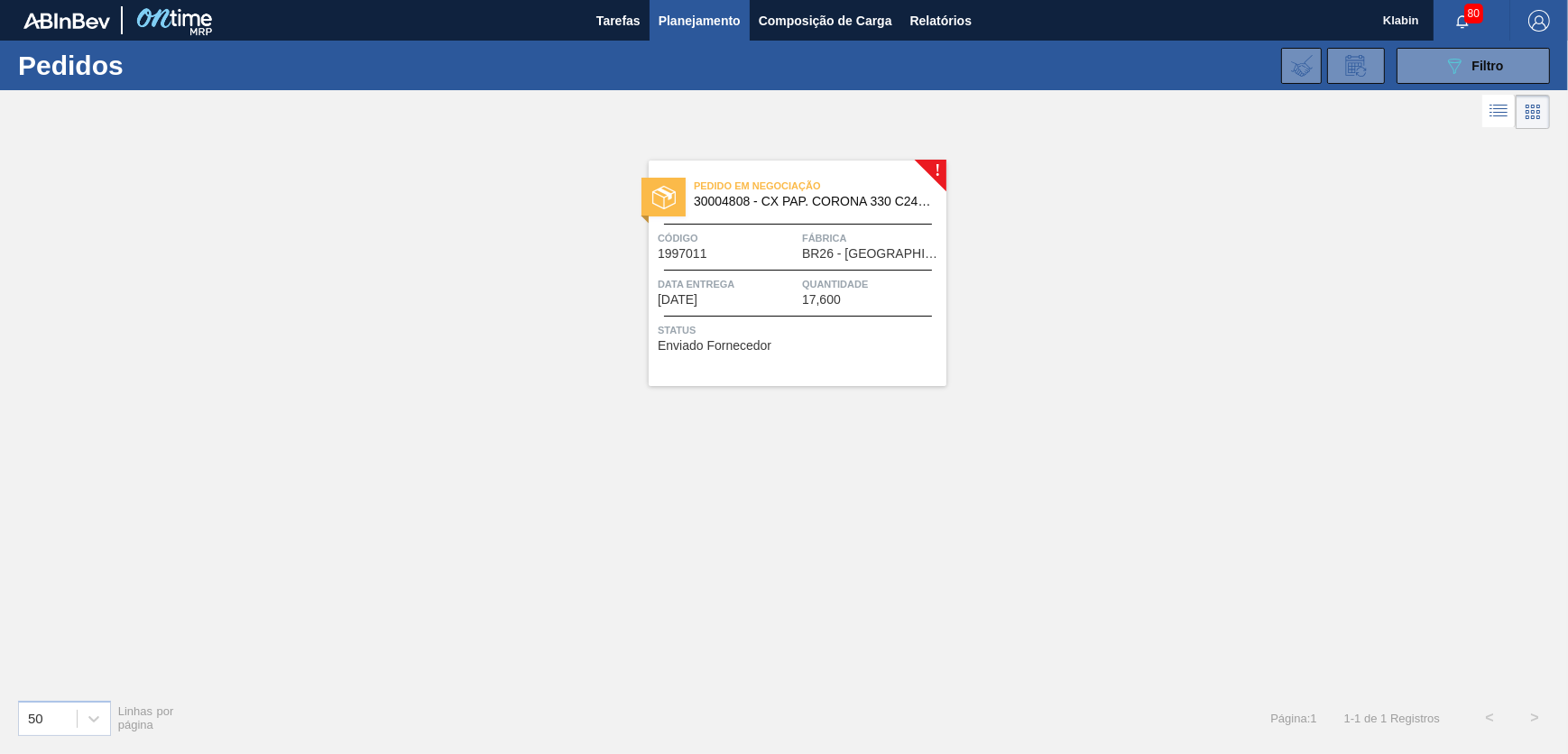 click on "Pedido em Negociação 30004808 - CX PAP. CORONA 330 C24 WAVE Código 1997011 Fábrica BR26 - [GEOGRAPHIC_DATA] Data entrega [DATE] Quantidade 17,600 Status Enviado Fornecedor" at bounding box center (798, 273) 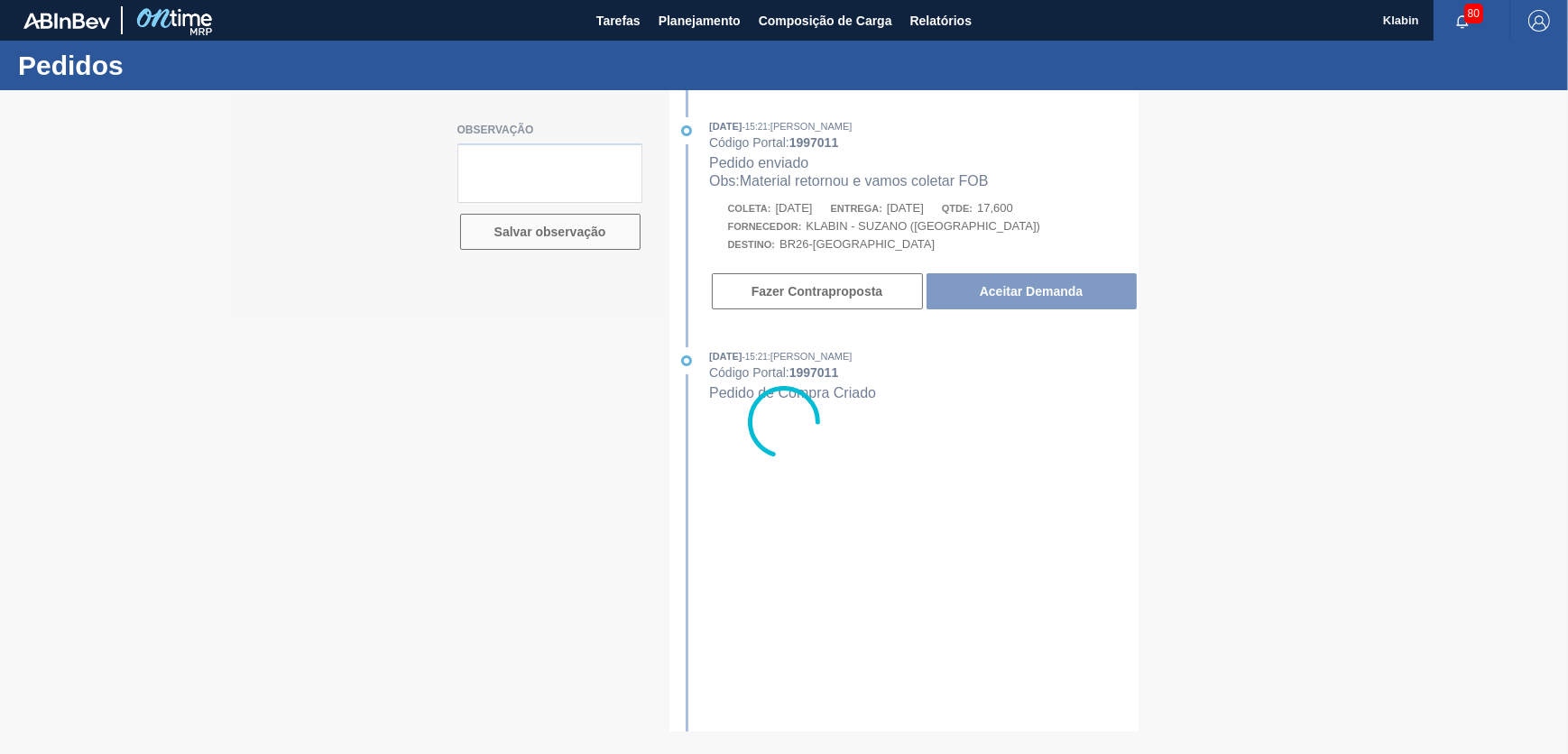 click at bounding box center [784, 422] 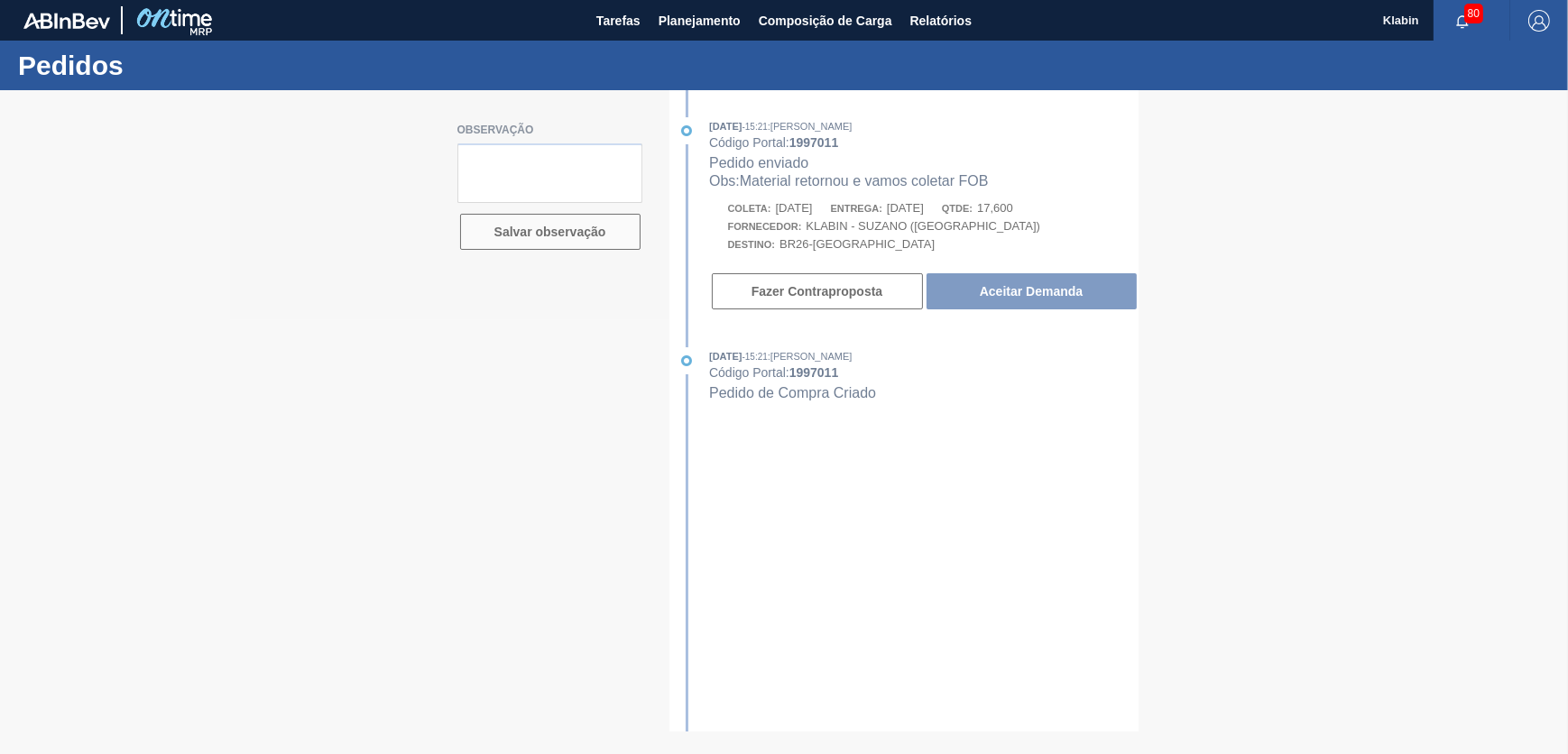 click at bounding box center [784, 422] 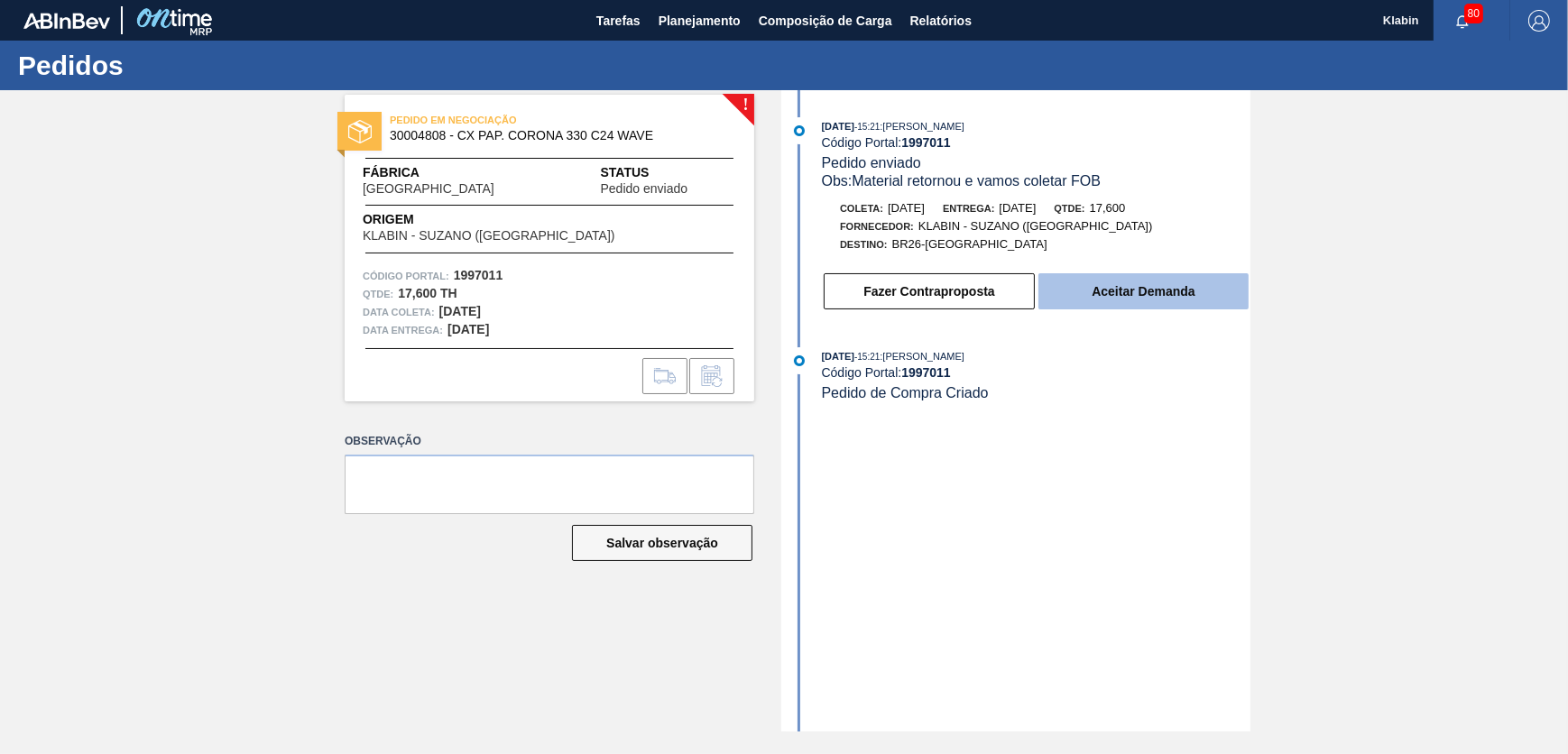 click on "Aceitar Demanda" at bounding box center [1143, 291] 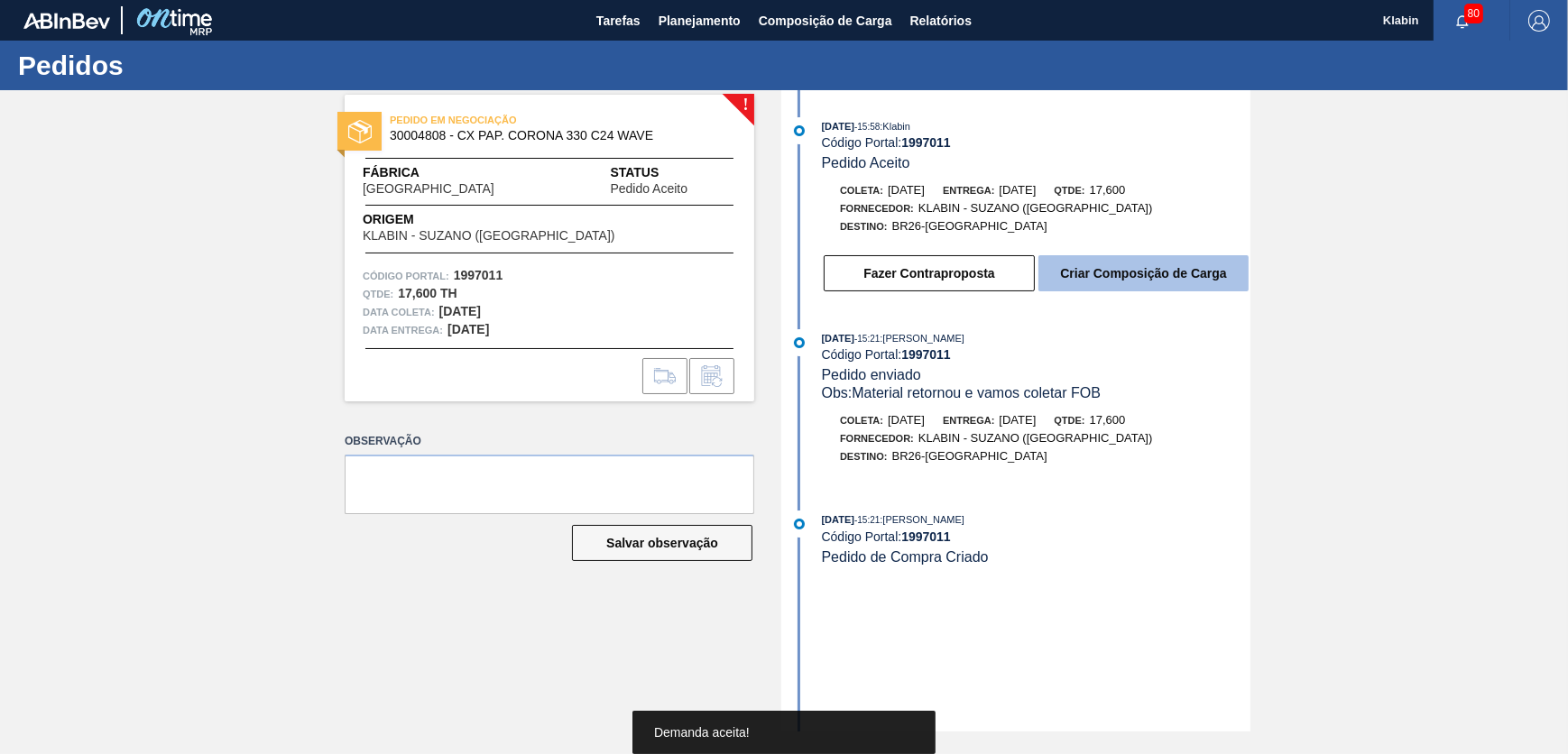 click on "Criar Composição de Carga" at bounding box center [1143, 273] 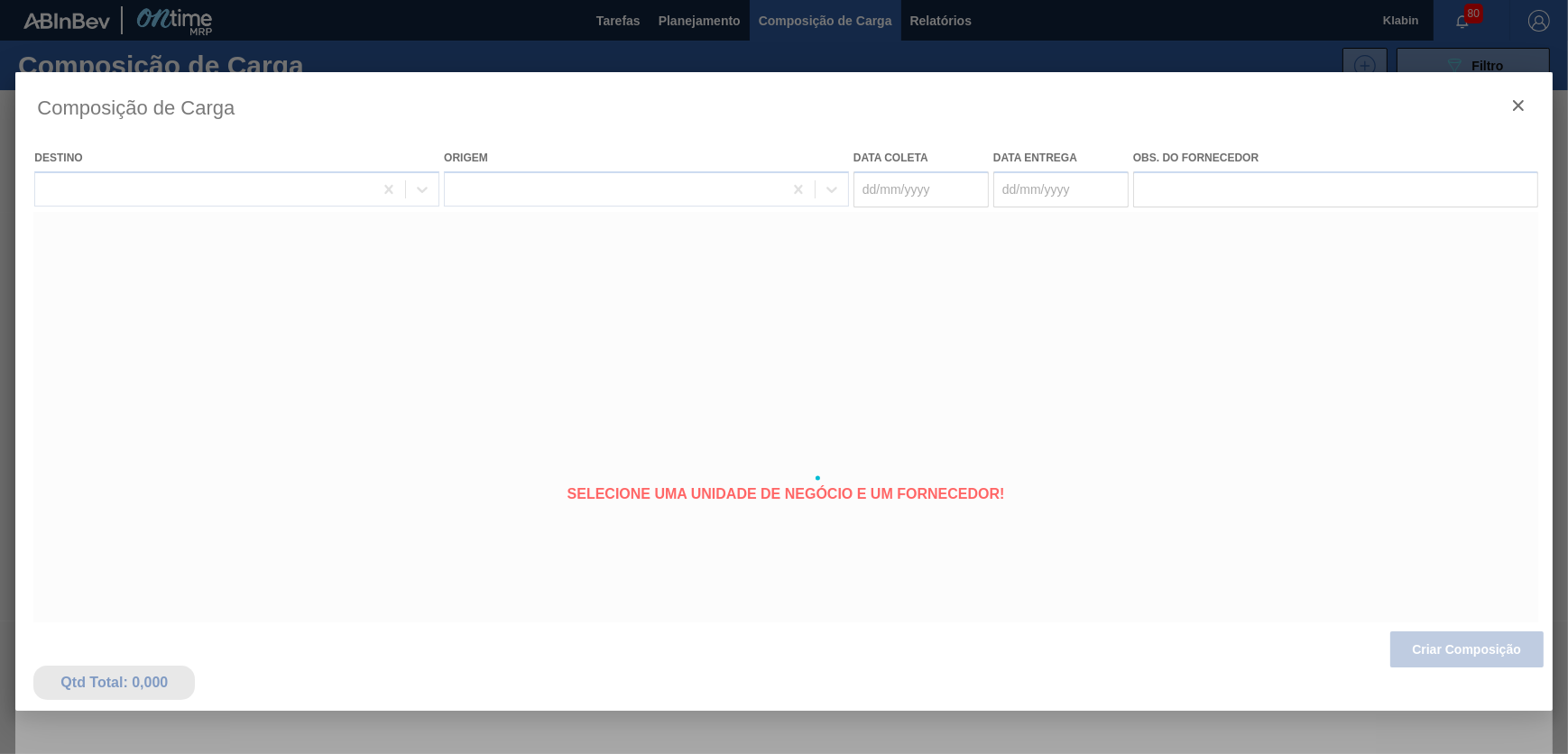 type on "[DATE]" 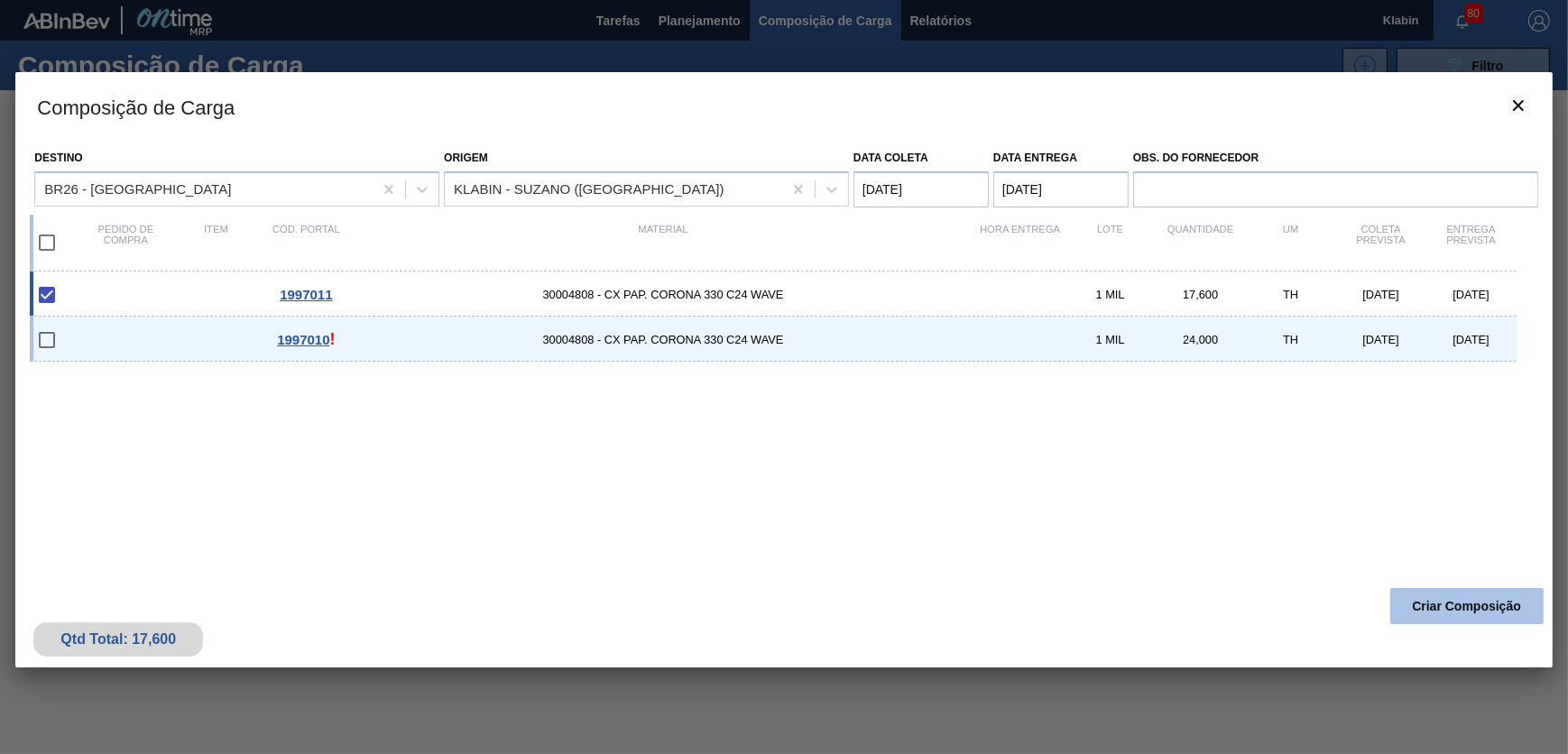 click on "Criar Composição" at bounding box center [1467, 606] 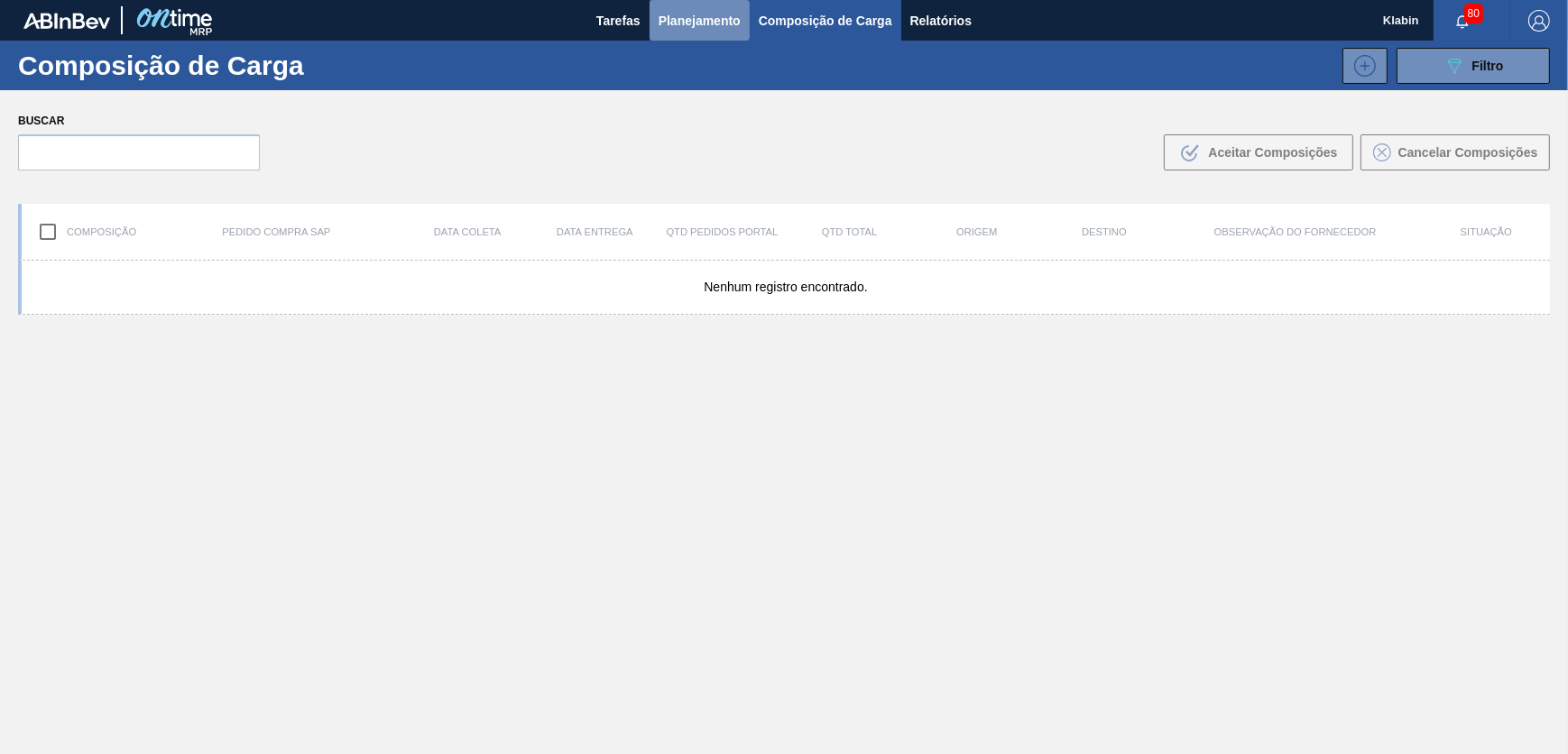 click on "Planejamento" at bounding box center [699, 21] 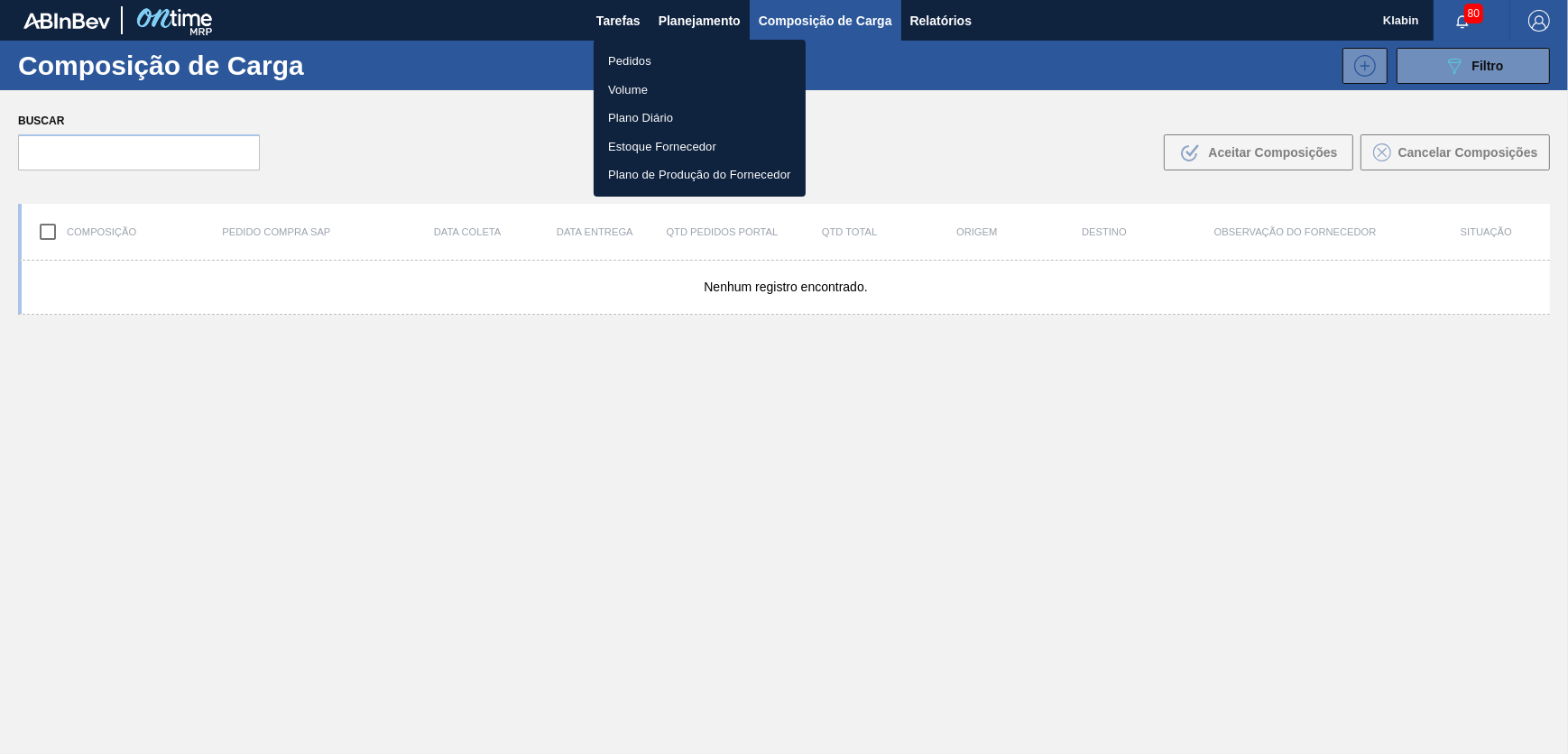 click on "Pedidos" at bounding box center [699, 61] 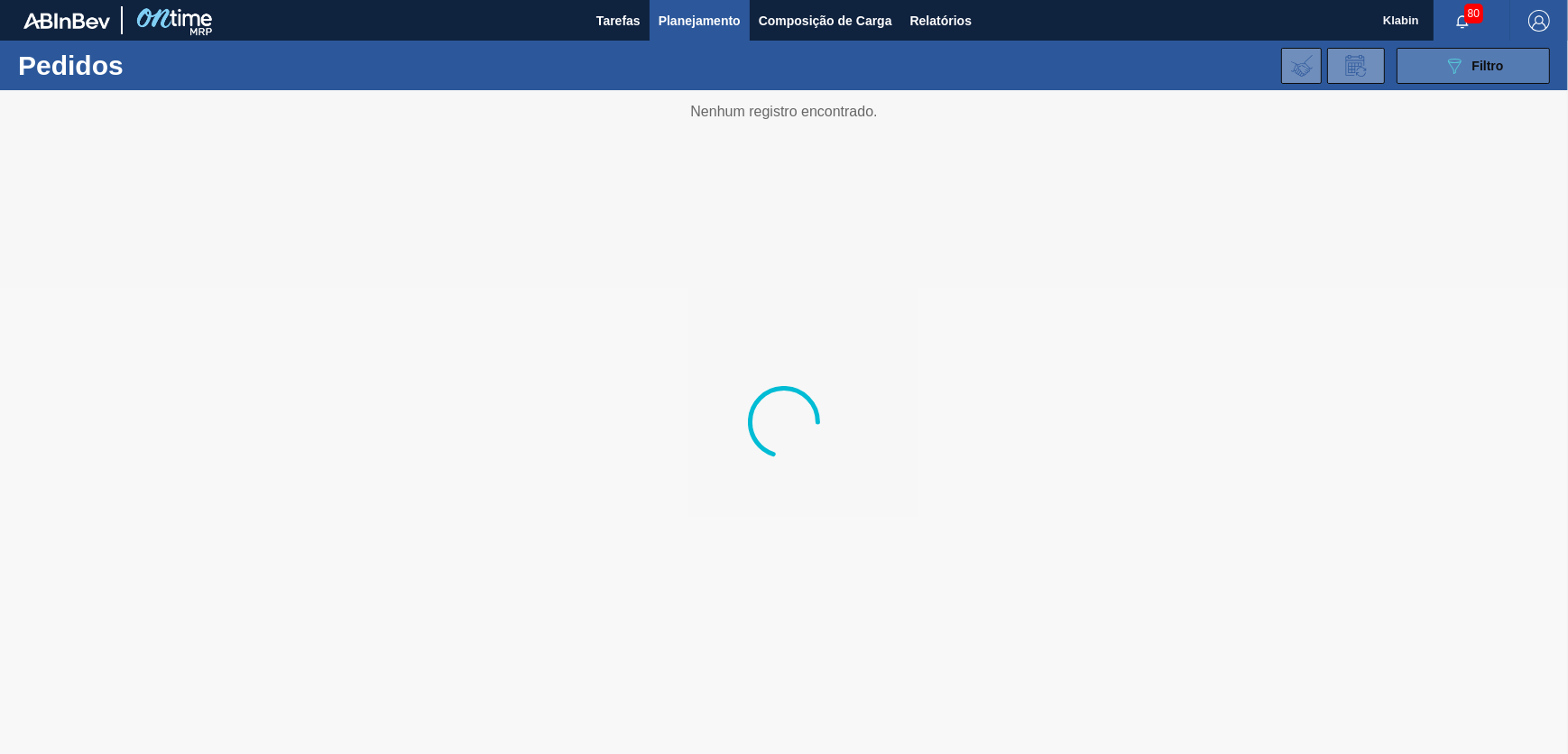 click on "089F7B8B-B2A5-4AFE-B5C0-19BA573D28AC Filtro" at bounding box center (1473, 66) 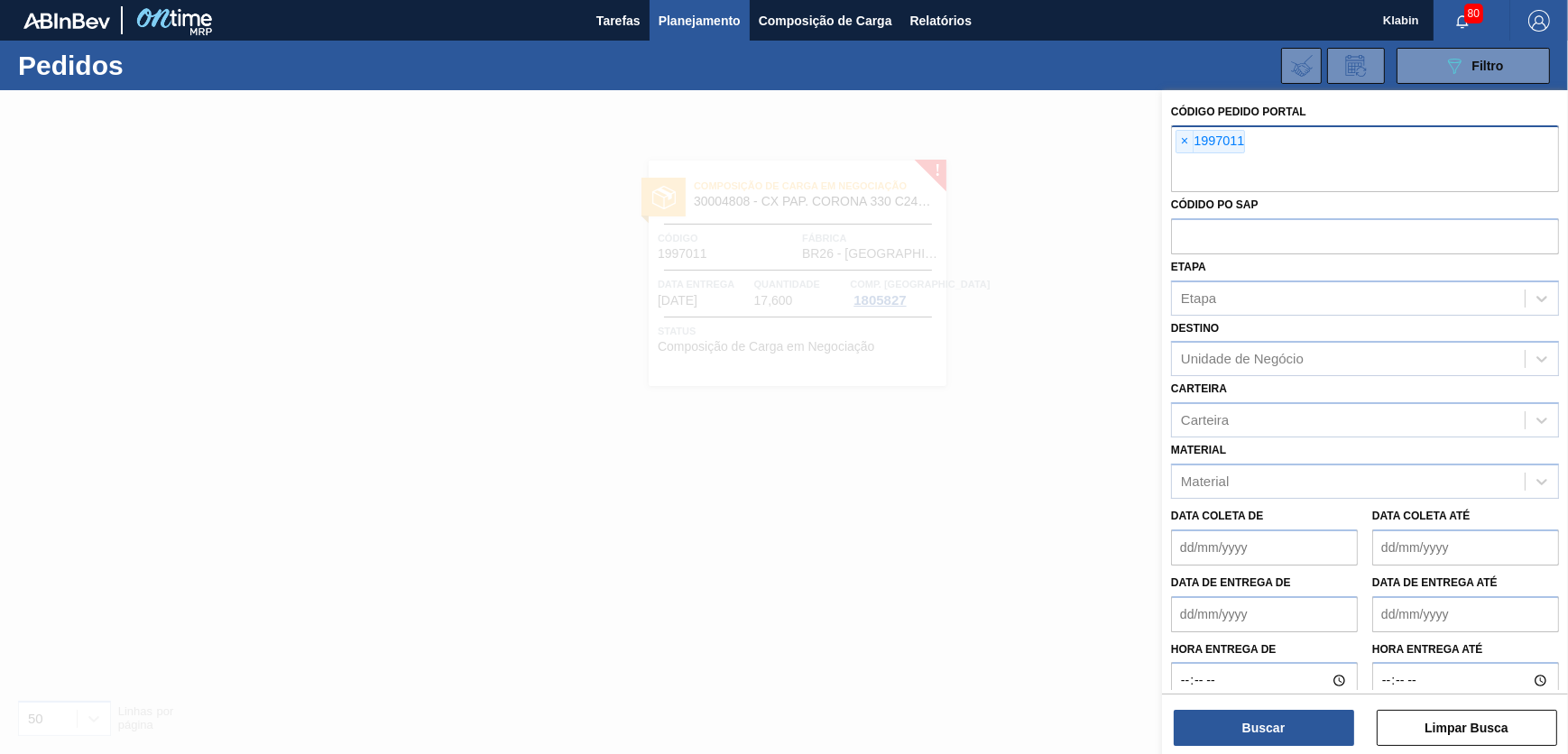 click on "×  1997011" at bounding box center (1210, 142) 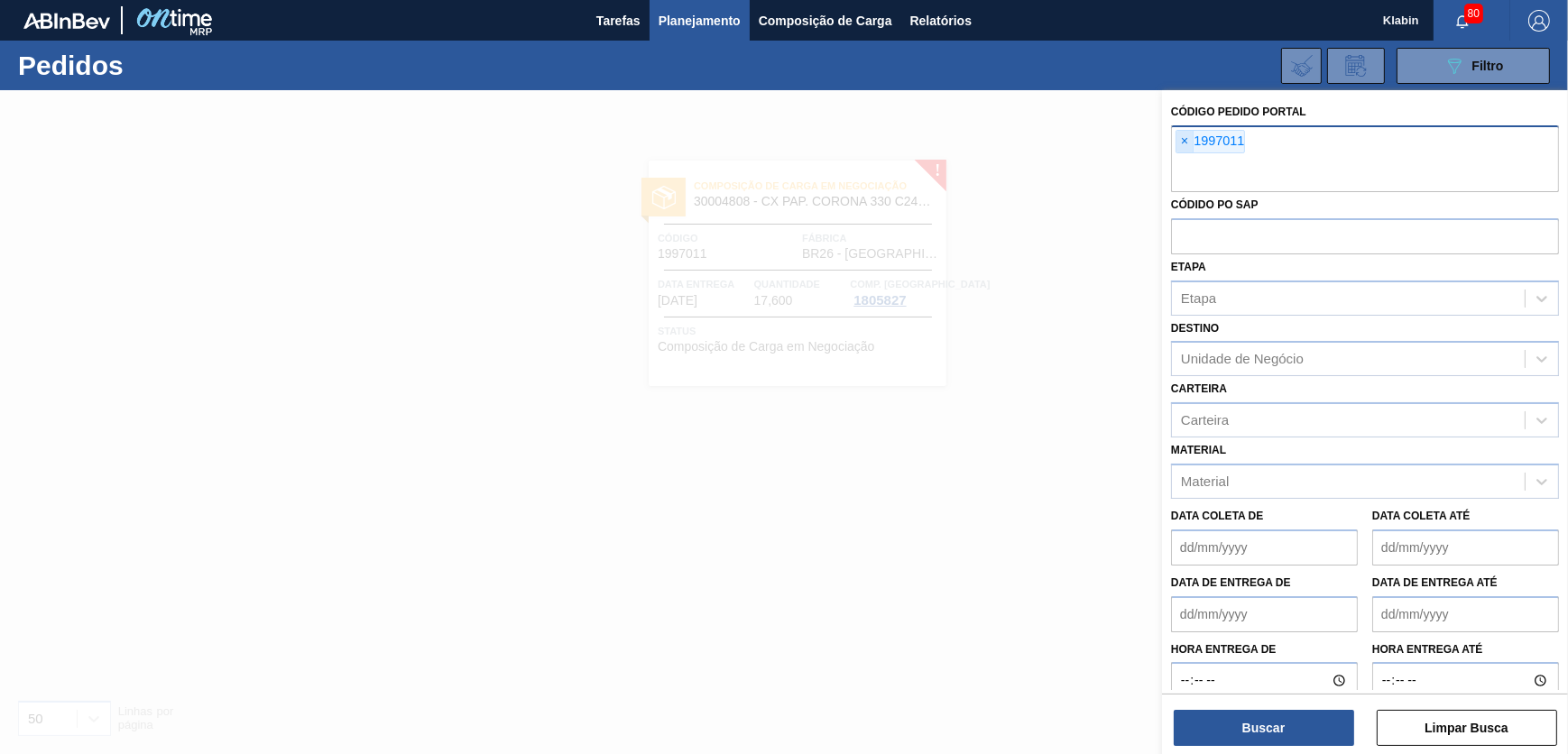 click on "×" at bounding box center [1185, 142] 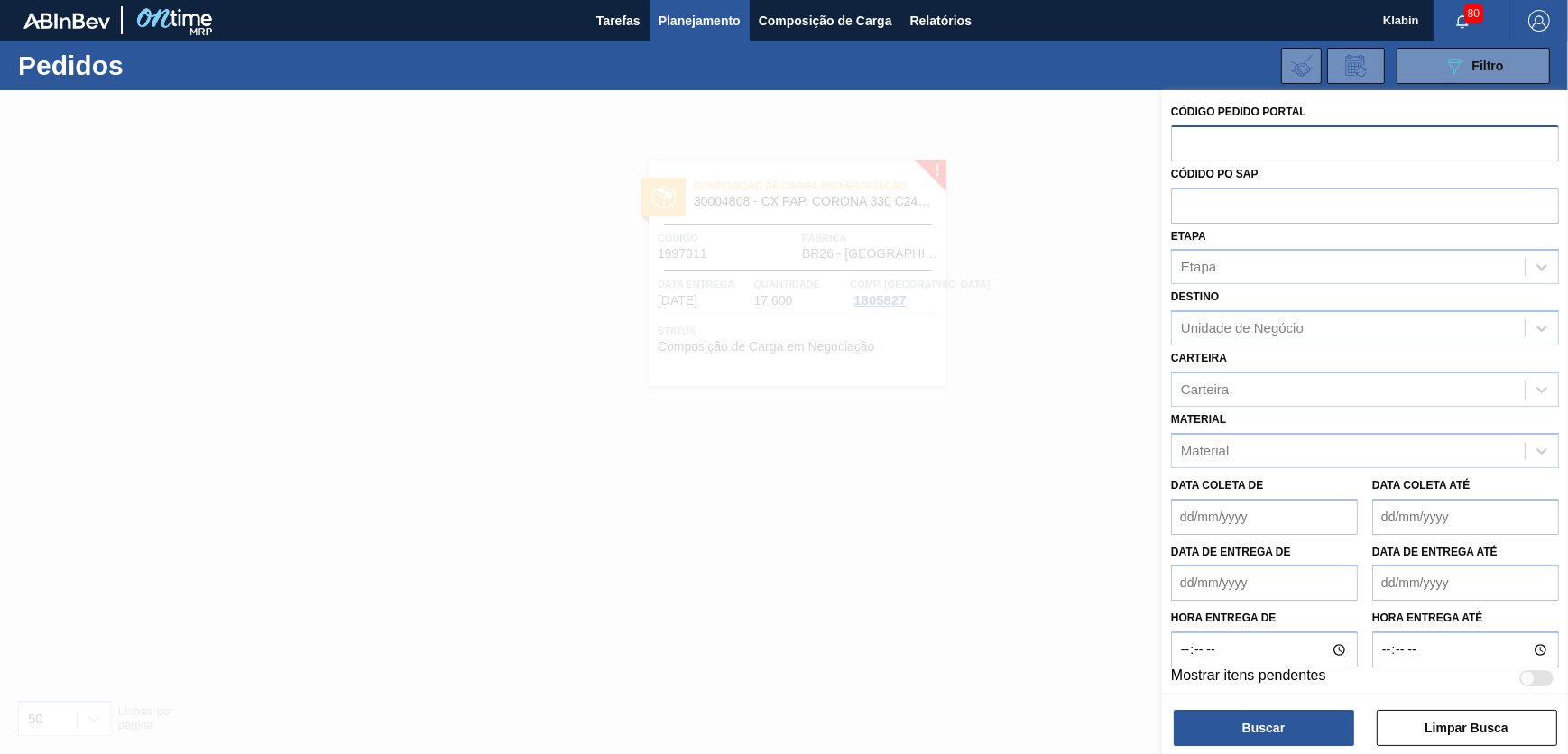click at bounding box center (1365, 143) 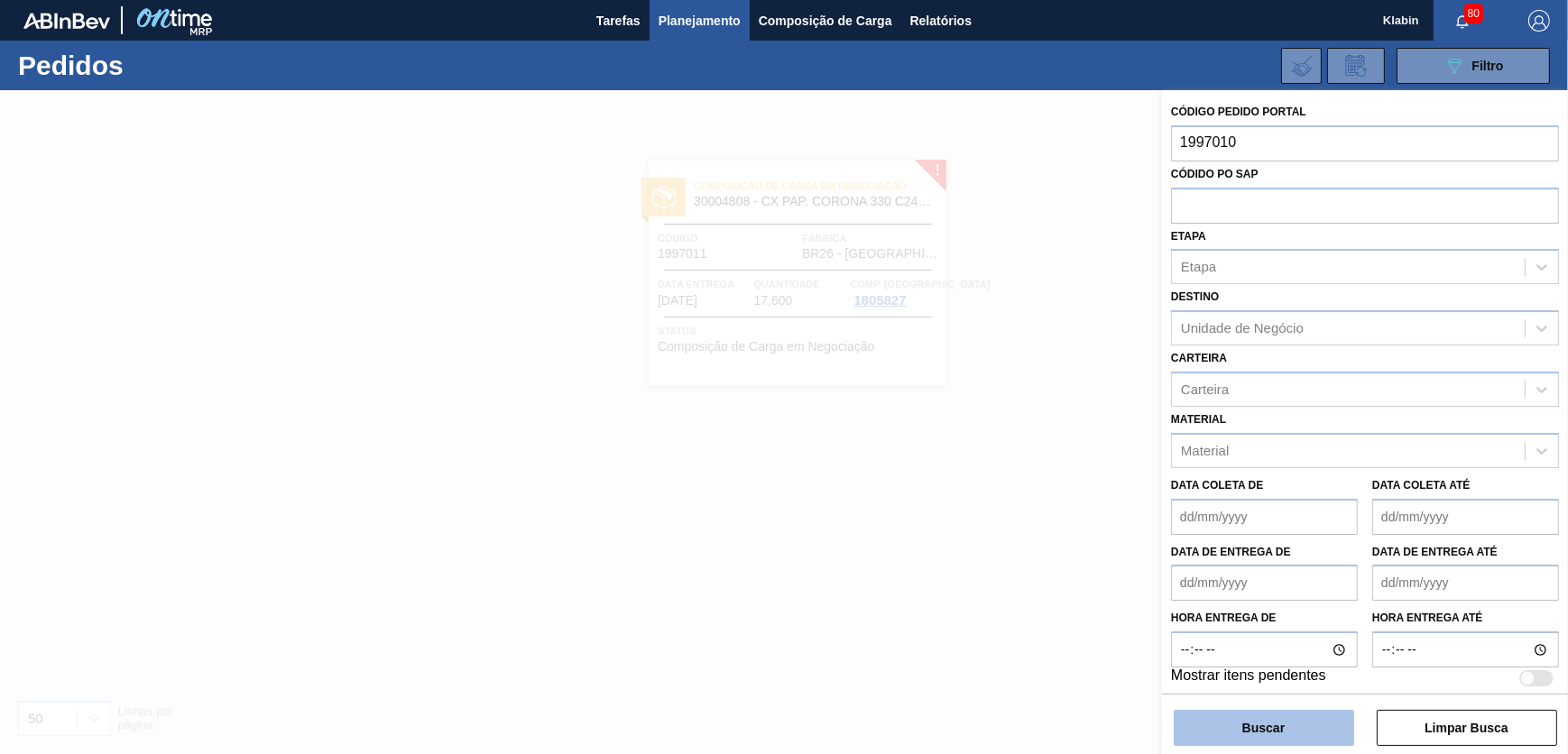 type on "1997010" 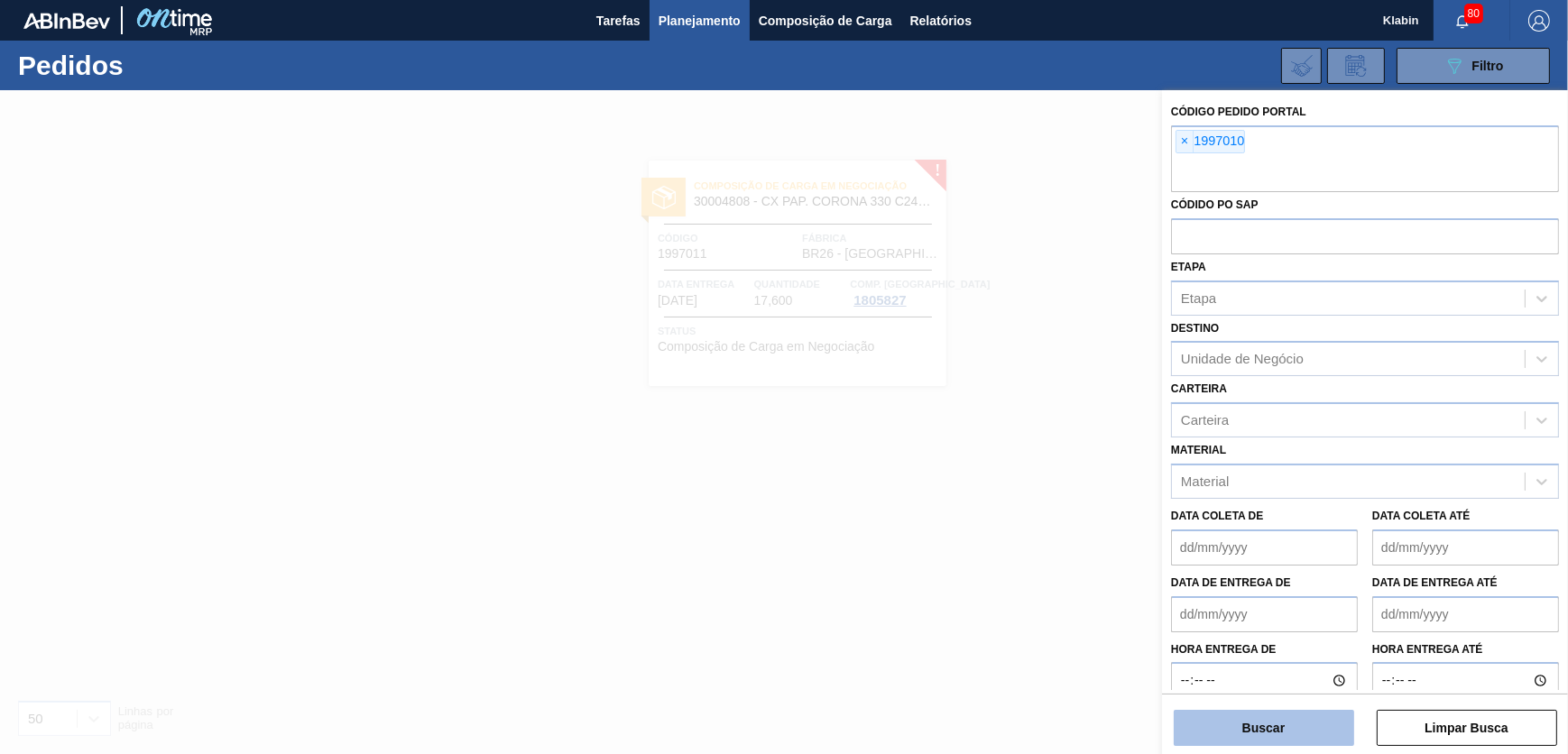 click on "Buscar" at bounding box center (1264, 728) 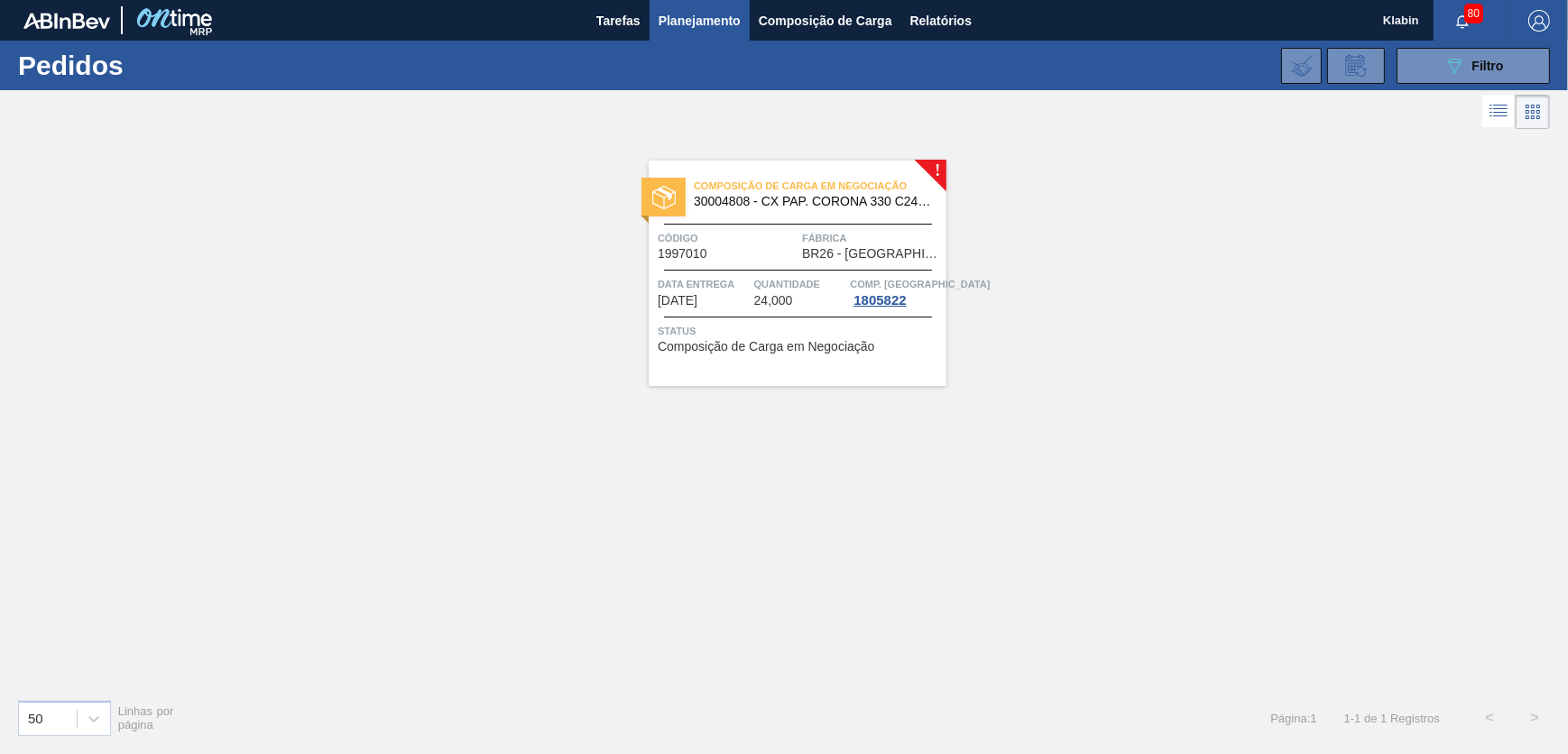 click on "Código" at bounding box center (727, 238) 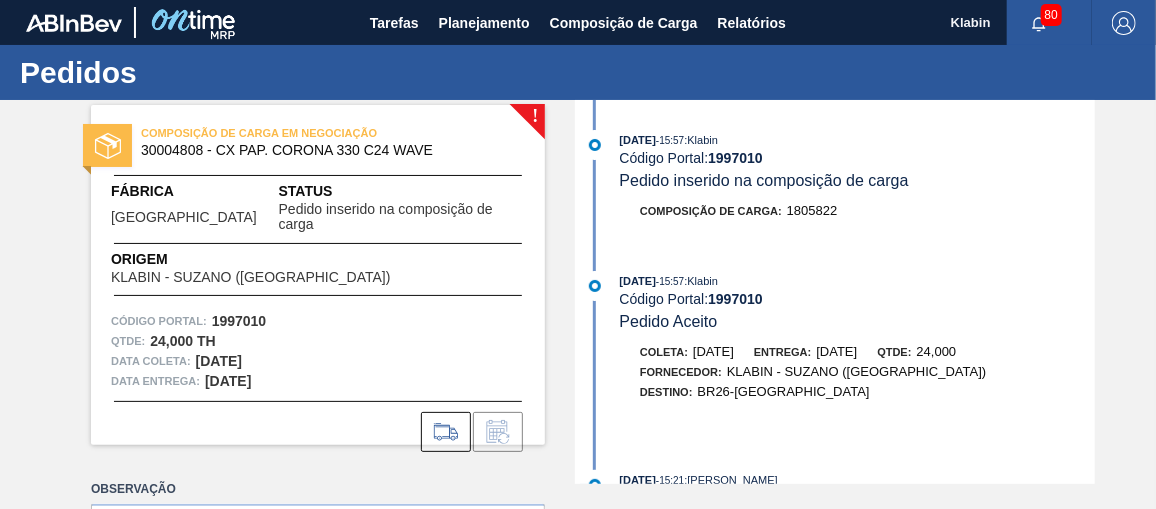 drag, startPoint x: 1153, startPoint y: 221, endPoint x: 1127, endPoint y: 284, distance: 68.154236 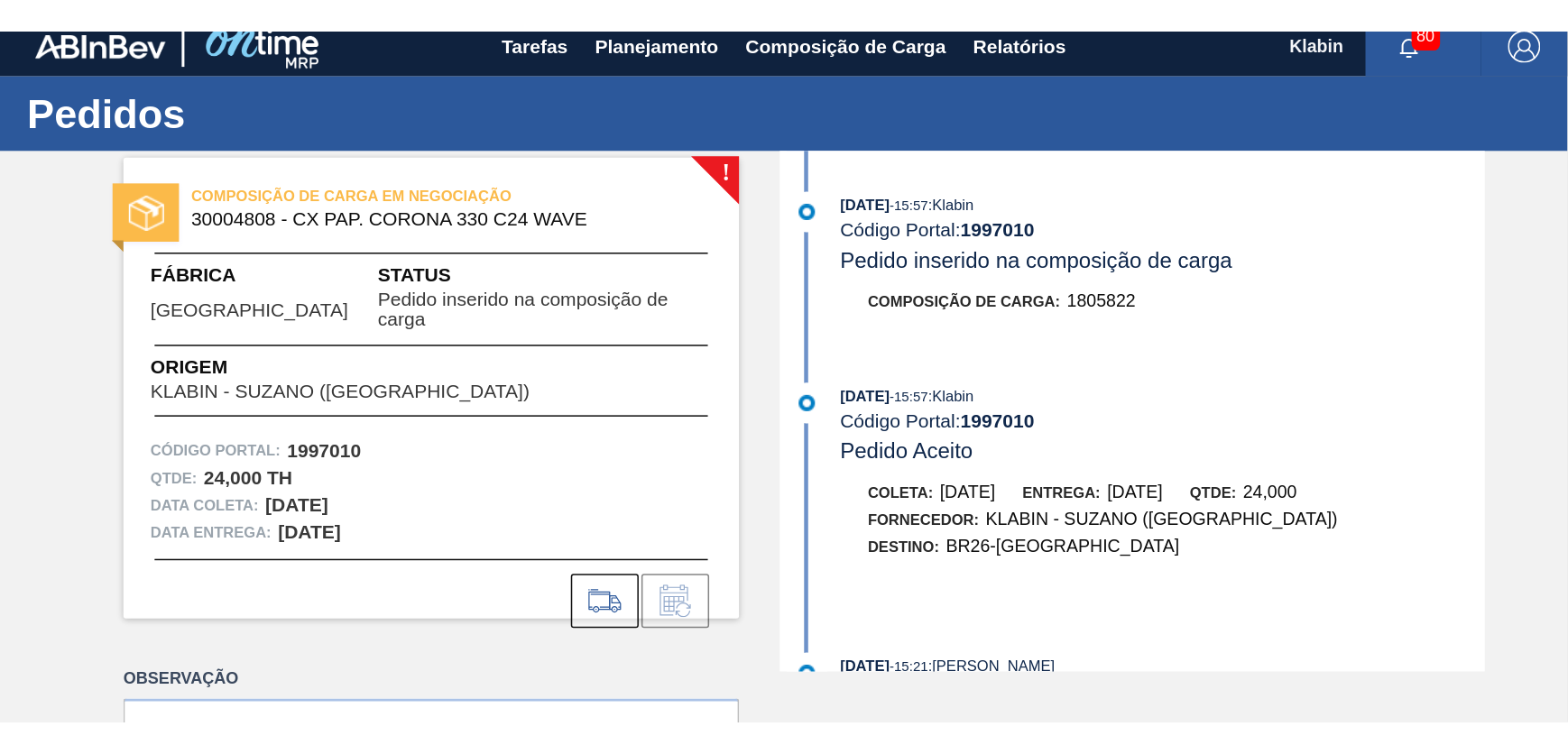 scroll, scrollTop: 0, scrollLeft: 0, axis: both 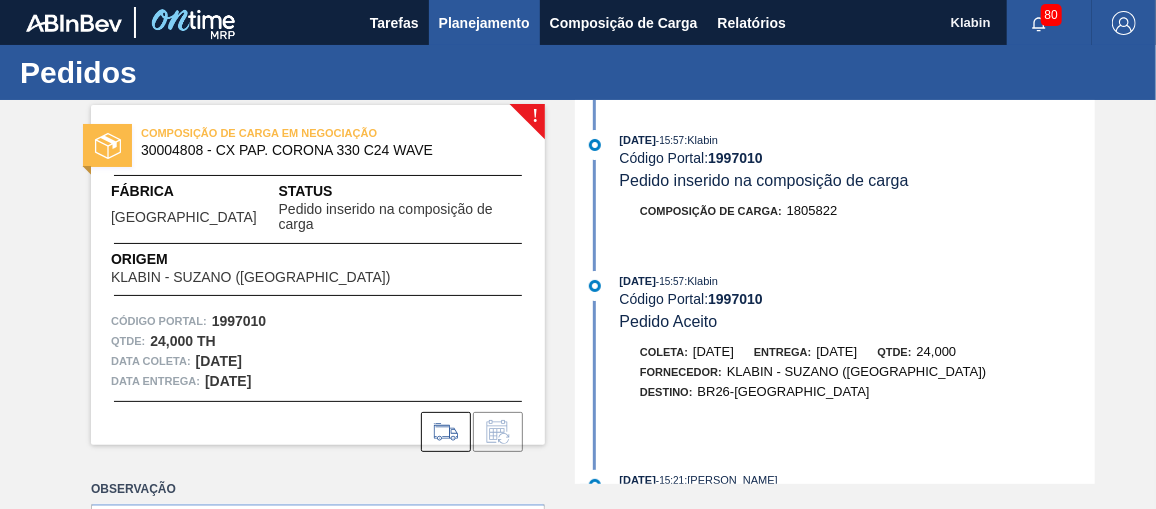 click on "Planejamento" at bounding box center [484, 23] 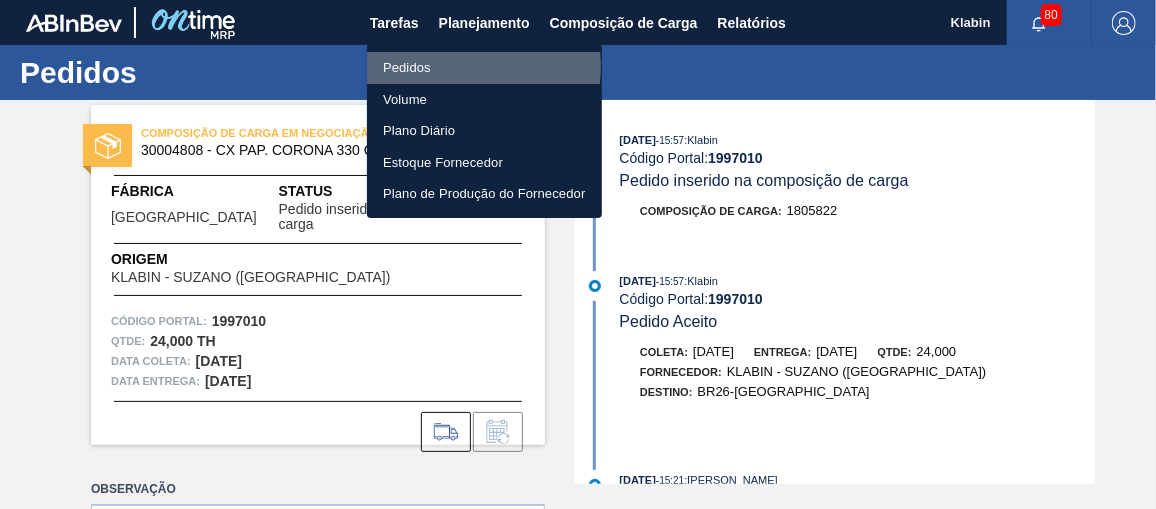 click on "Pedidos" at bounding box center [484, 68] 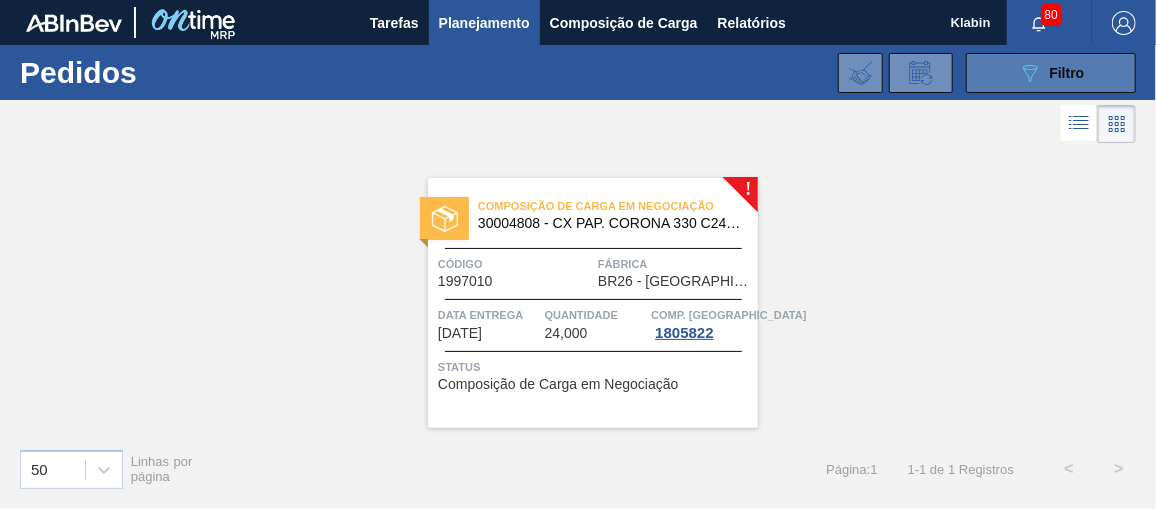 click on "089F7B8B-B2A5-4AFE-B5C0-19BA573D28AC Filtro" at bounding box center (1051, 73) 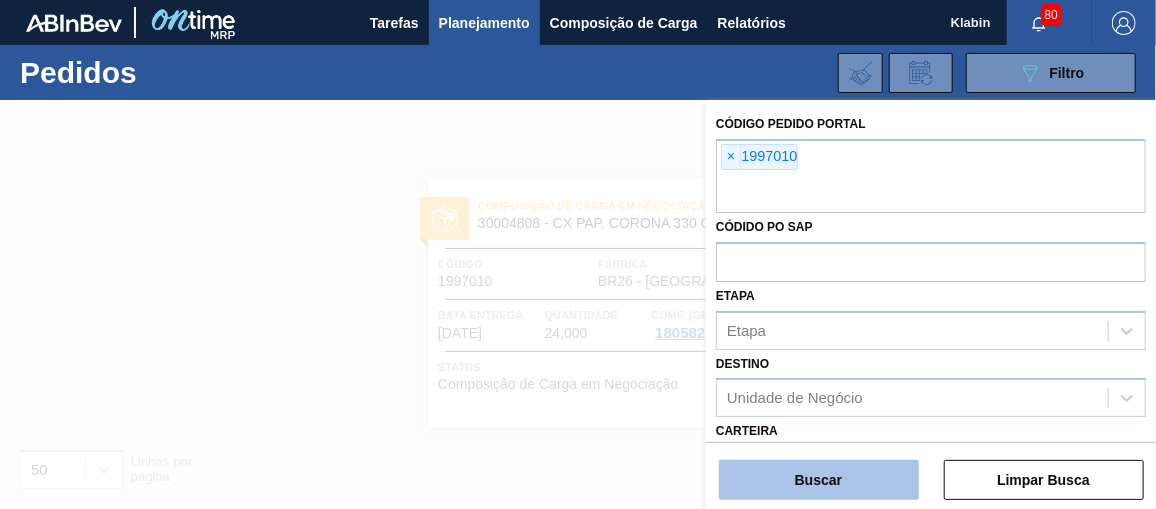 click on "Buscar" at bounding box center (819, 480) 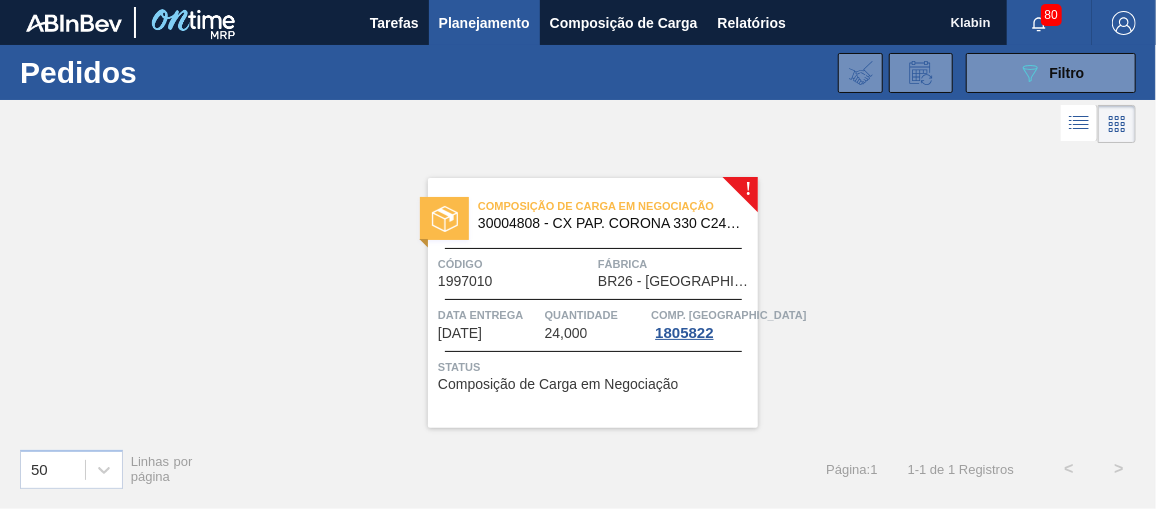 click on "Código 1997010" at bounding box center [515, 271] 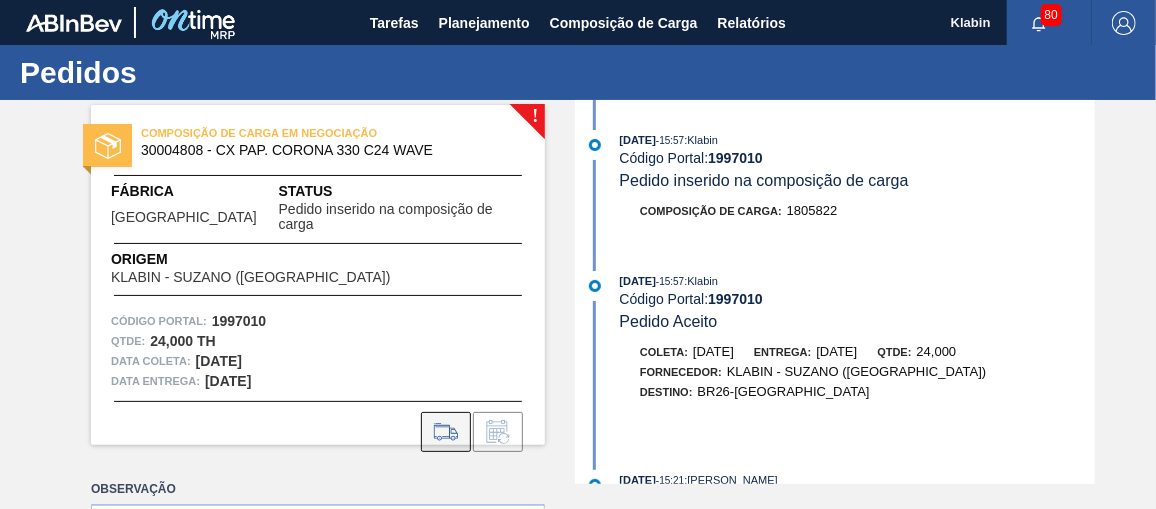 click at bounding box center [446, 432] 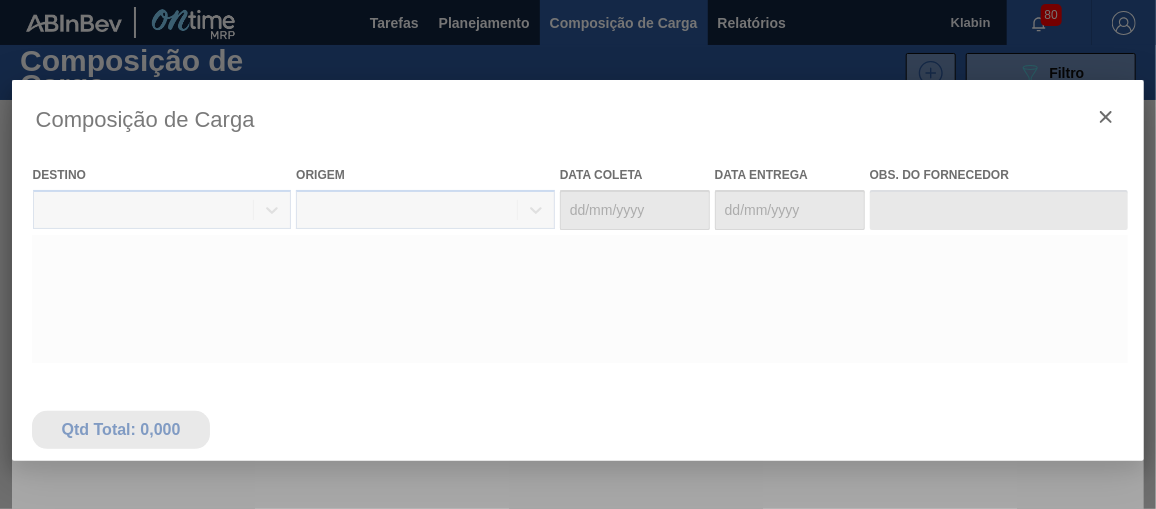 type on "[DATE]" 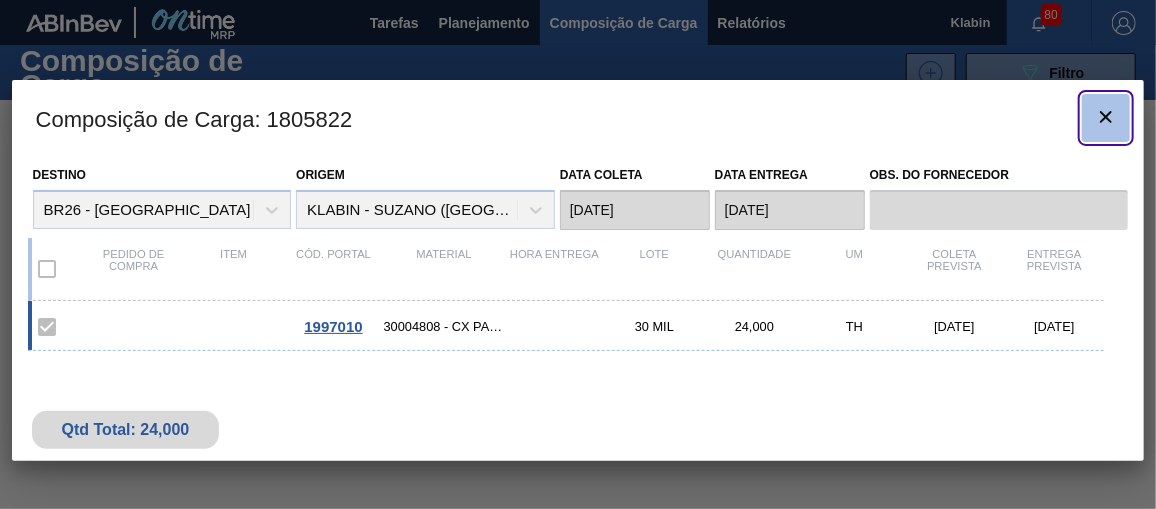 click 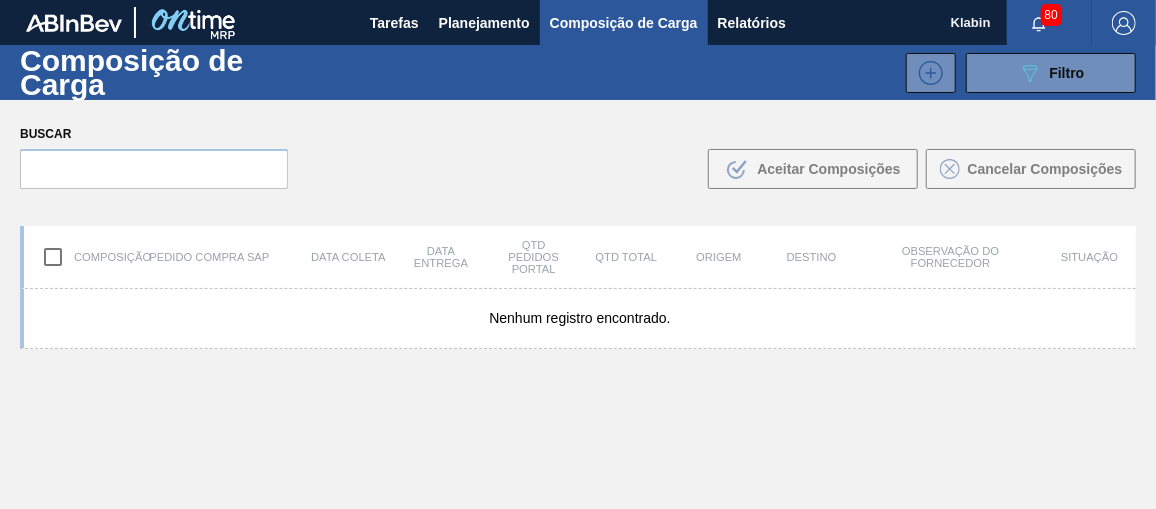 click on "Nenhum registro encontrado." at bounding box center (578, 446) 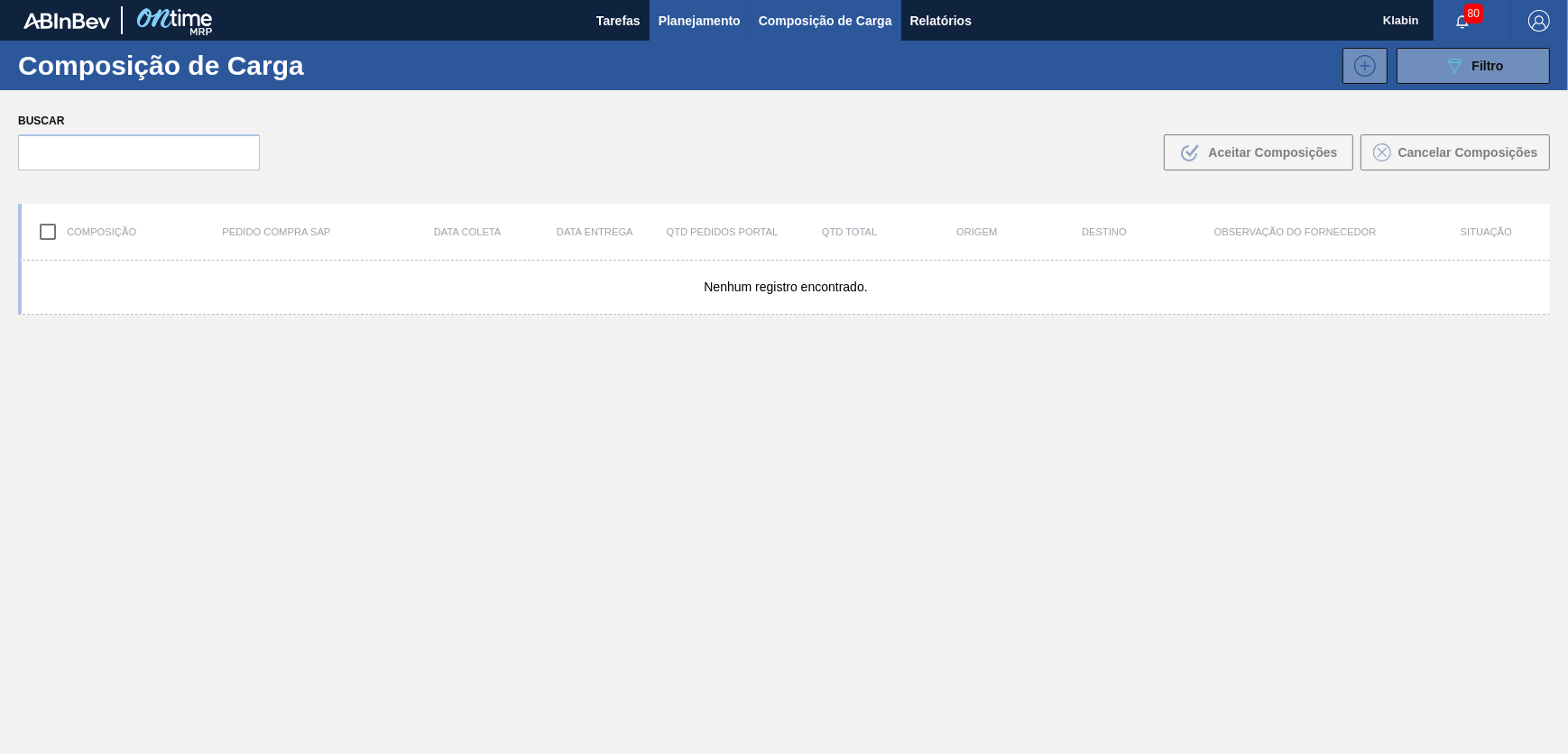click on "Planejamento" at bounding box center [699, 21] 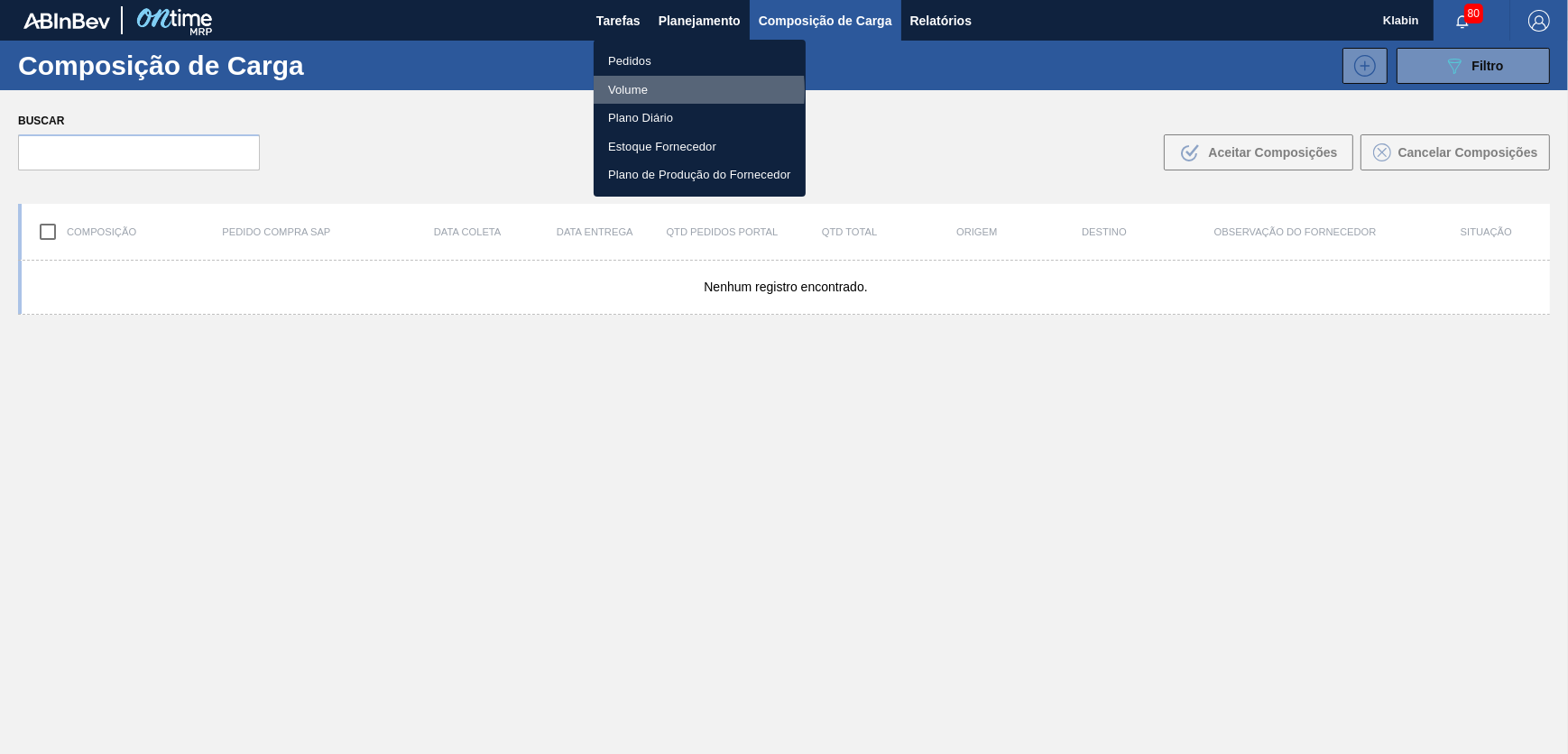 click on "Volume" at bounding box center (699, 90) 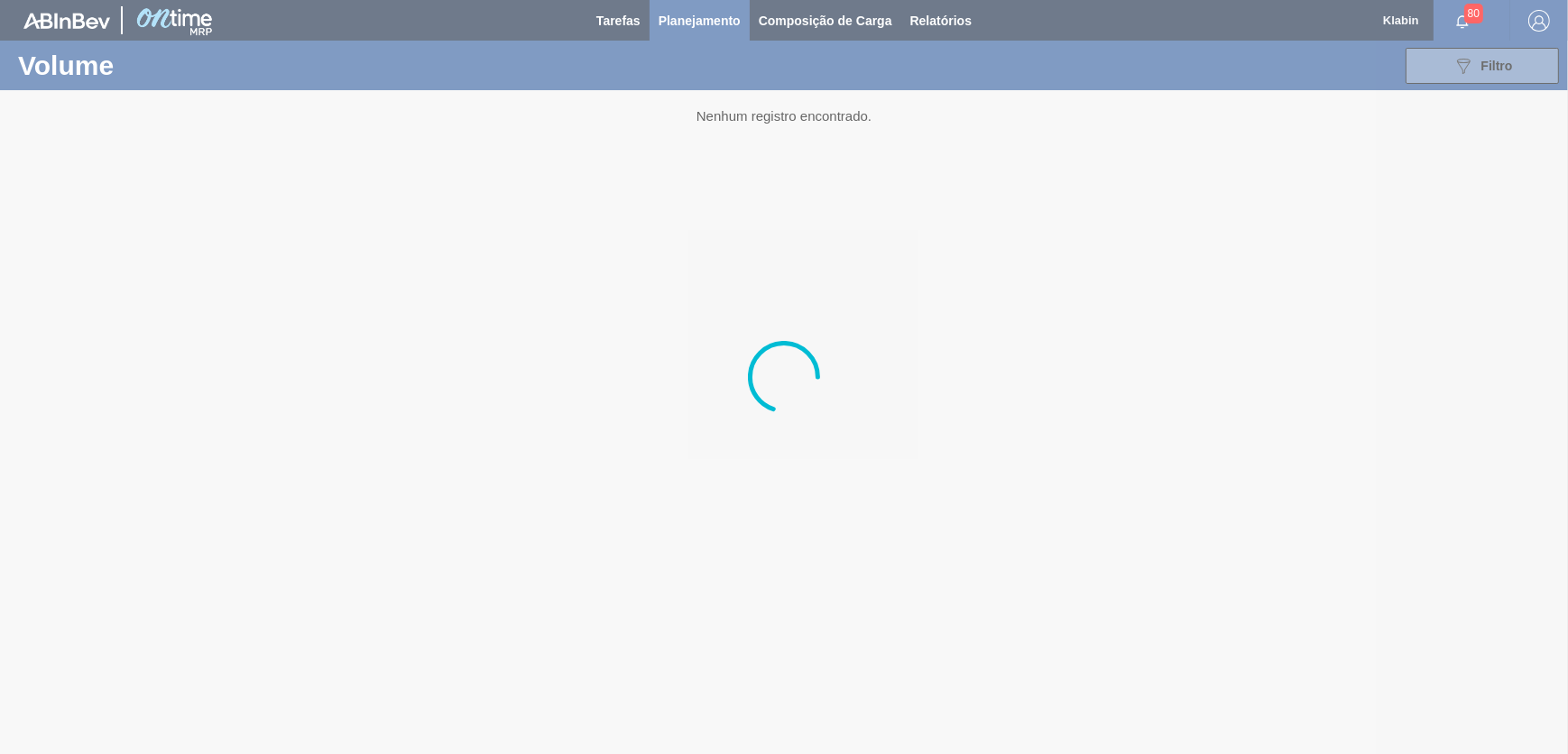 click at bounding box center (784, 377) 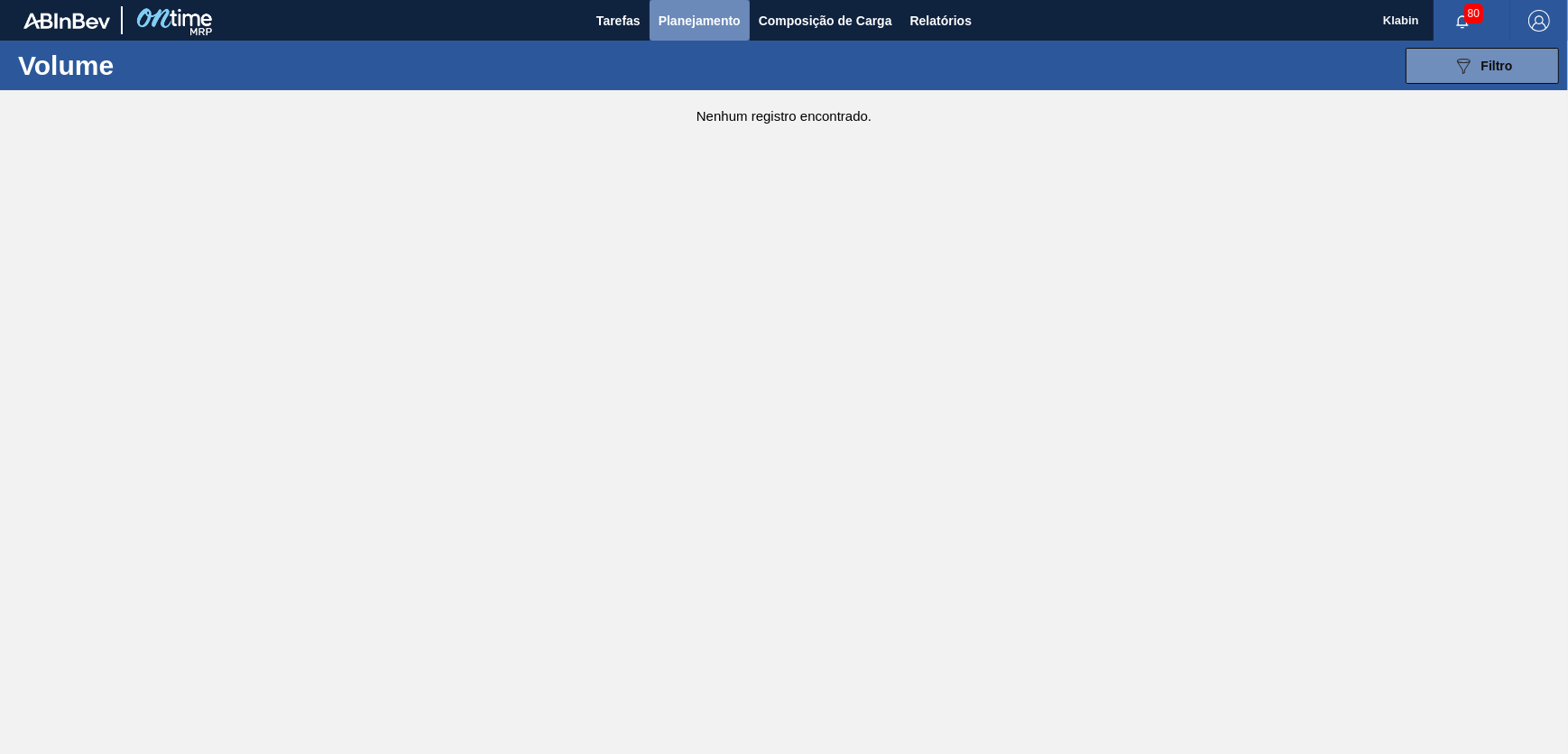 click on "Planejamento" at bounding box center (699, 21) 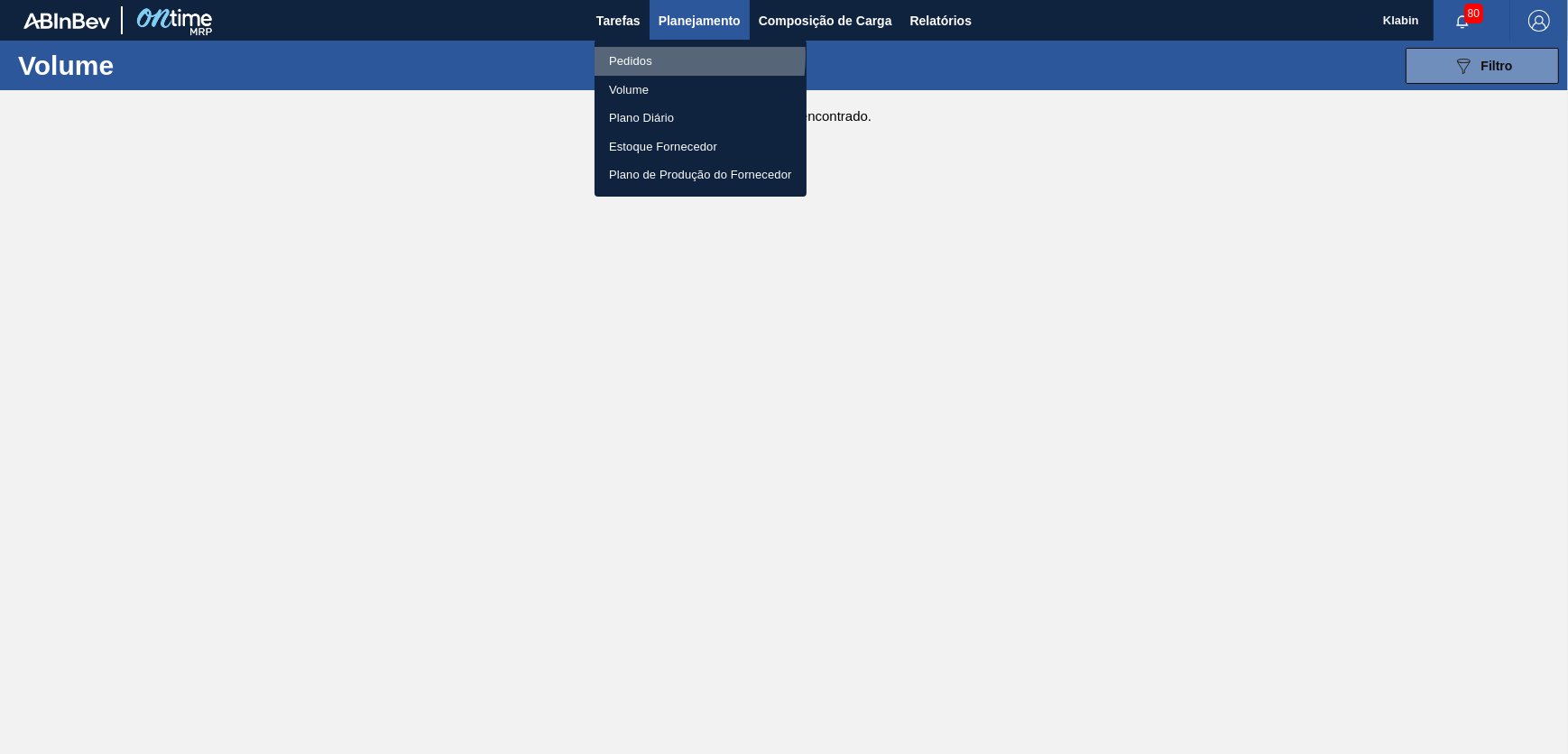 click on "Pedidos" at bounding box center (700, 61) 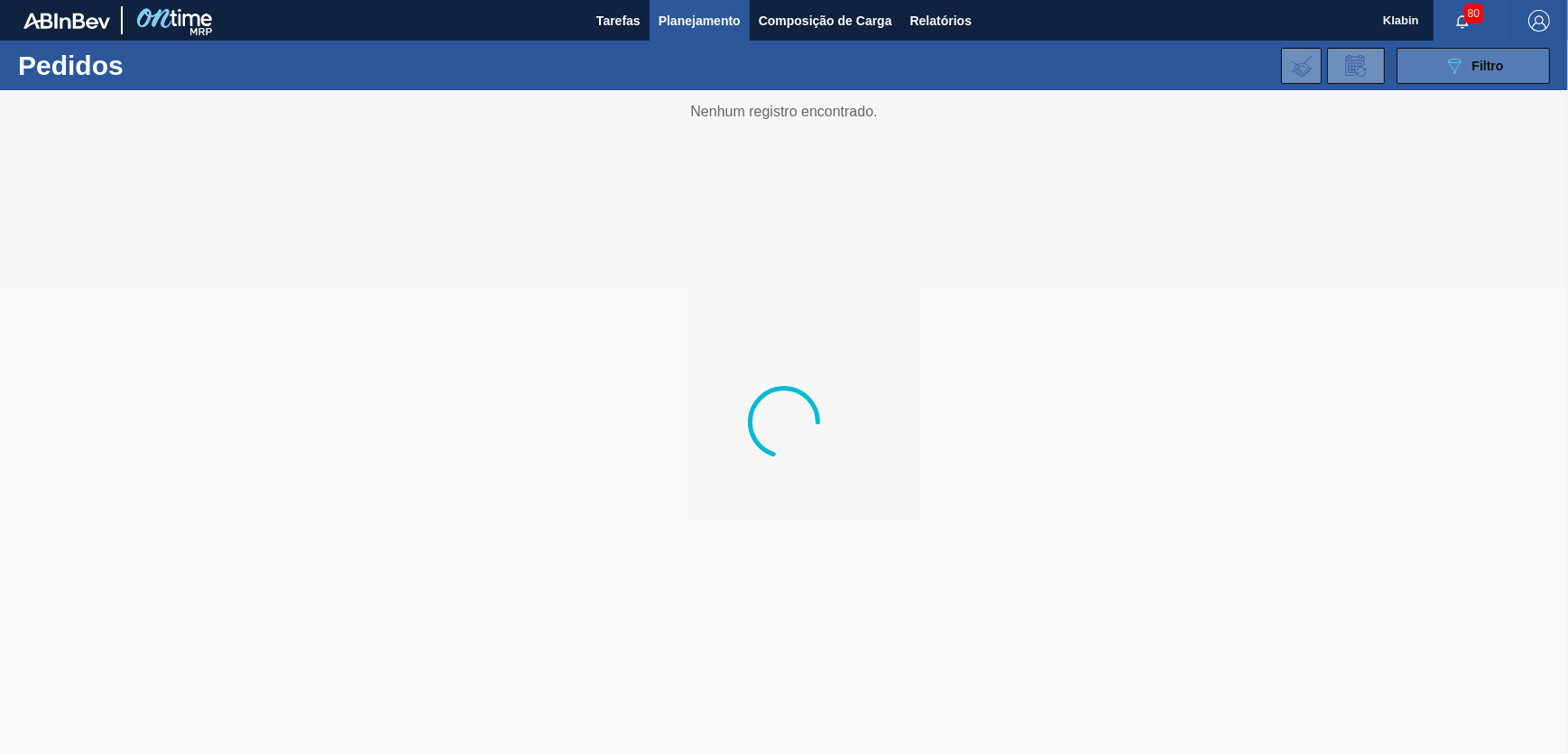 click on "089F7B8B-B2A5-4AFE-B5C0-19BA573D28AC Filtro" at bounding box center [1473, 66] 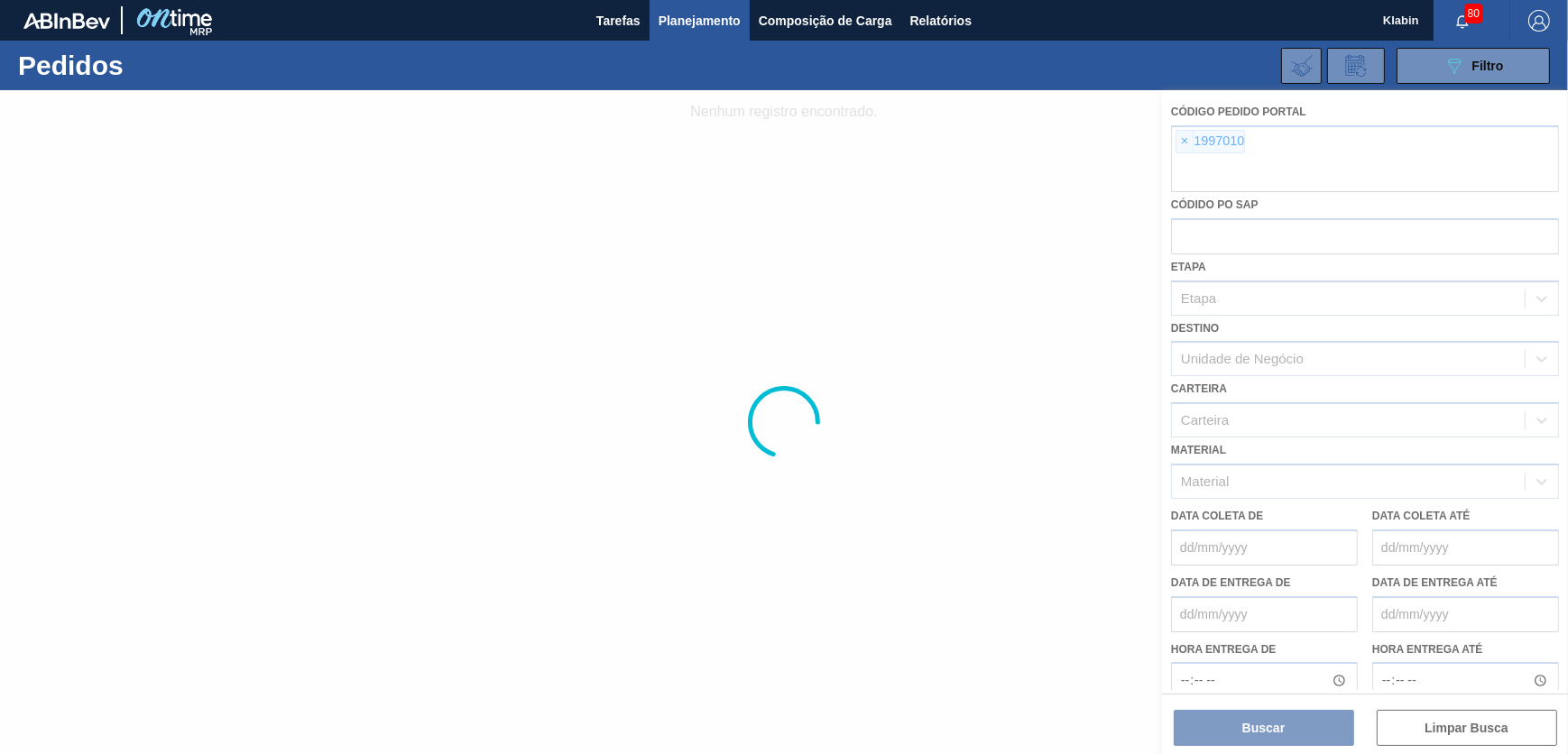 click at bounding box center (784, 422) 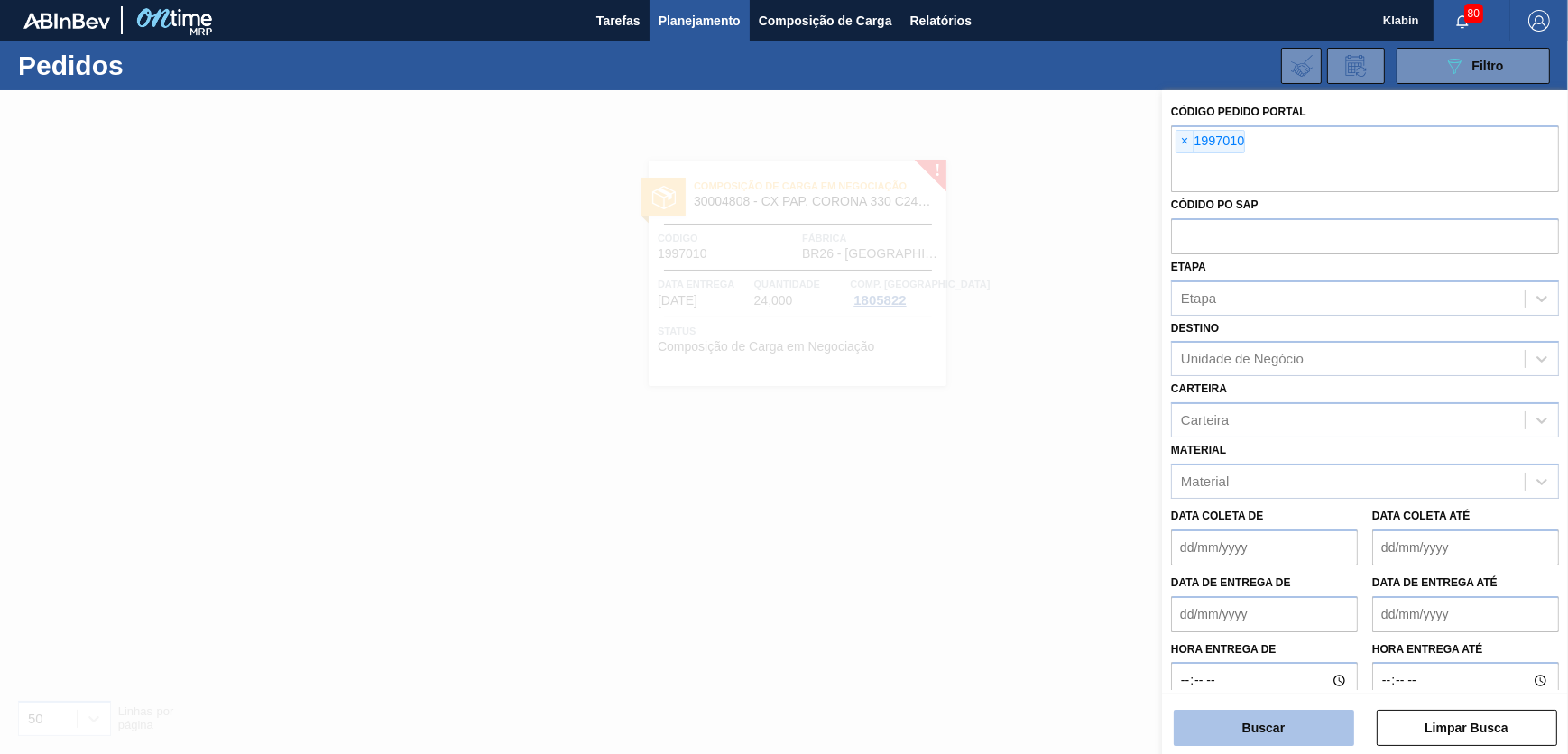 click on "Buscar" at bounding box center [1264, 728] 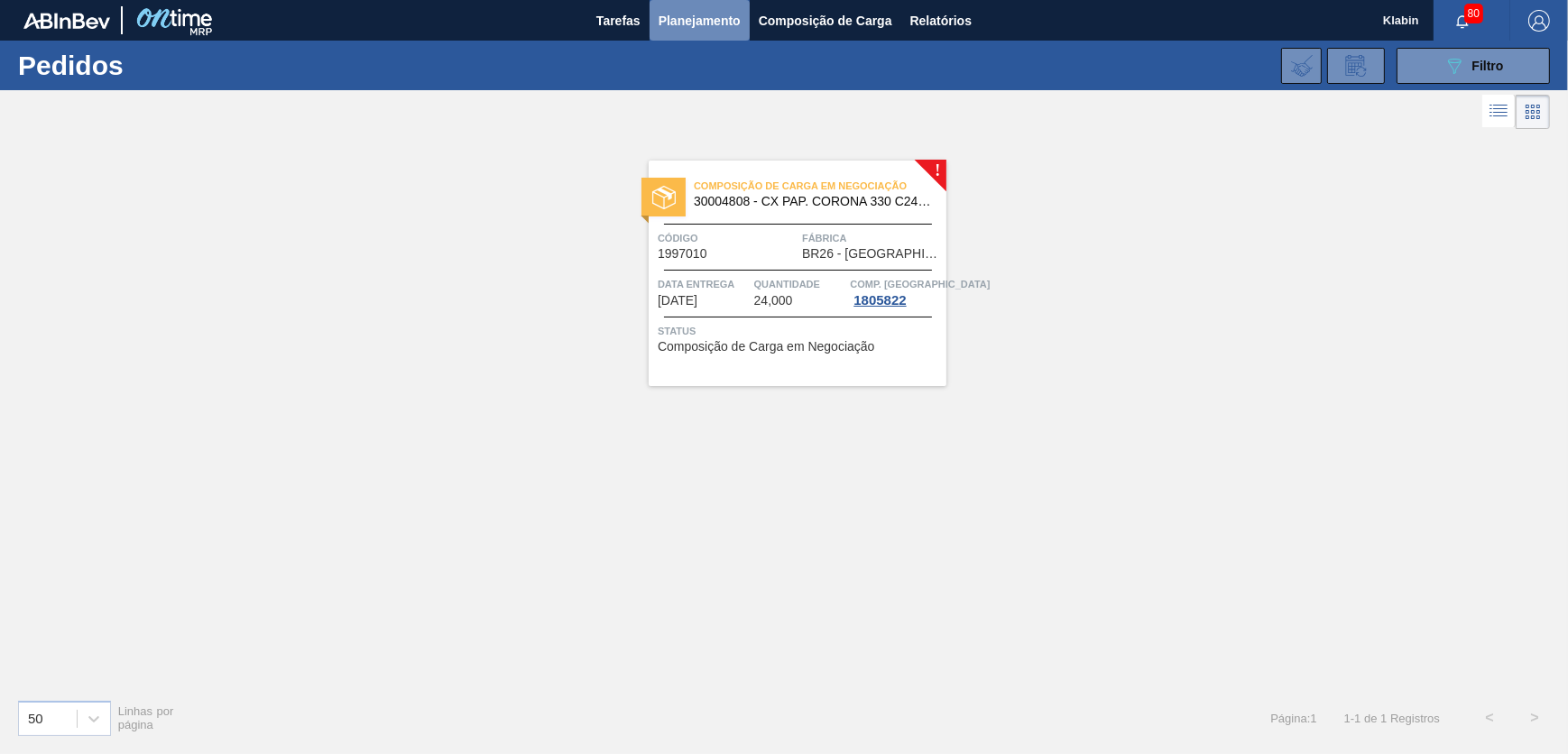 click on "Planejamento" at bounding box center (699, 21) 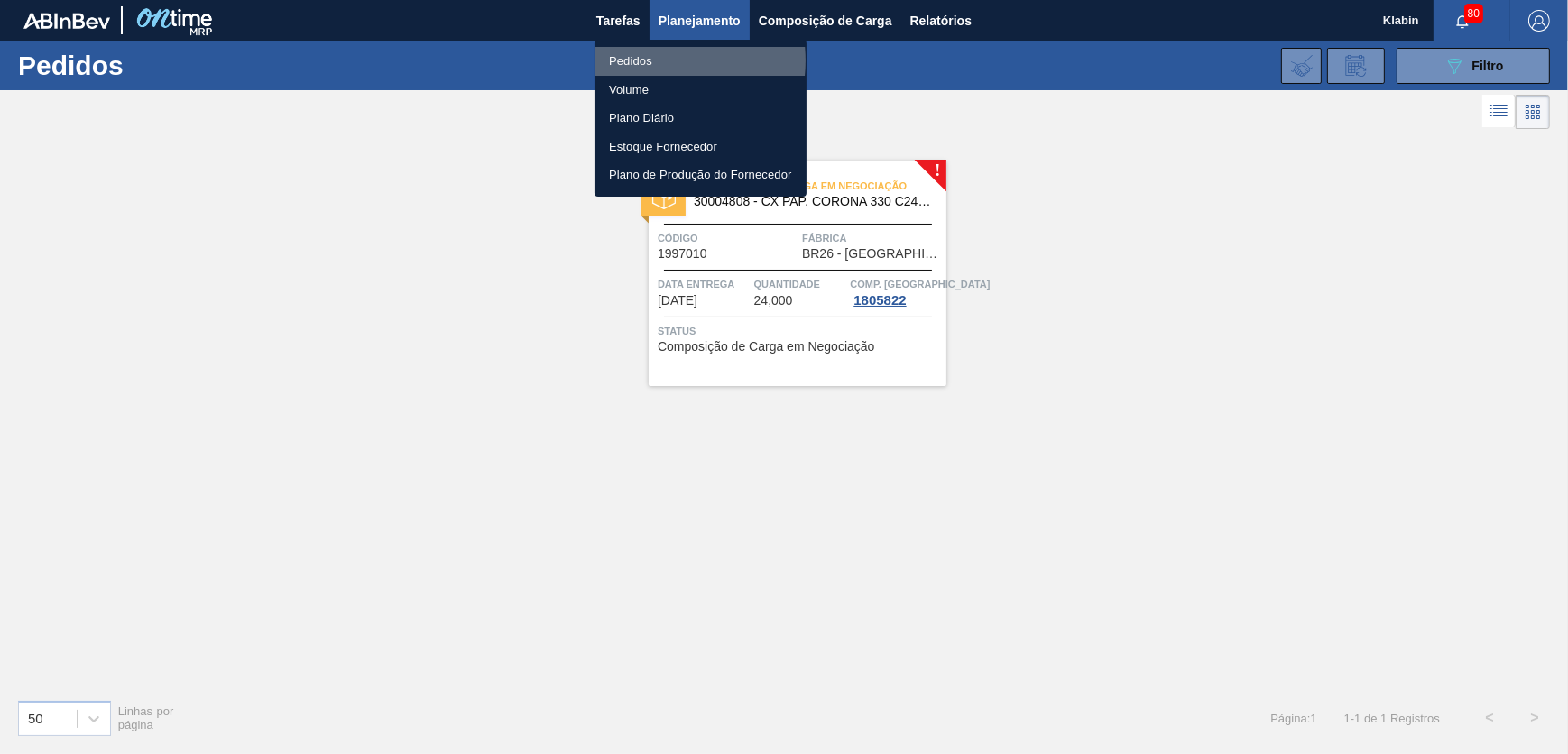 click on "Pedidos" at bounding box center [700, 61] 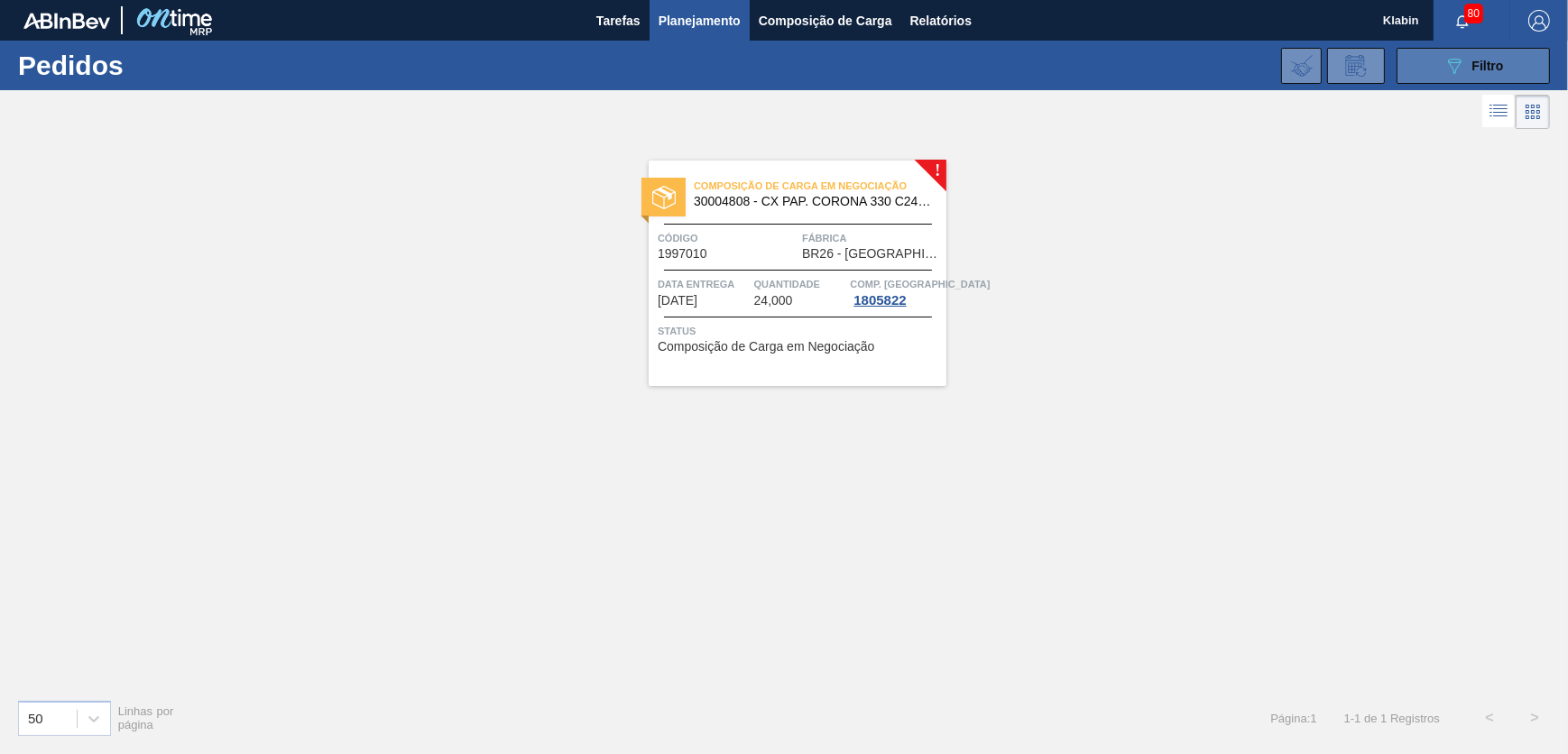 click on "089F7B8B-B2A5-4AFE-B5C0-19BA573D28AC" 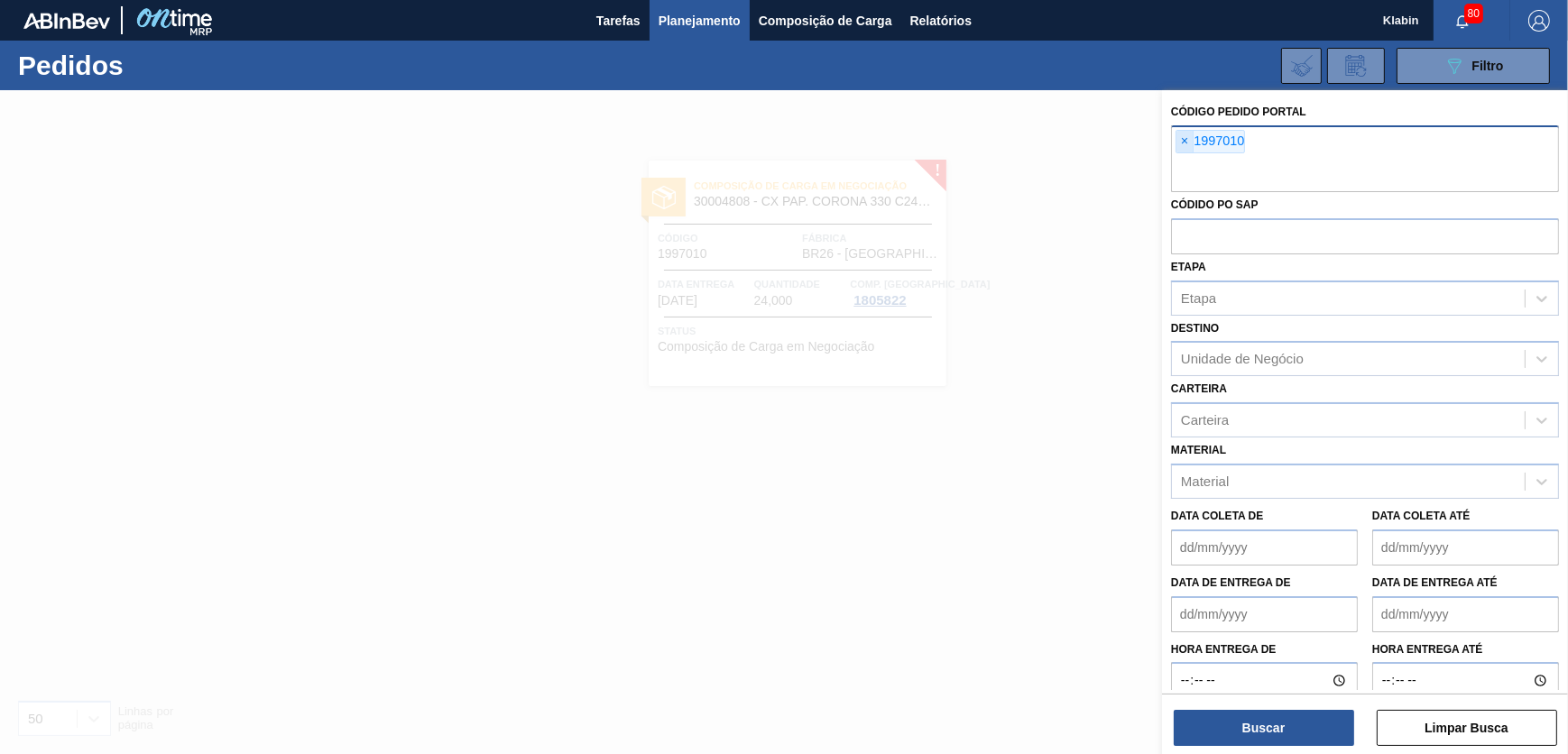 click on "×" at bounding box center [1185, 142] 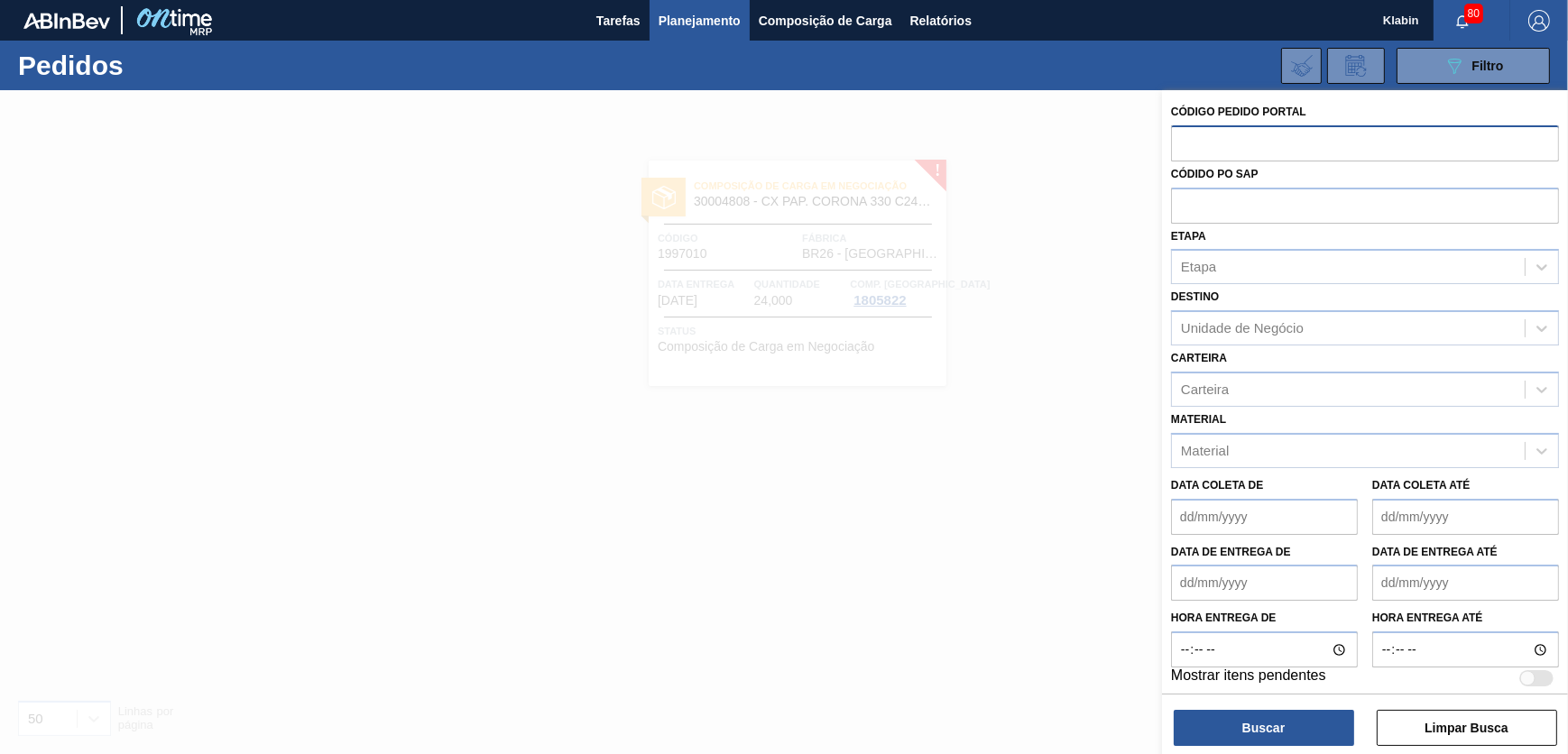 click at bounding box center (1365, 143) 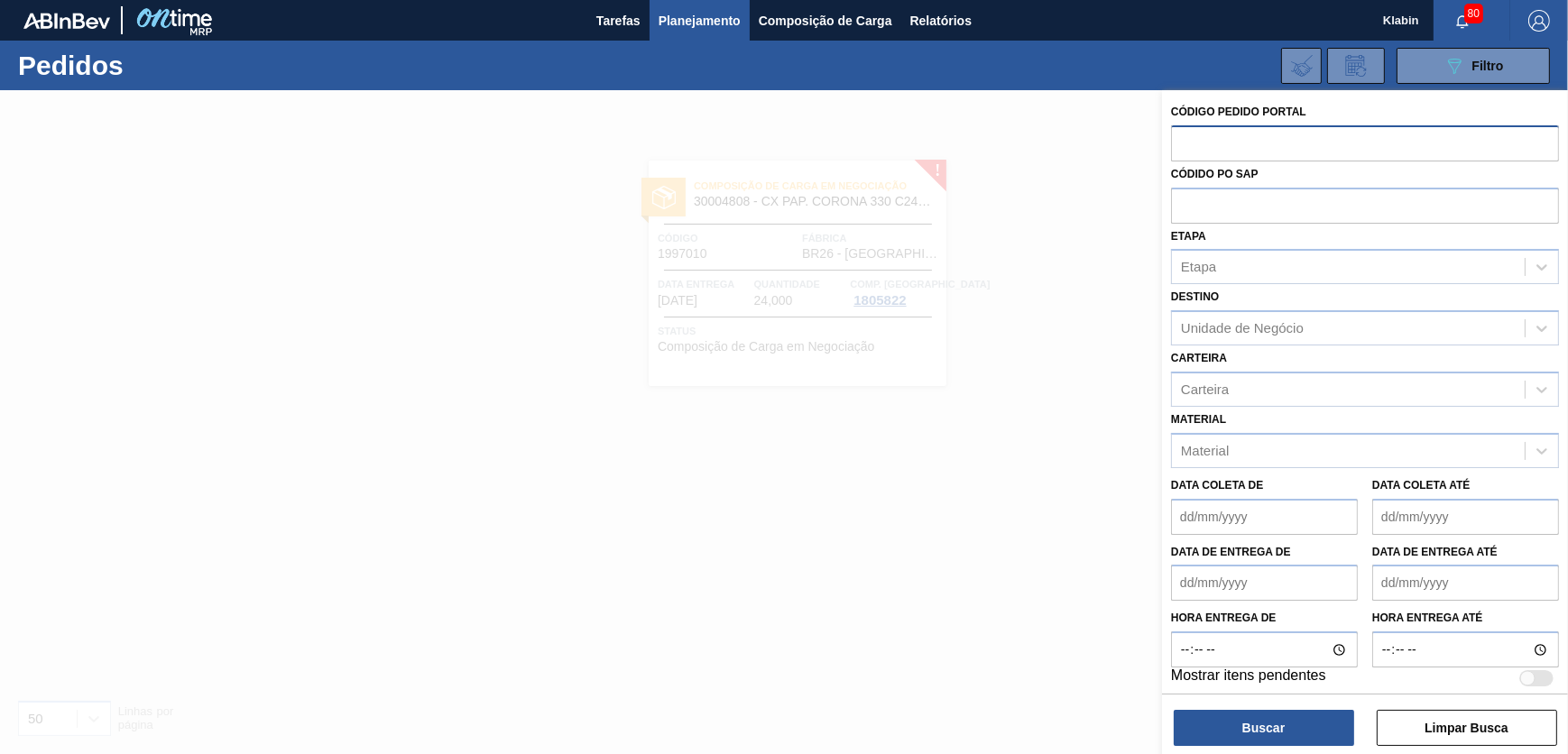 paste on "1997011" 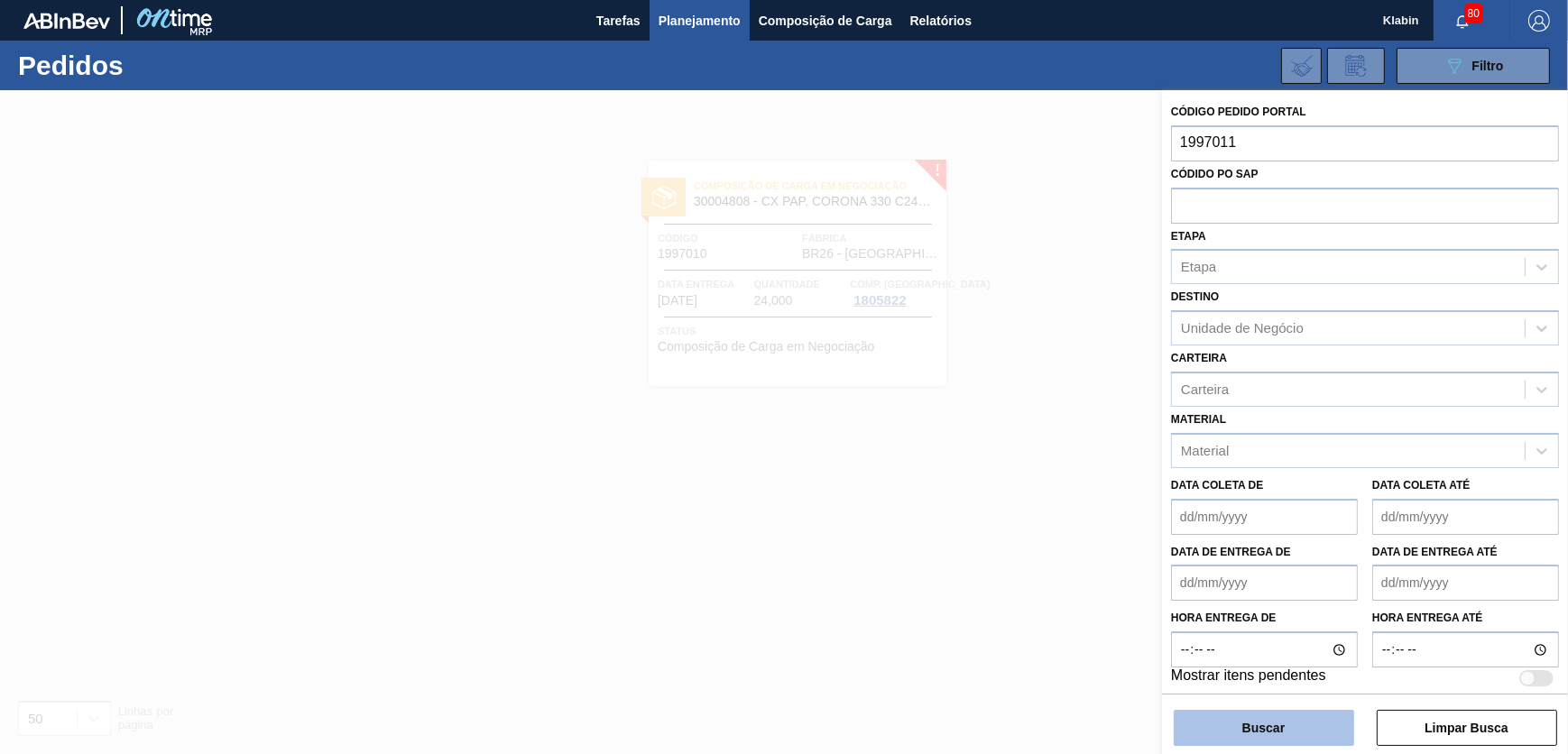 type on "1997011" 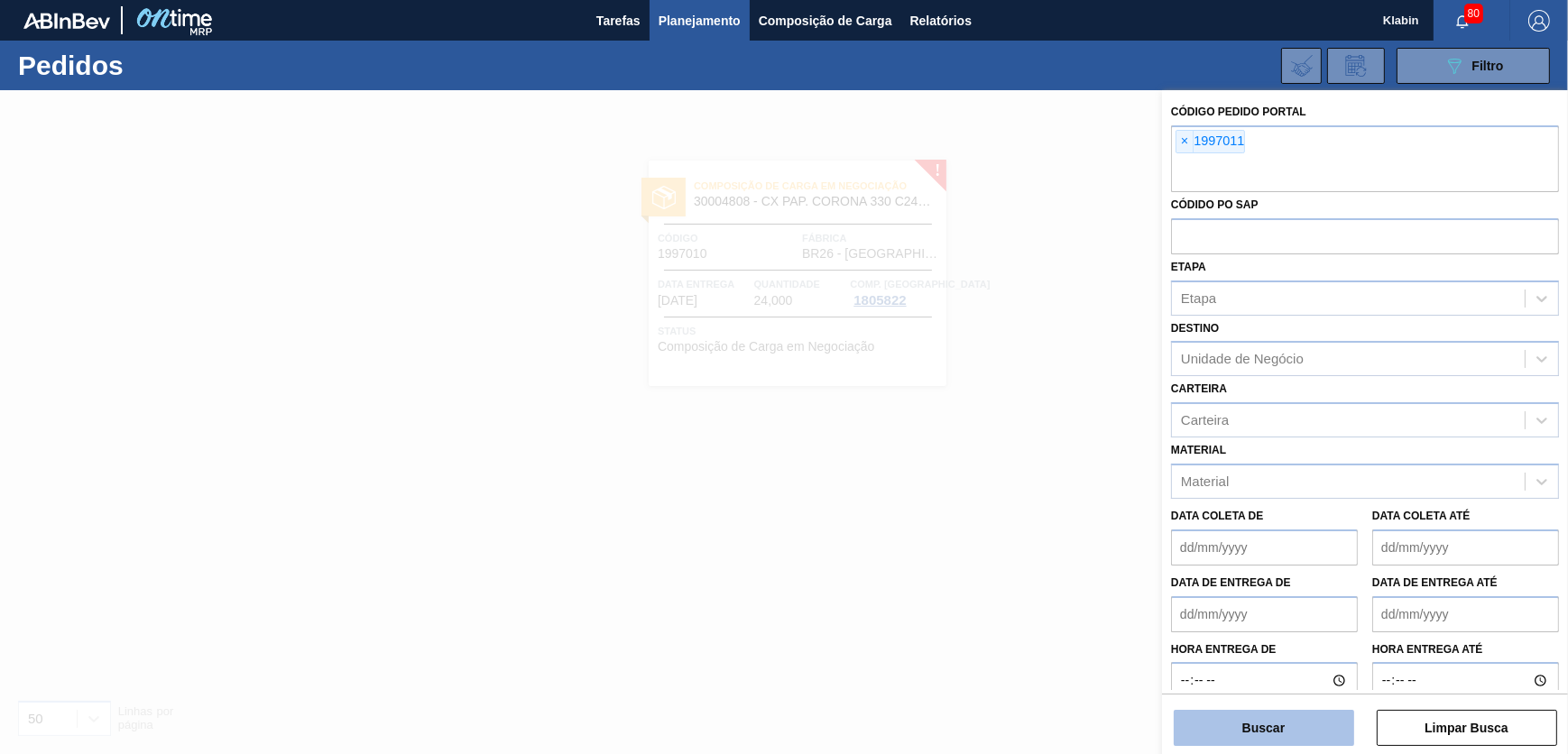 click on "Buscar" at bounding box center [1264, 728] 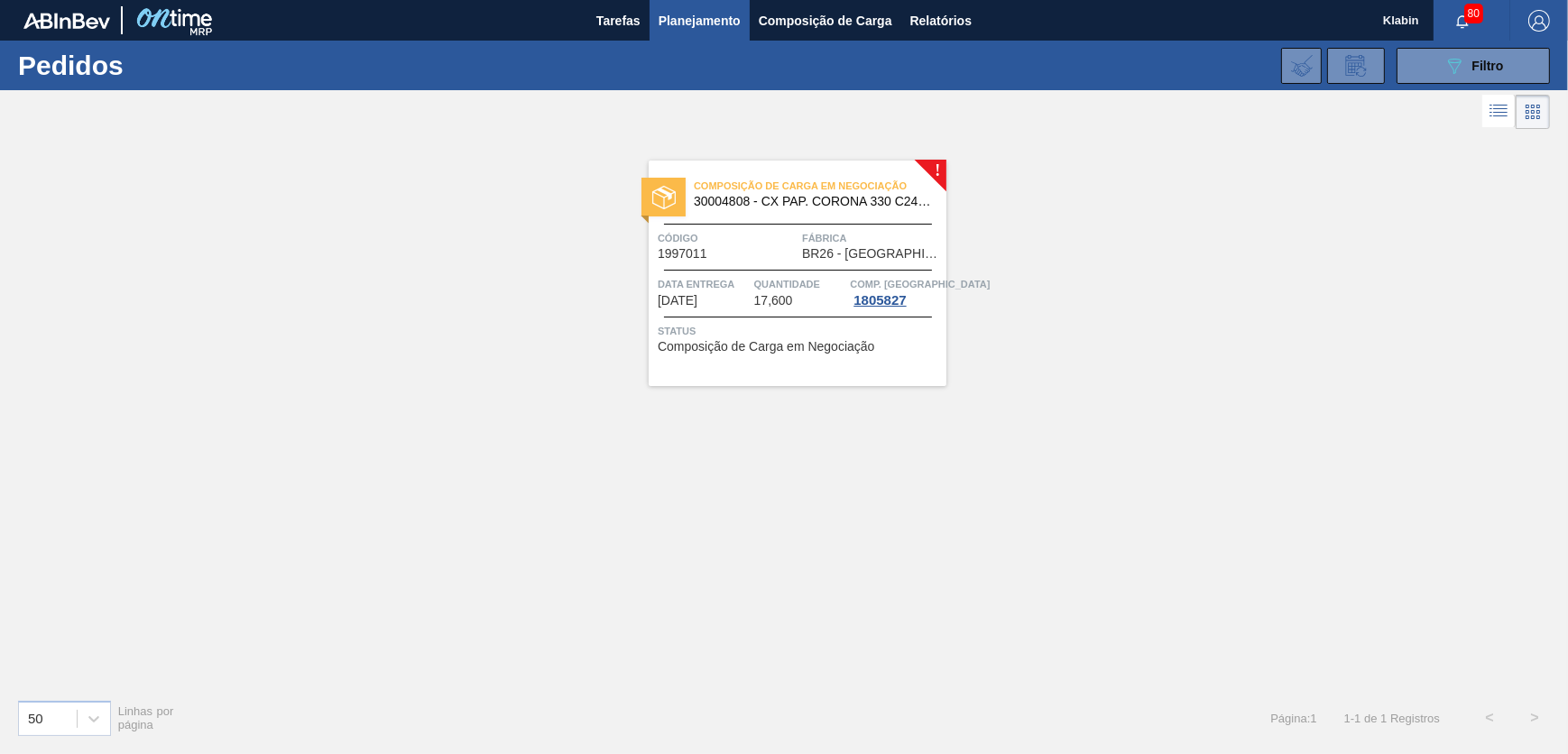 click on "Planejamento" at bounding box center [699, 20] 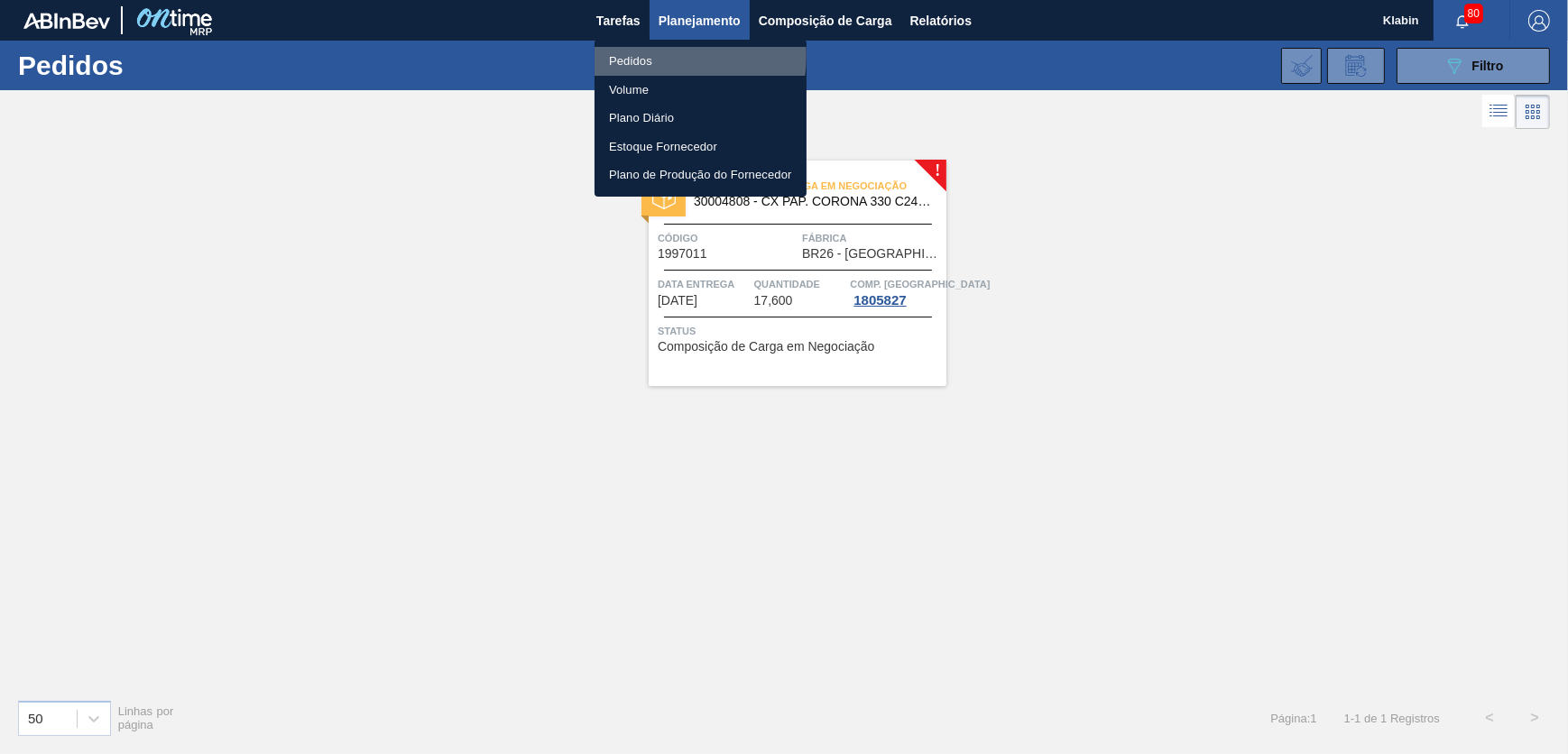 click on "Pedidos" at bounding box center (700, 61) 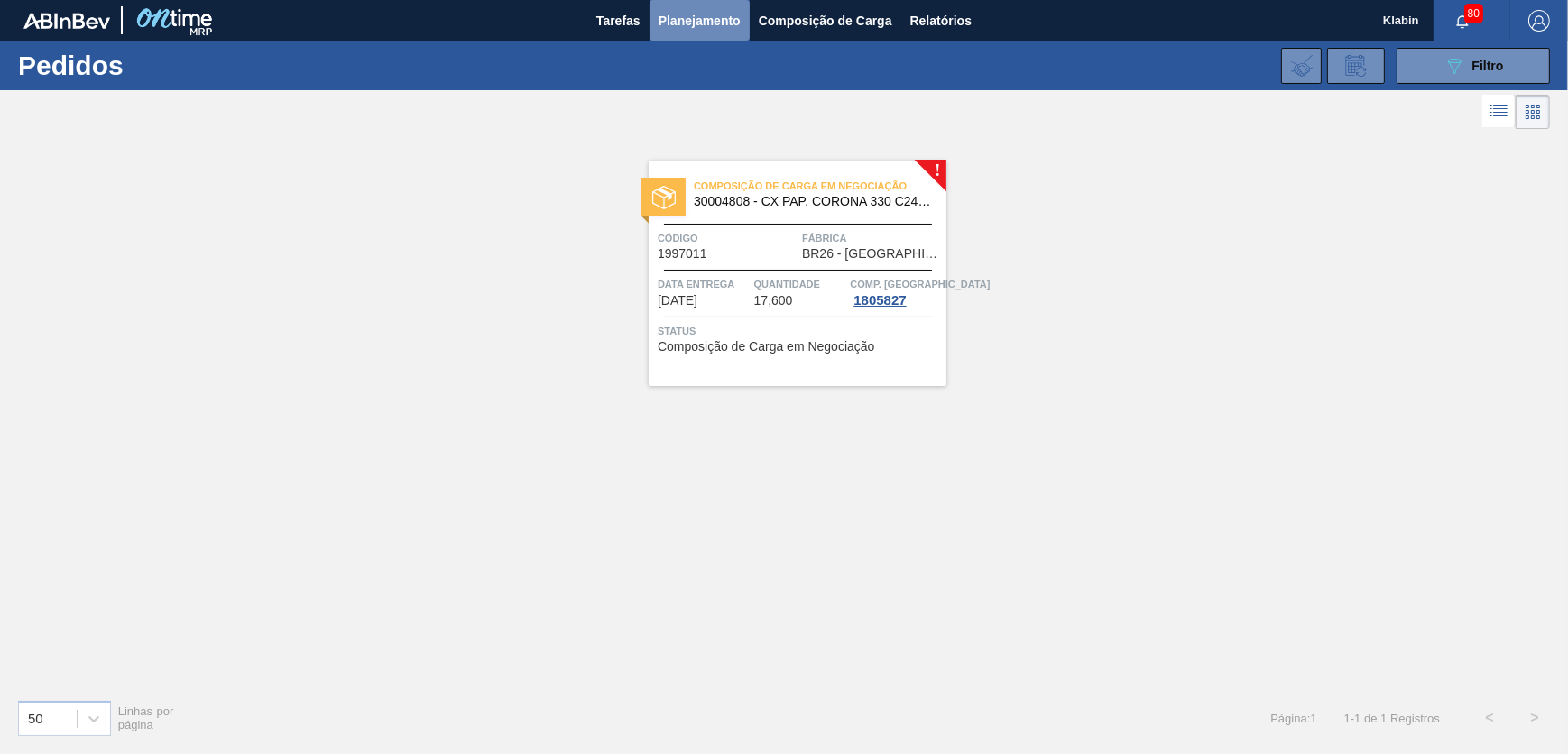 click on "Planejamento" at bounding box center [699, 21] 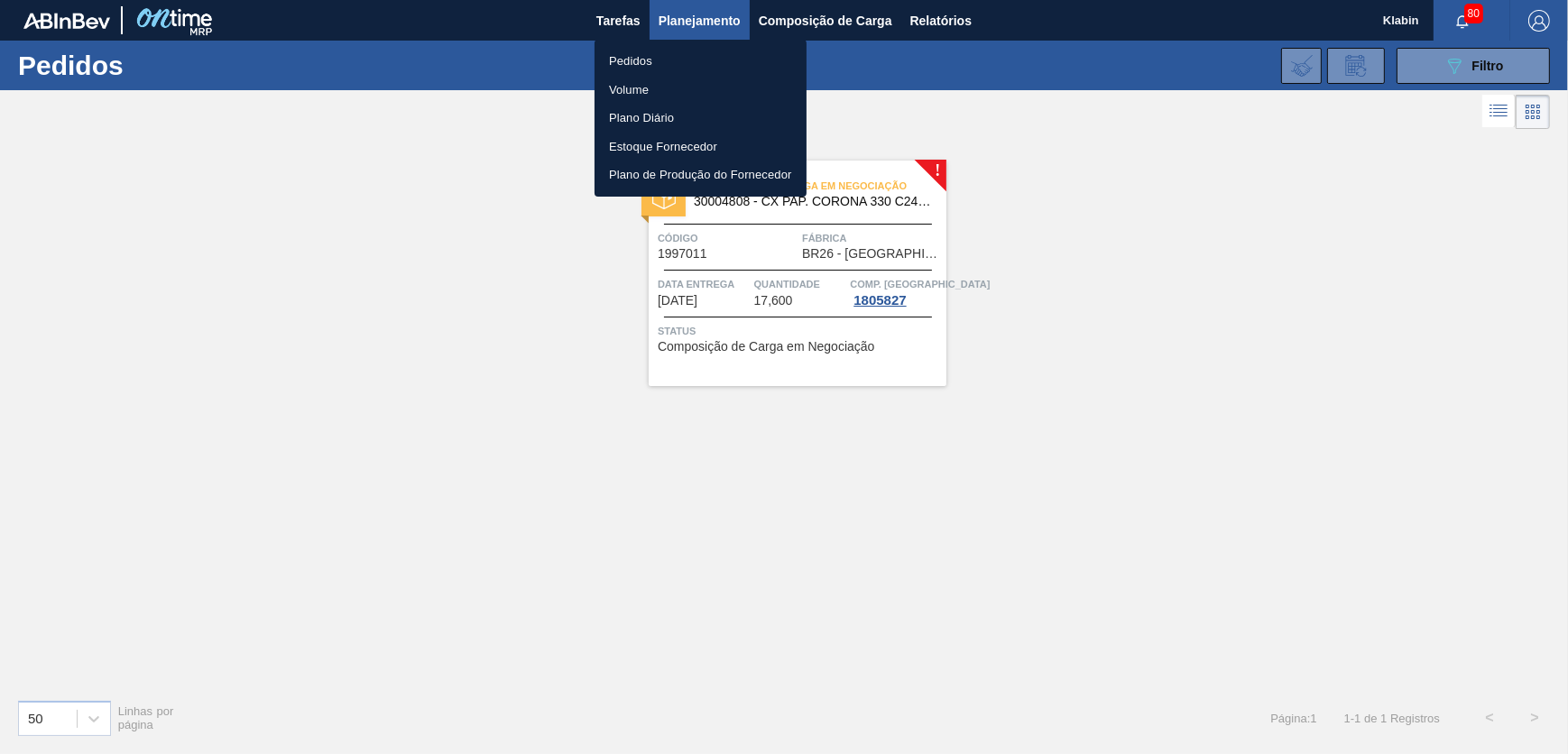 click on "Pedidos" at bounding box center [700, 61] 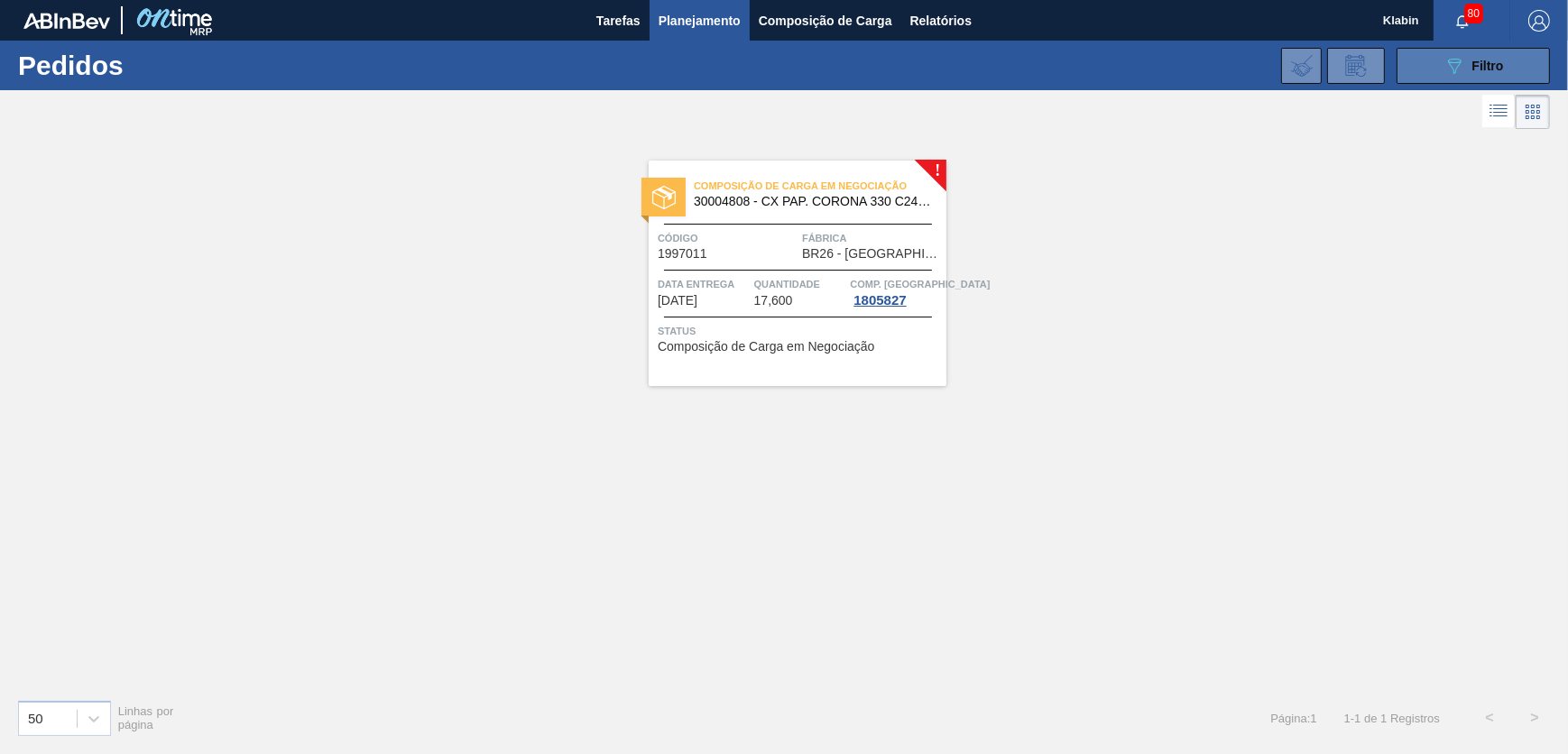 click on "089F7B8B-B2A5-4AFE-B5C0-19BA573D28AC Filtro" at bounding box center [1473, 66] 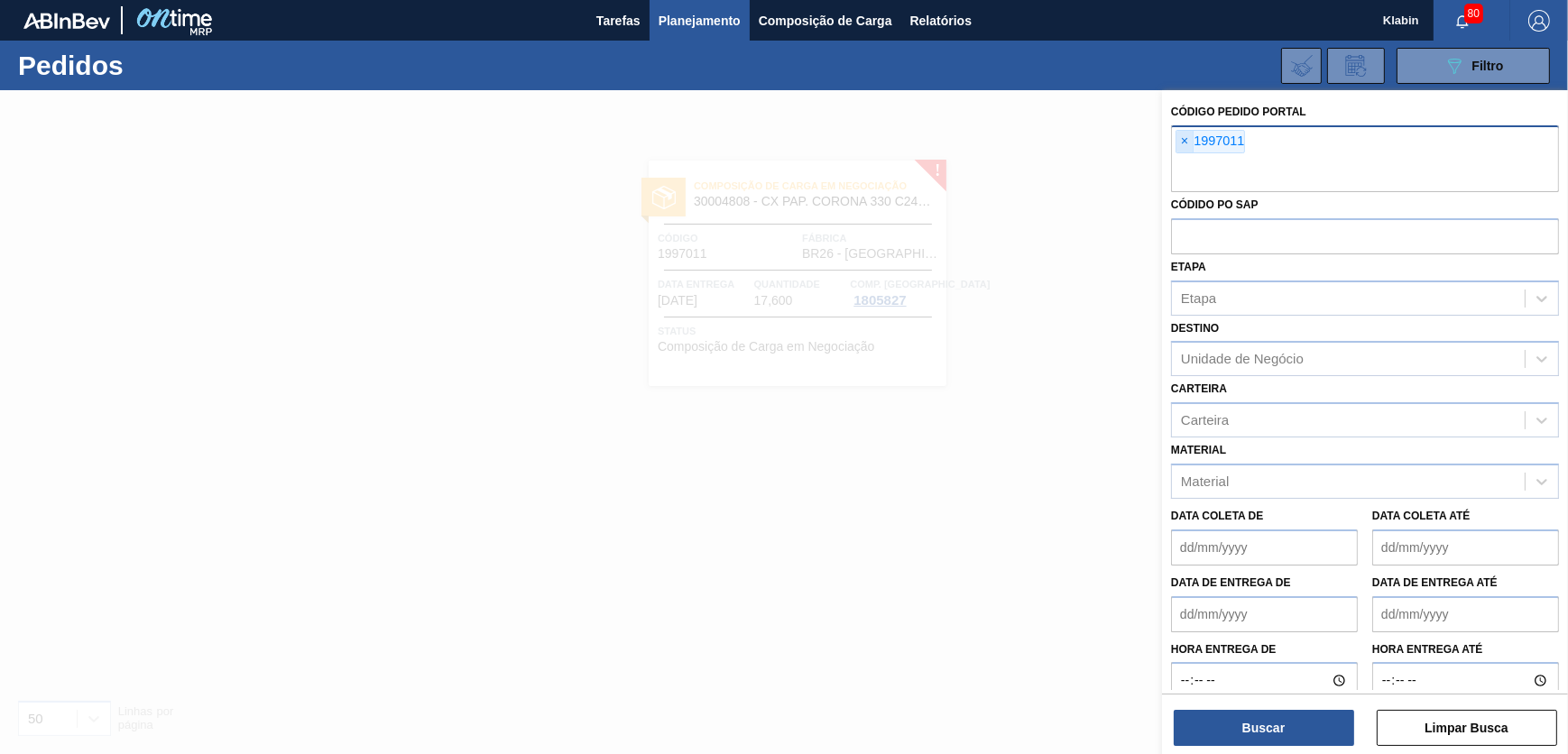 click on "×" at bounding box center (1185, 142) 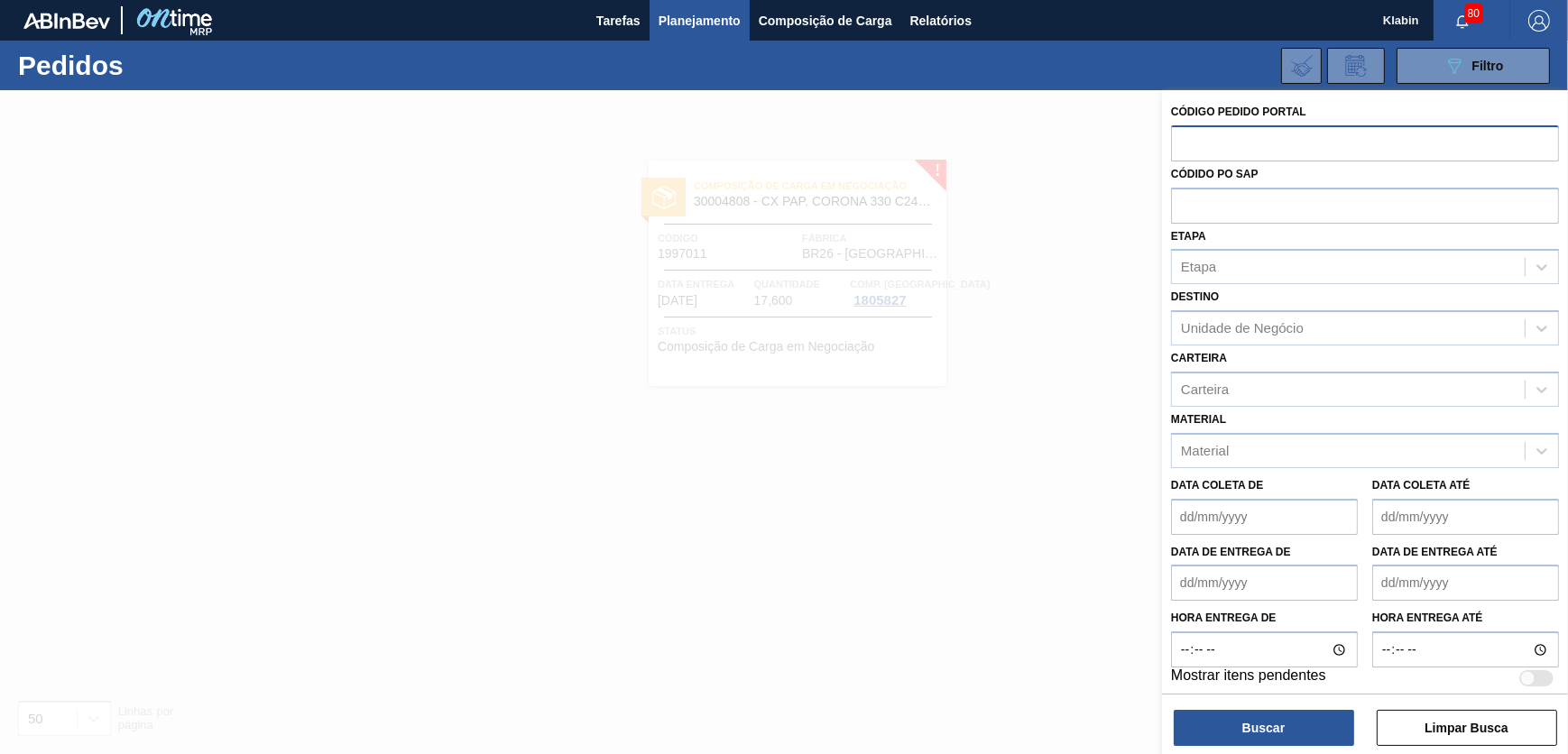 click at bounding box center (1365, 143) 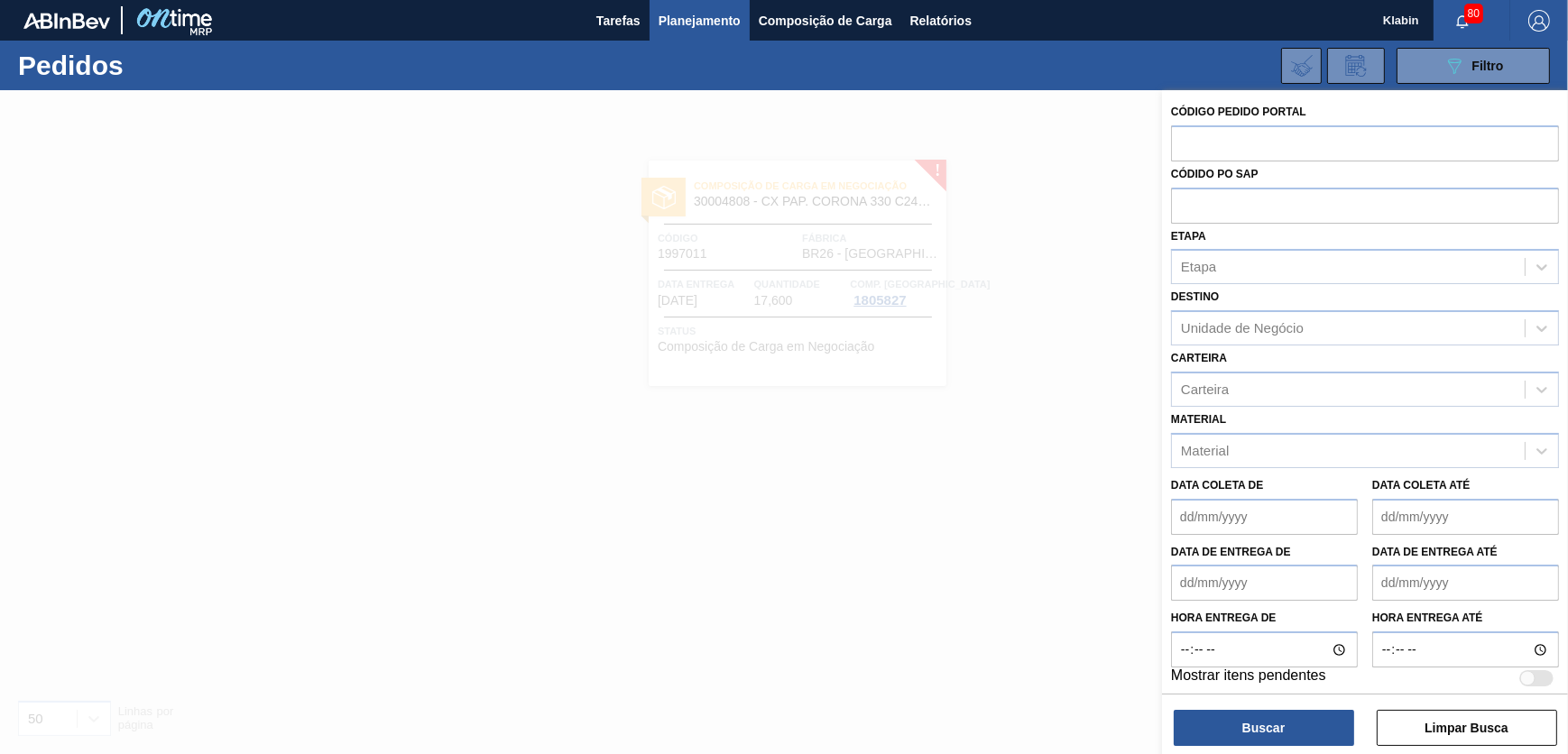 paste on "84885" 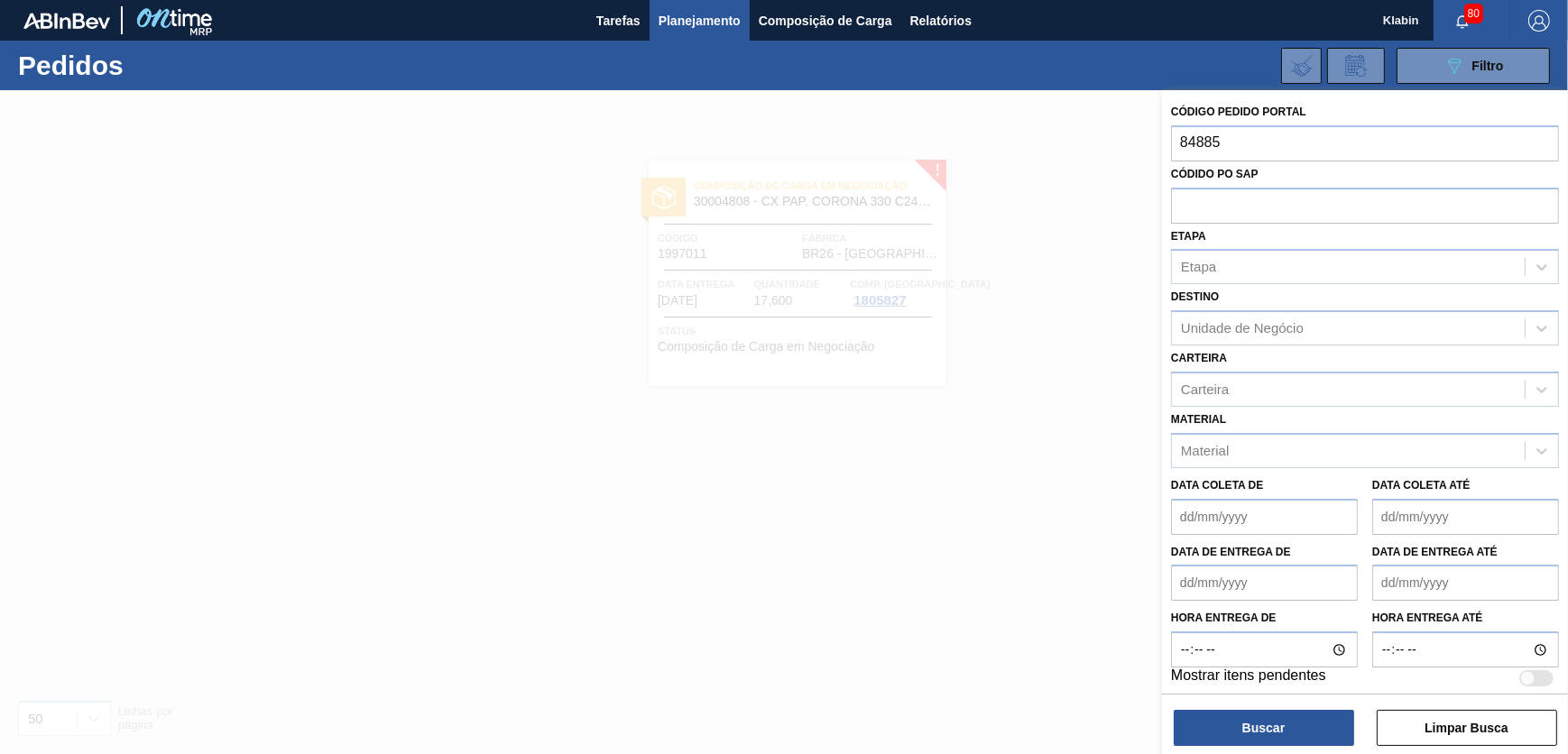 drag, startPoint x: 1288, startPoint y: 140, endPoint x: 1097, endPoint y: 151, distance: 191.31649 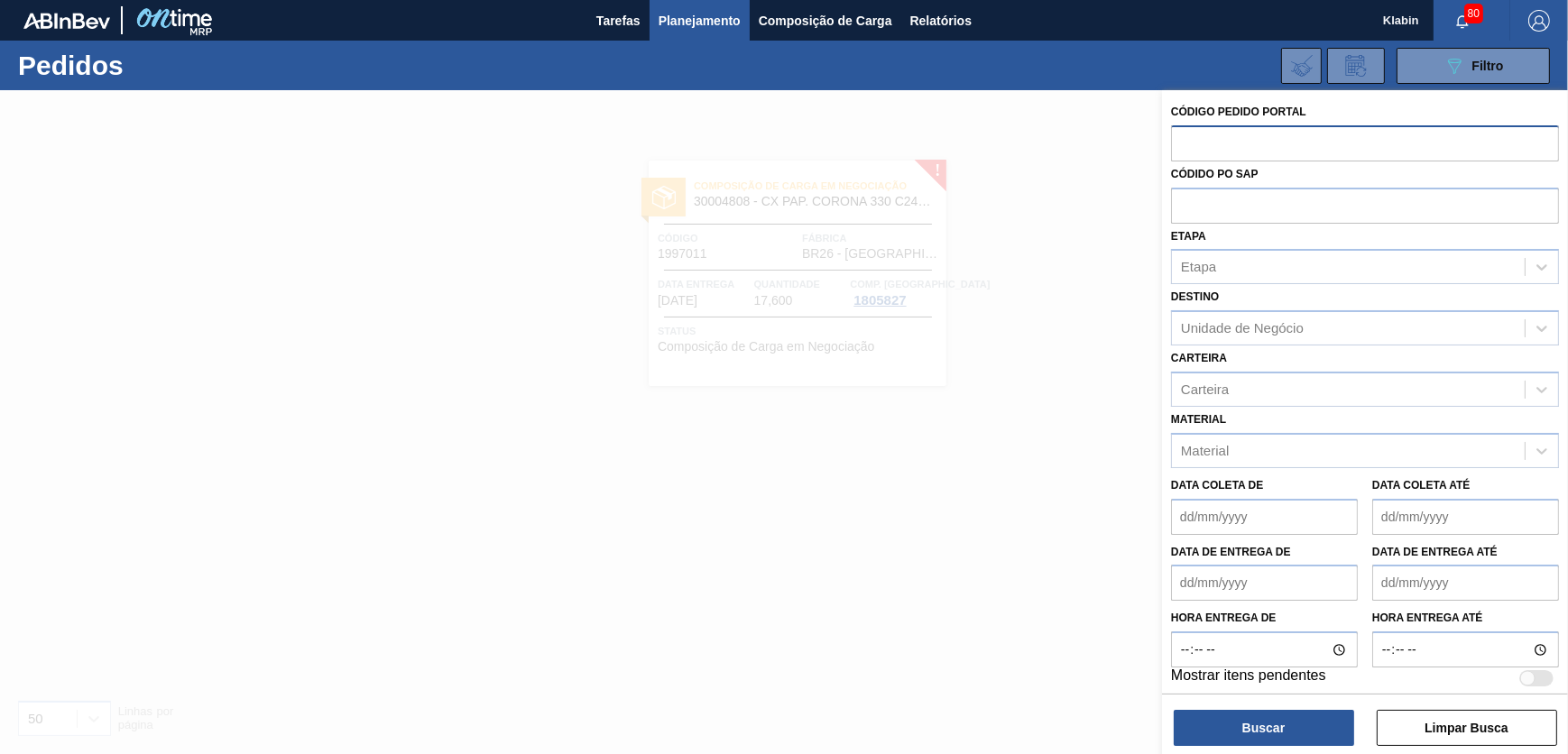 paste on "1997010" 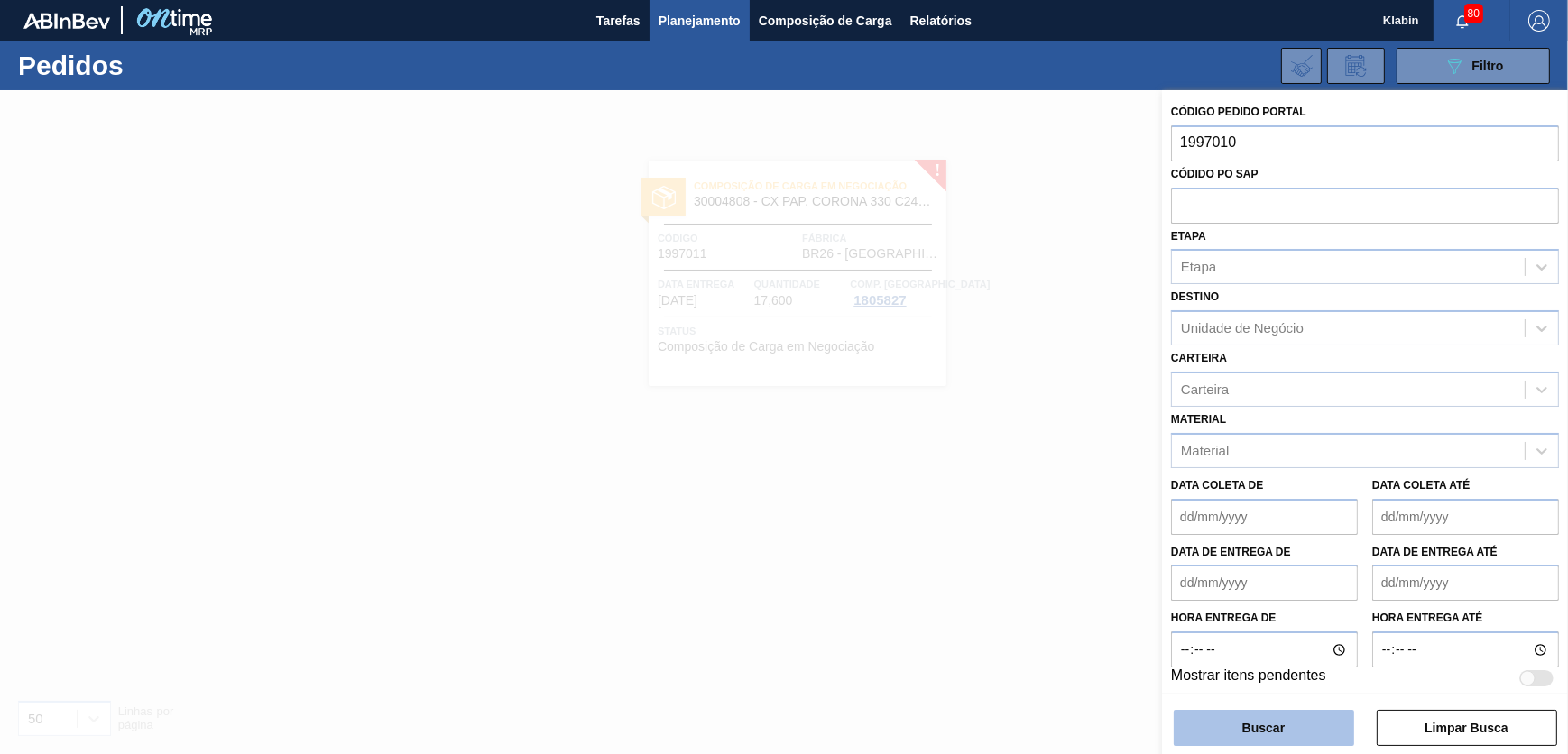 type on "1997010" 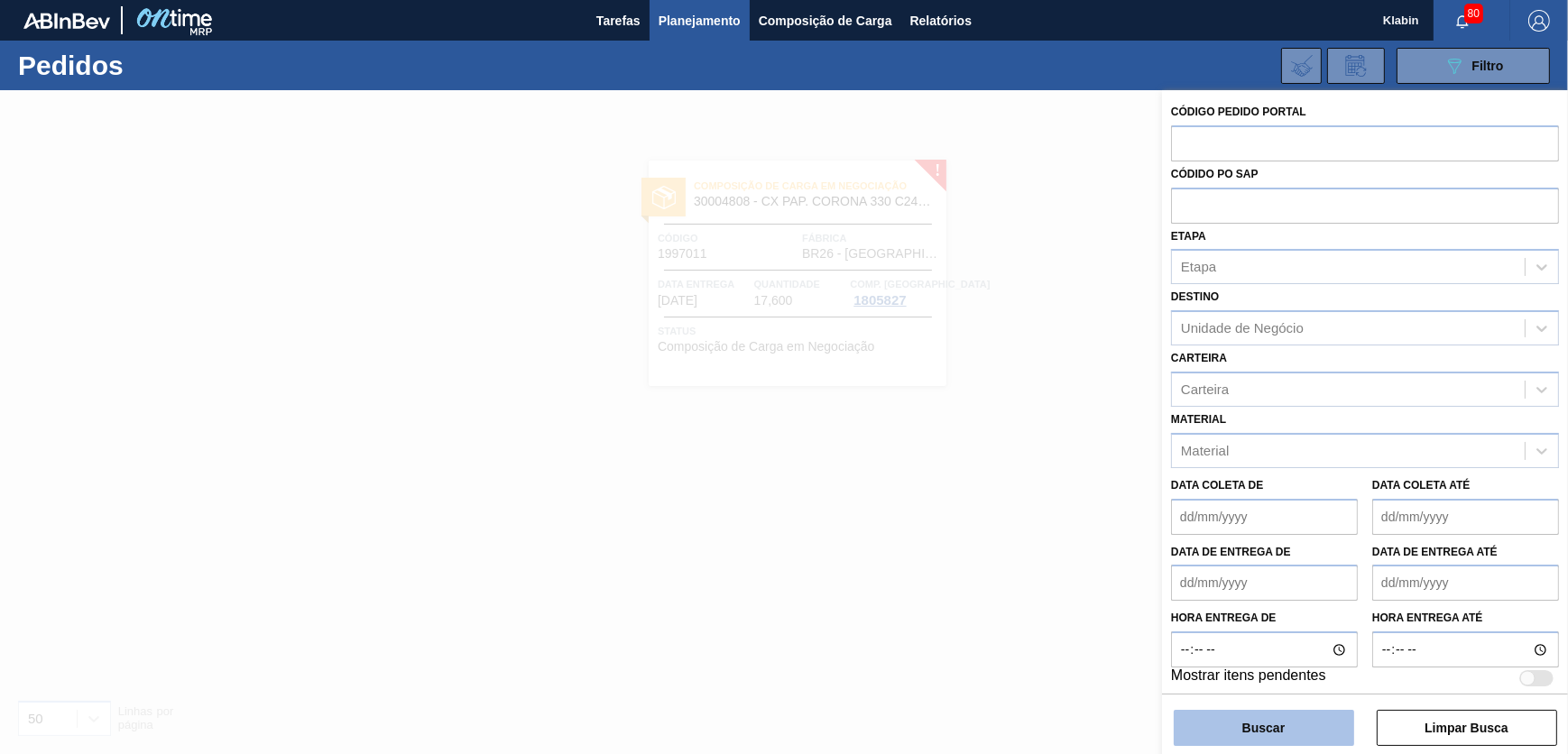 click on "Buscar" at bounding box center (1264, 728) 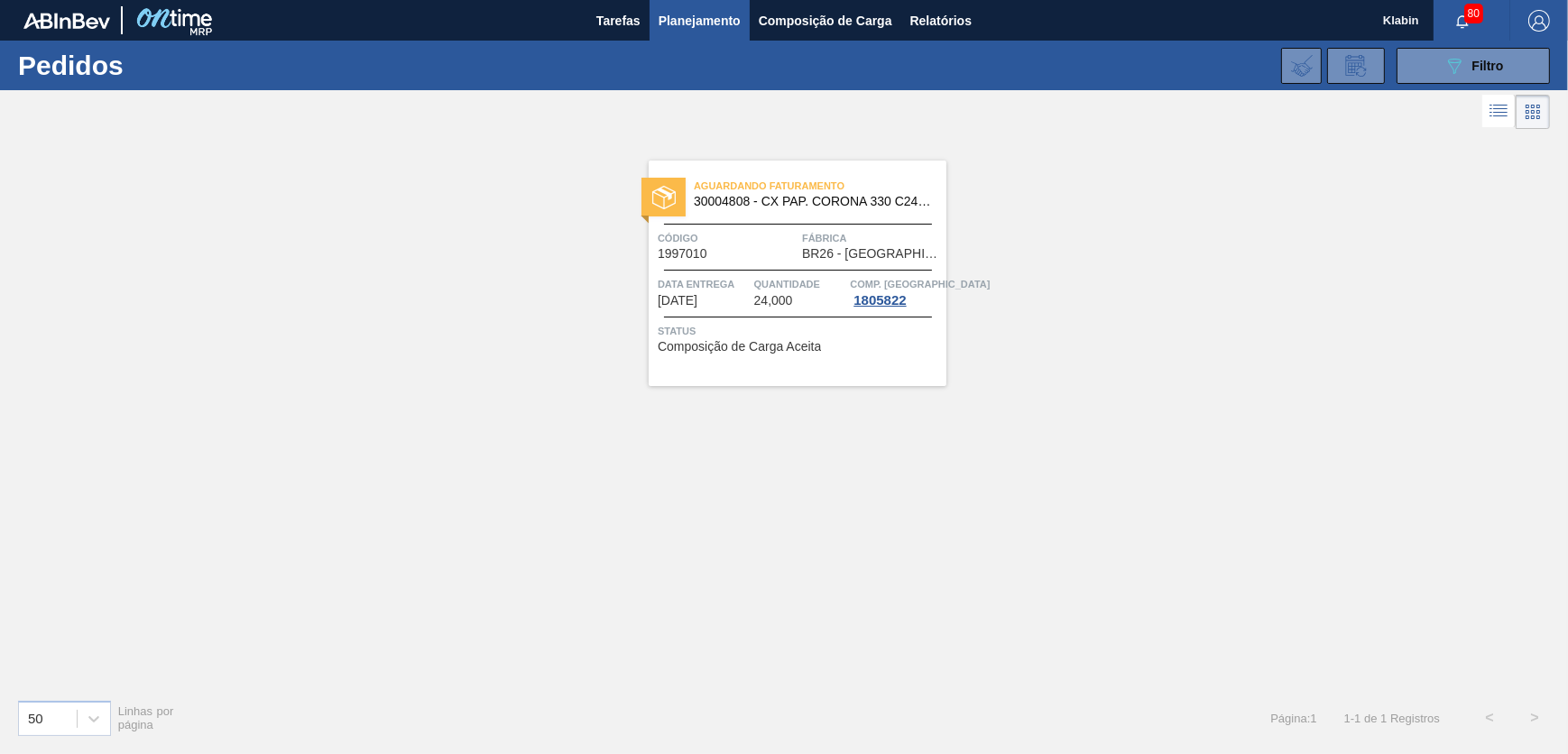 click on "Código 1997010" at bounding box center (727, 244) 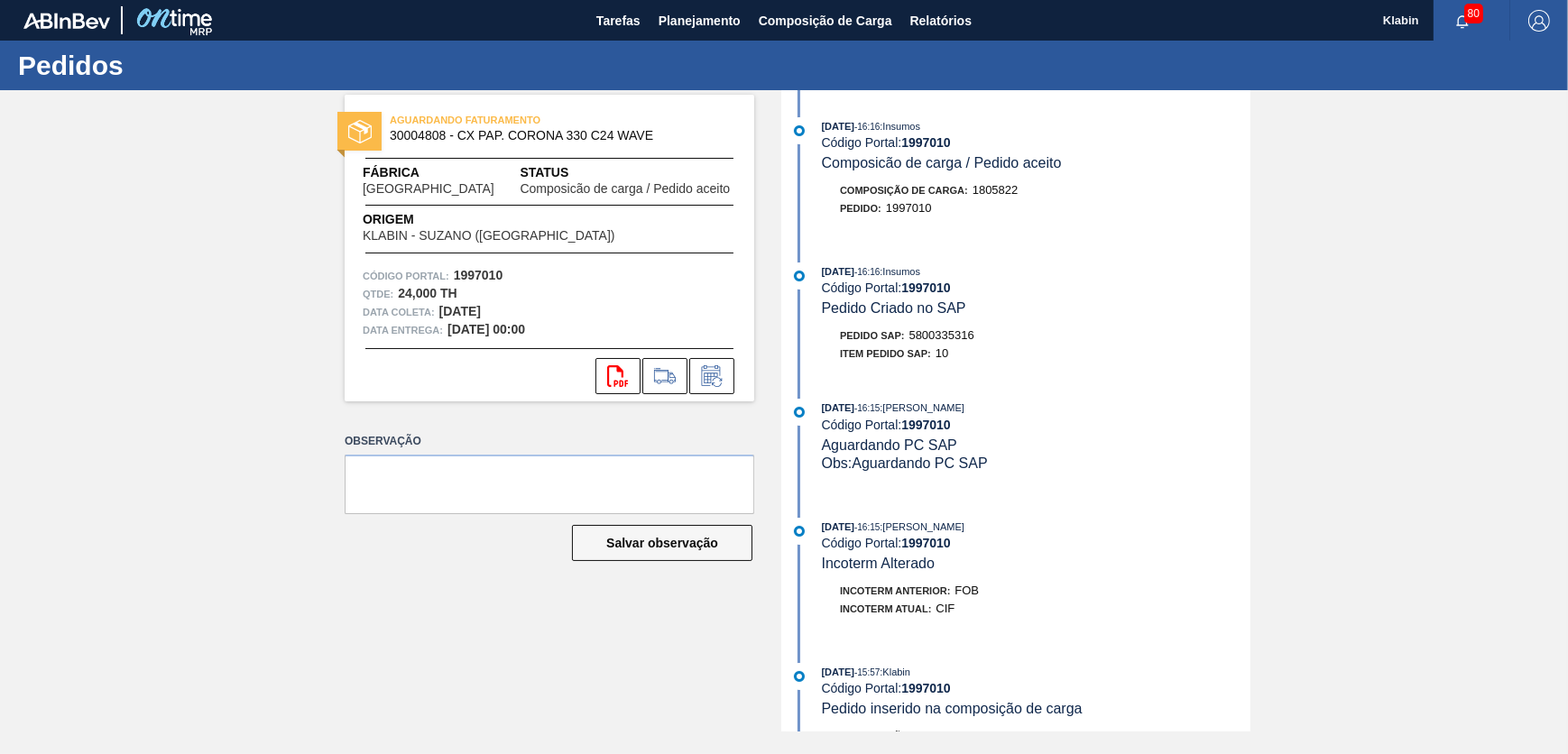drag, startPoint x: 392, startPoint y: 132, endPoint x: 472, endPoint y: 157, distance: 83.81527 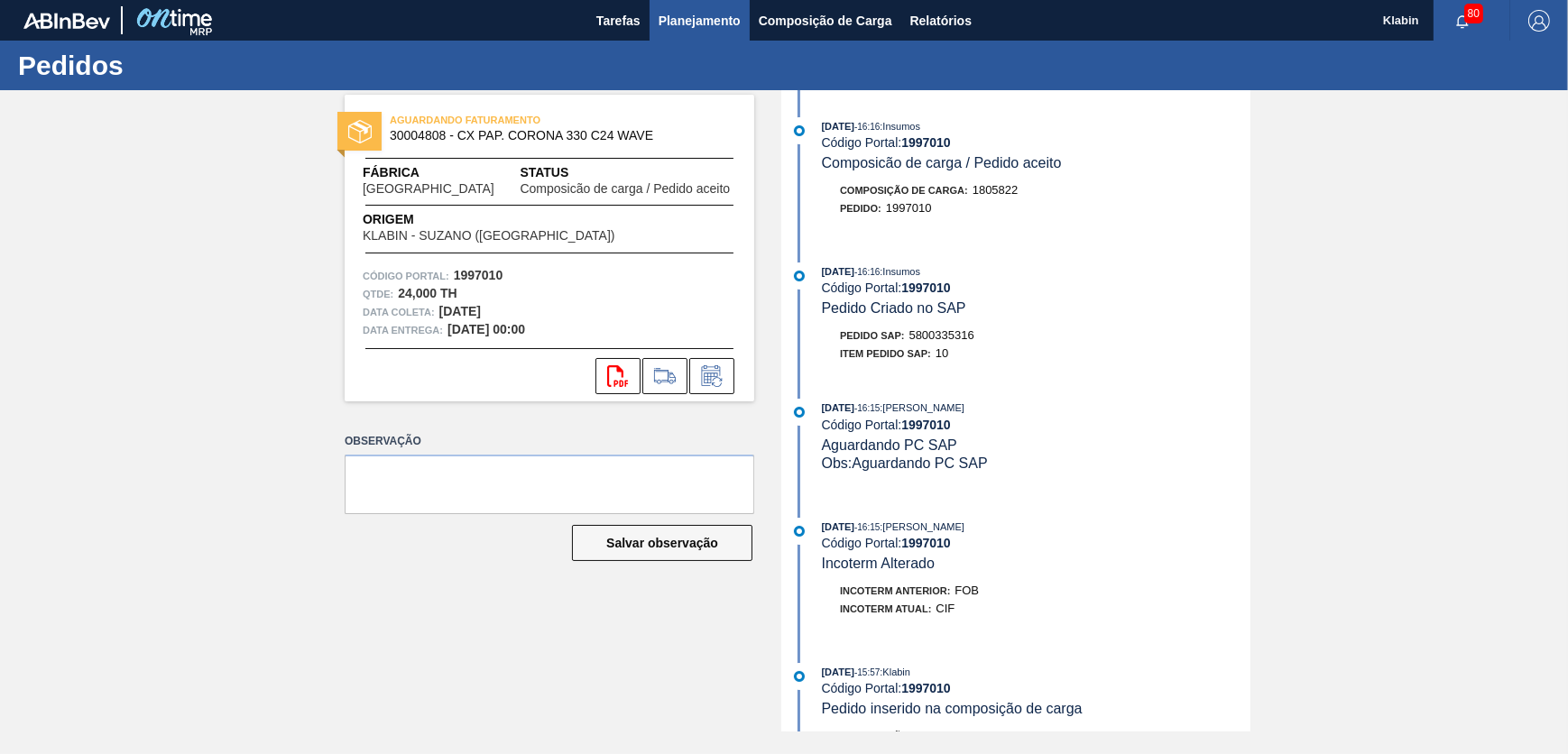 click on "Planejamento" at bounding box center [699, 21] 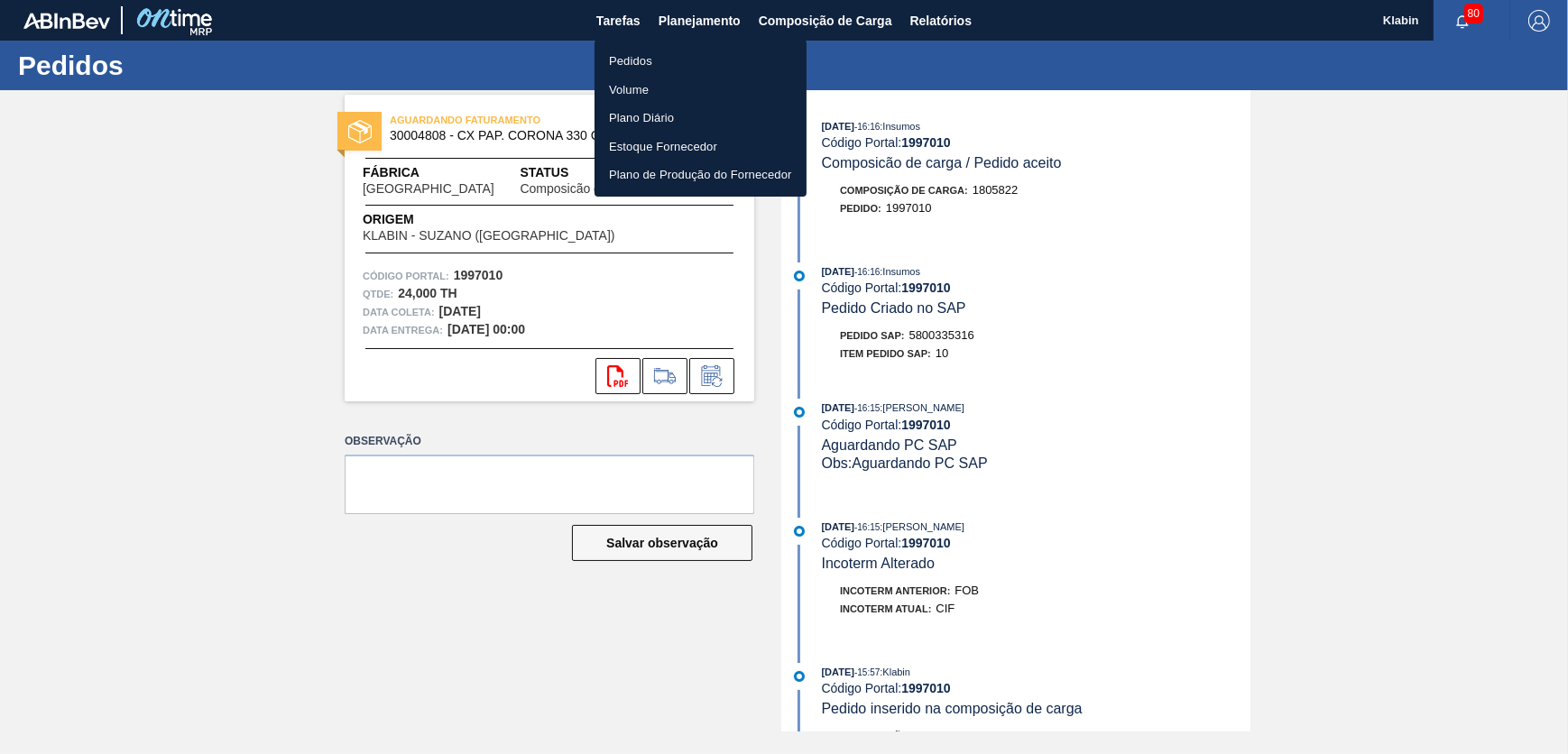 click on "Pedidos" at bounding box center (700, 61) 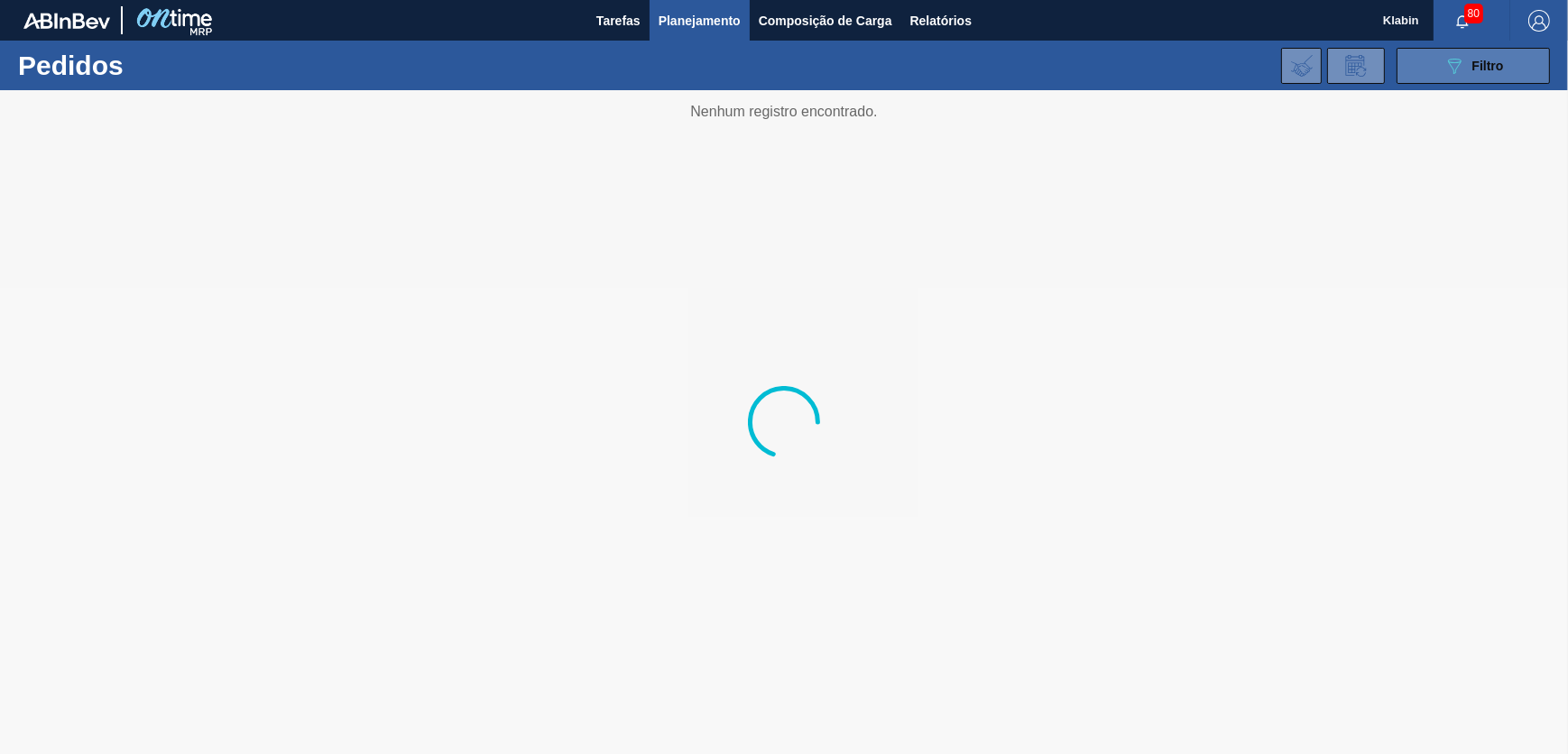 click on "089F7B8B-B2A5-4AFE-B5C0-19BA573D28AC Filtro" at bounding box center [1473, 66] 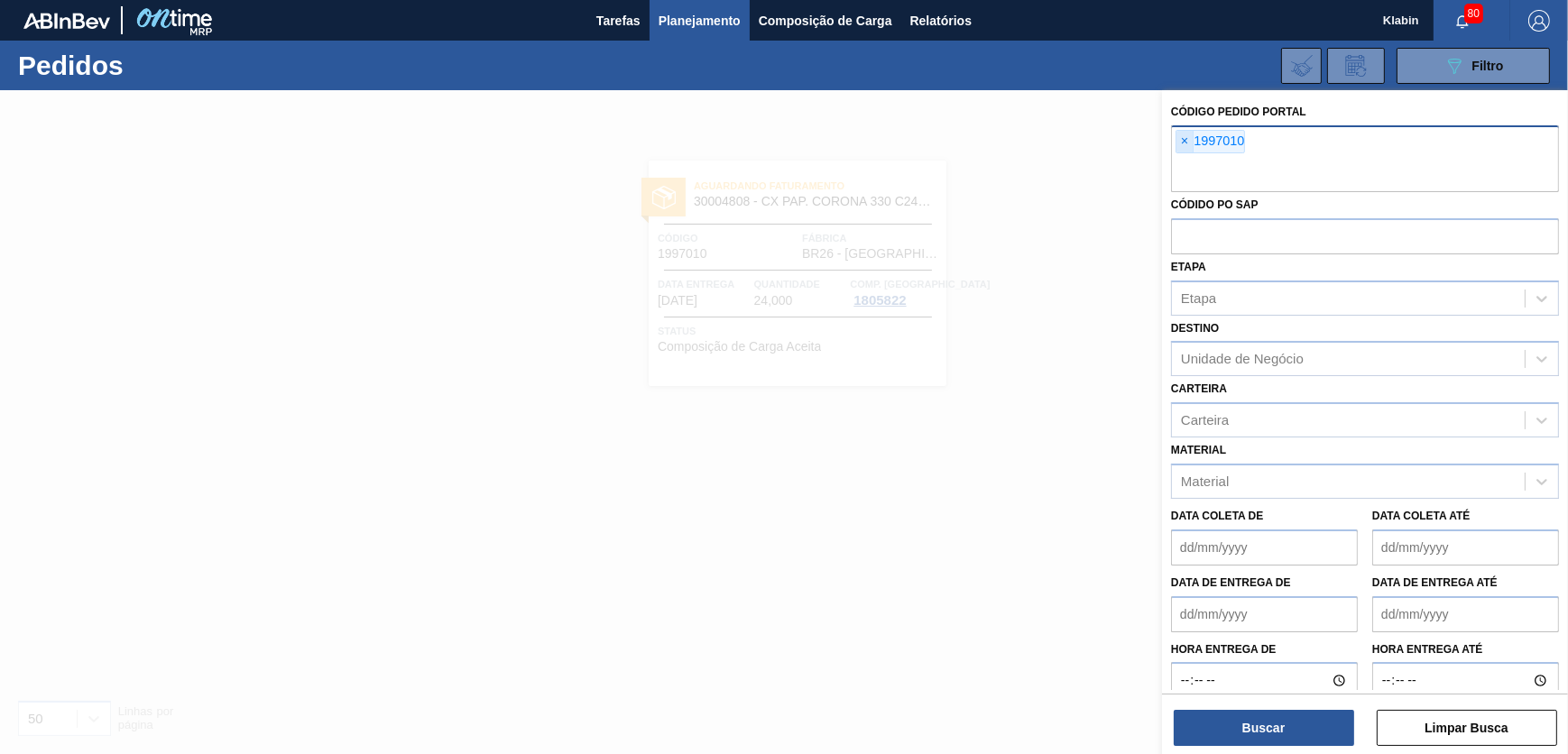 click on "×" at bounding box center [1185, 142] 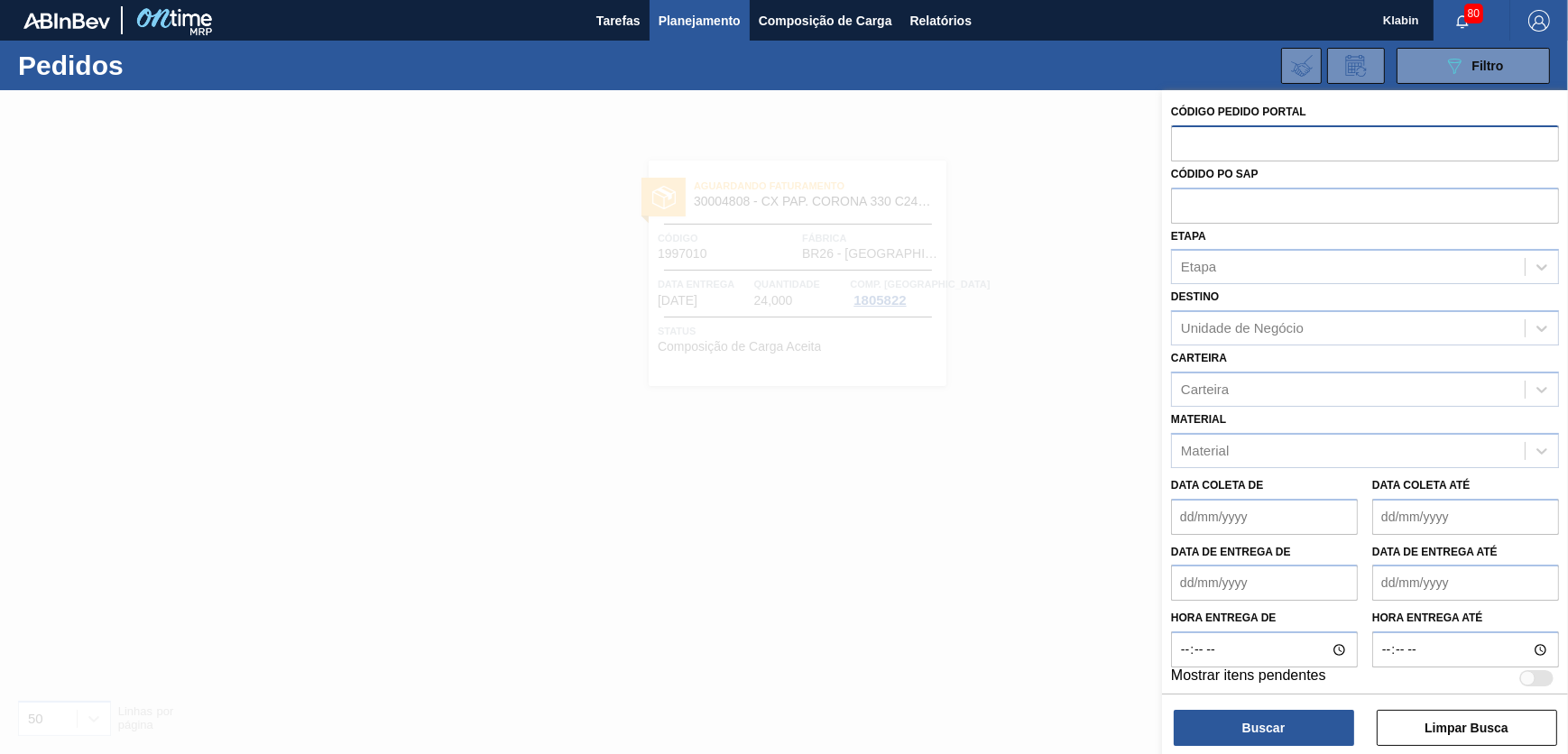 paste on "1997011" 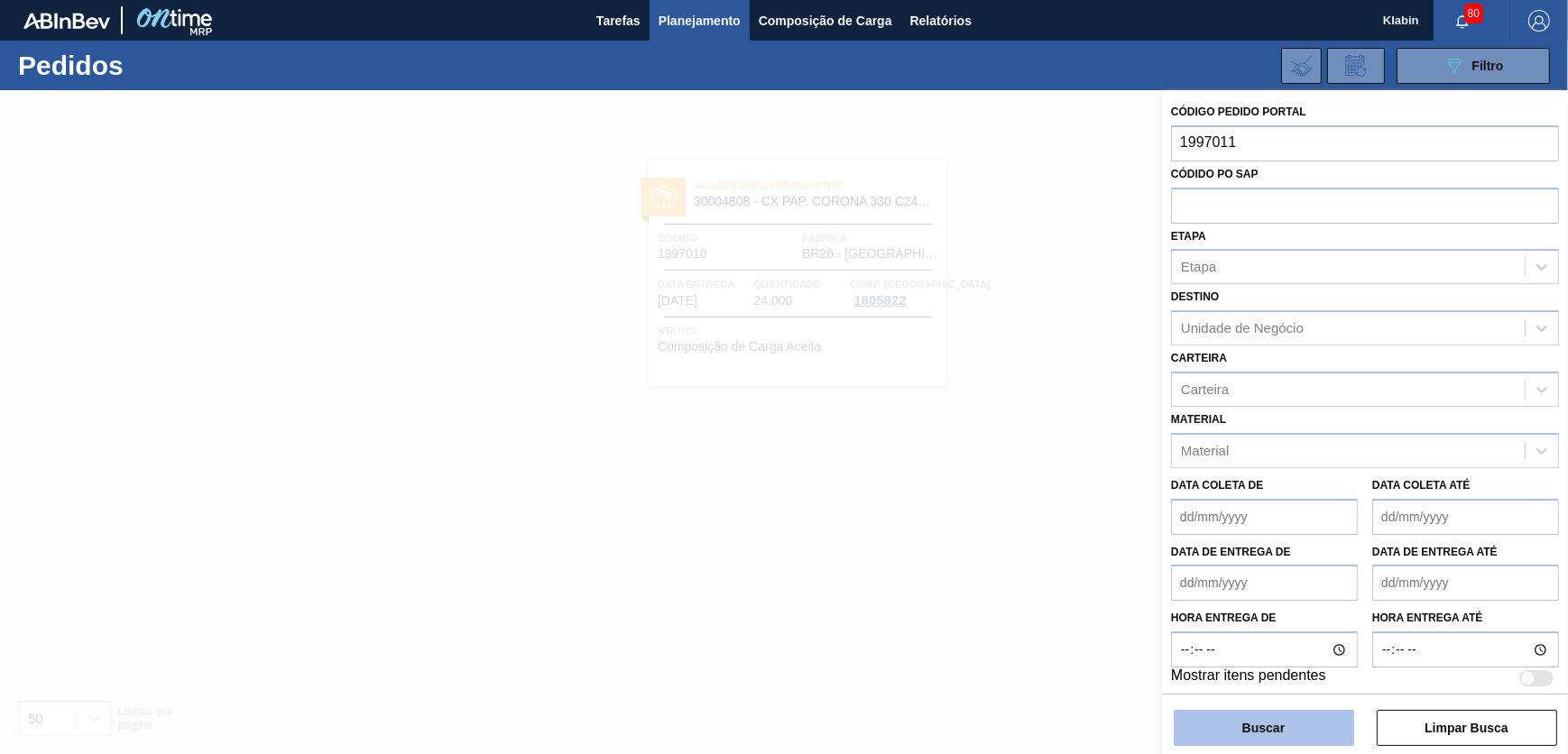 type on "1997011" 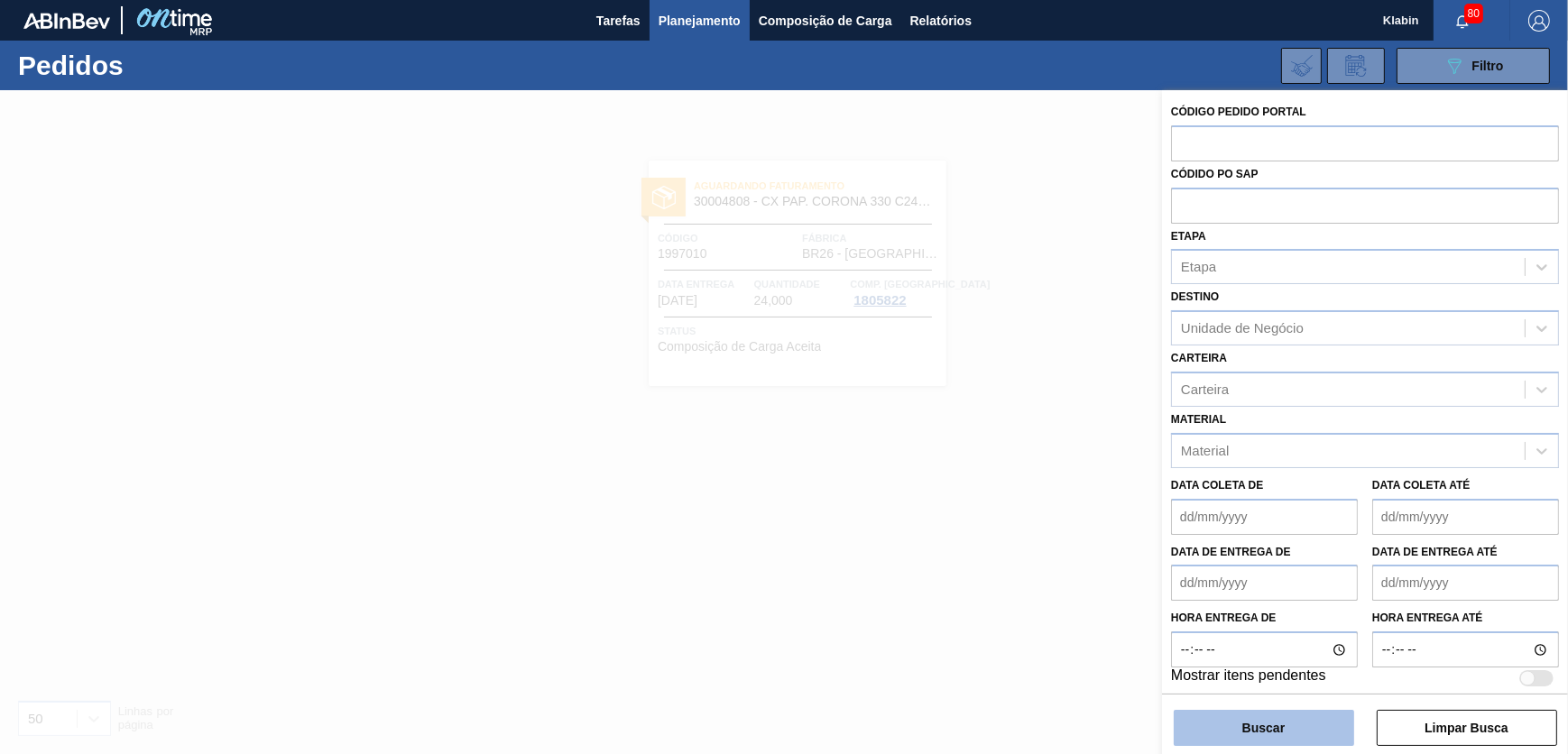 click on "Buscar" at bounding box center (1264, 728) 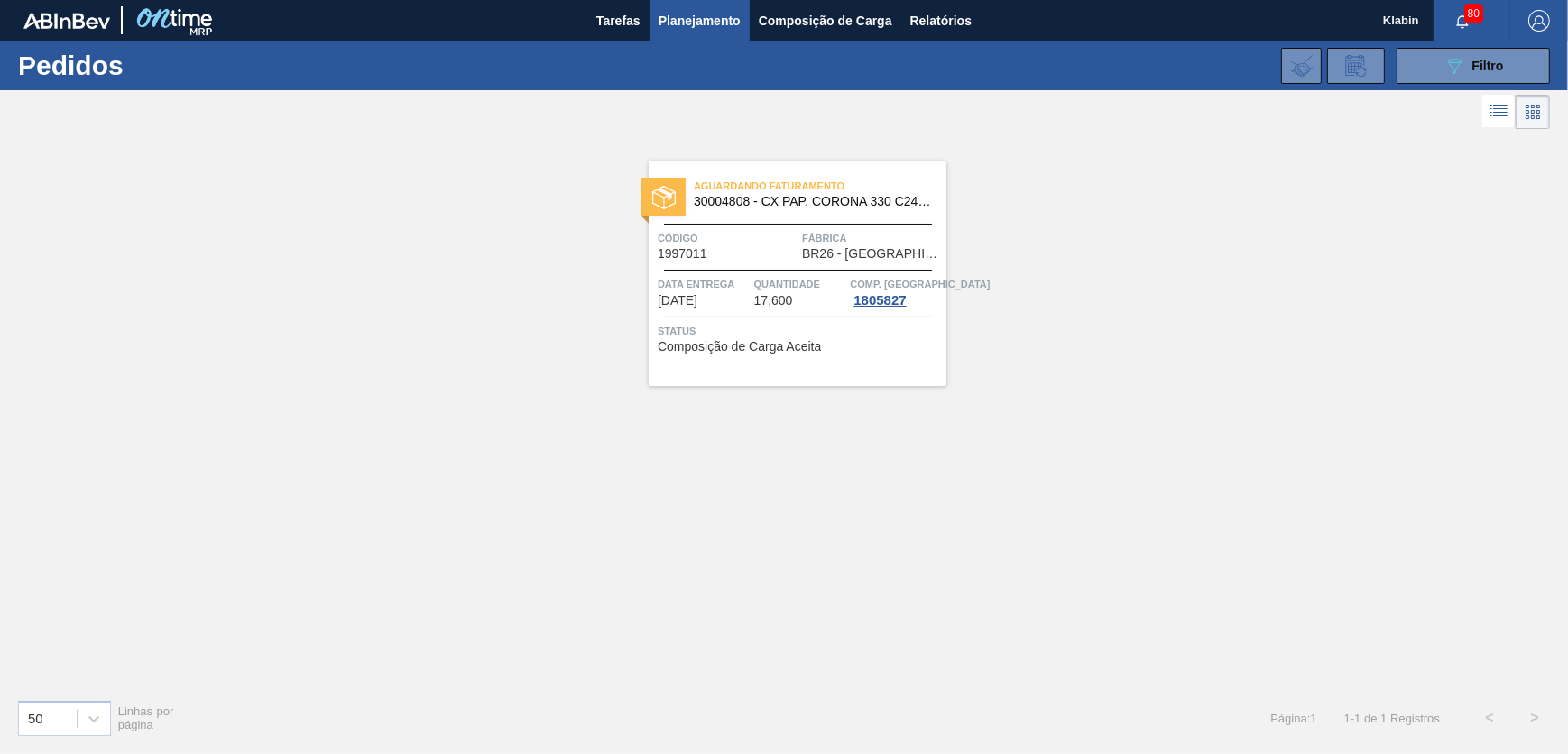 click on "30004808 - CX PAP. CORONA 330 C24 WAVE" at bounding box center [813, 201] 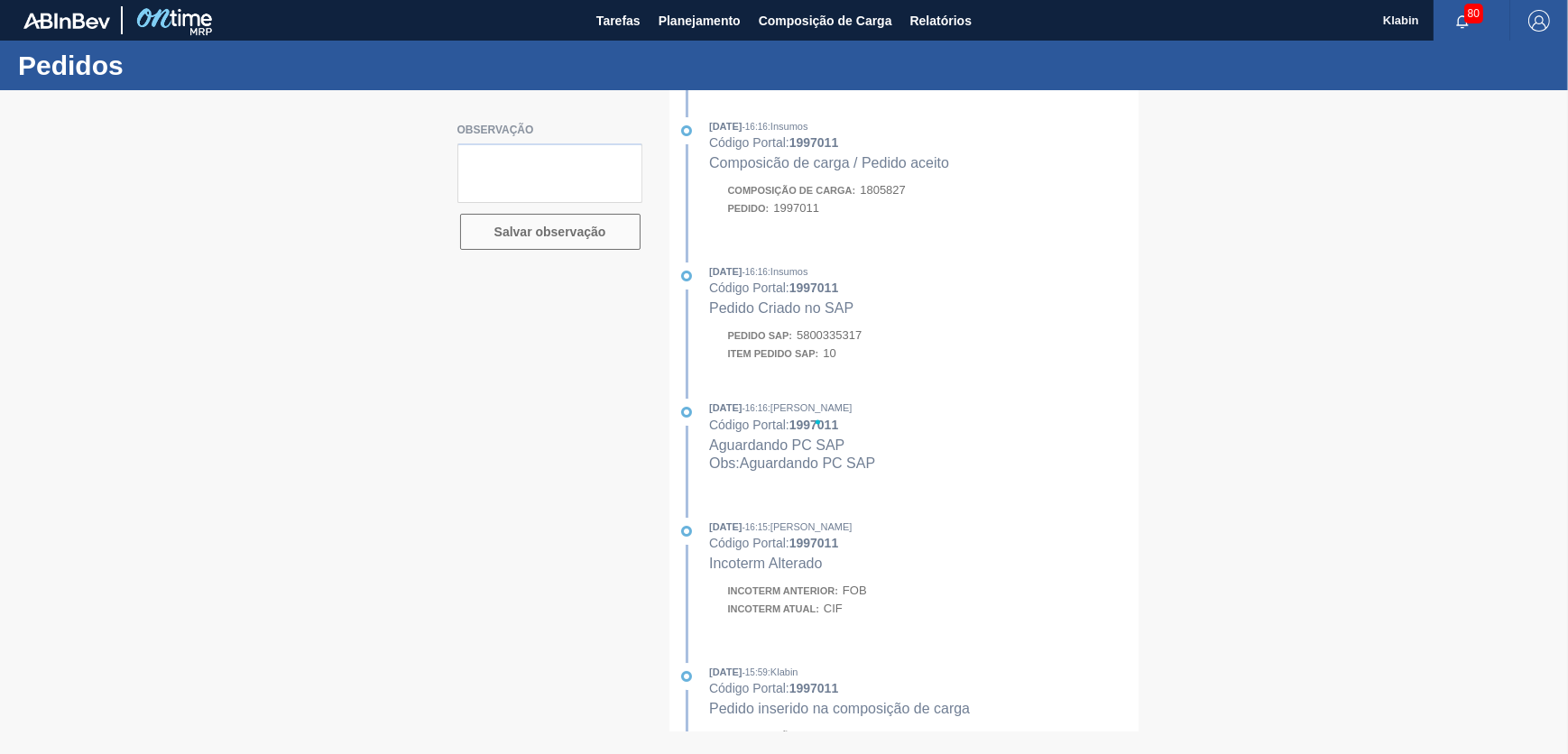 click at bounding box center [784, 422] 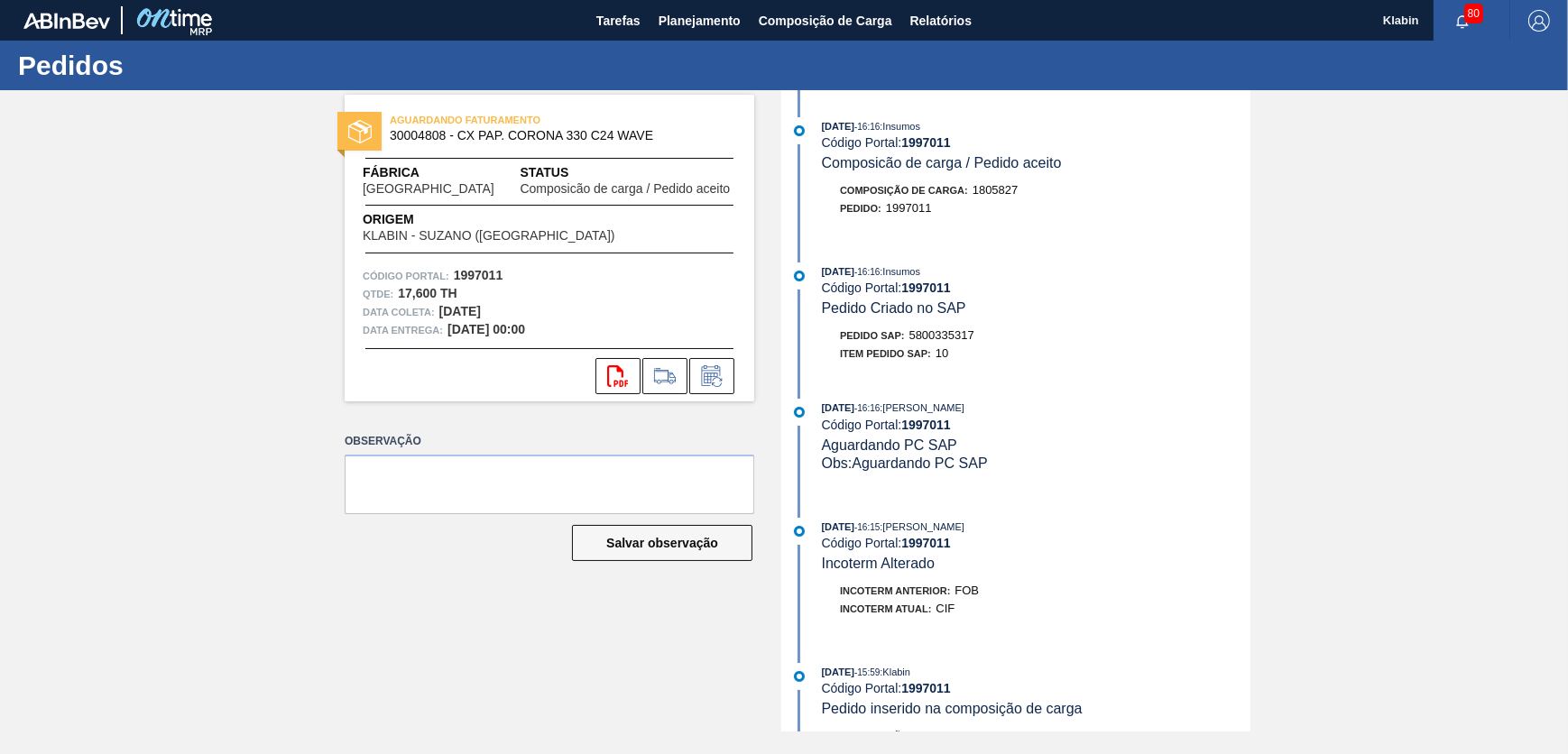 click on "Pedido SAP:  5800335317" at bounding box center (1036, 336) 